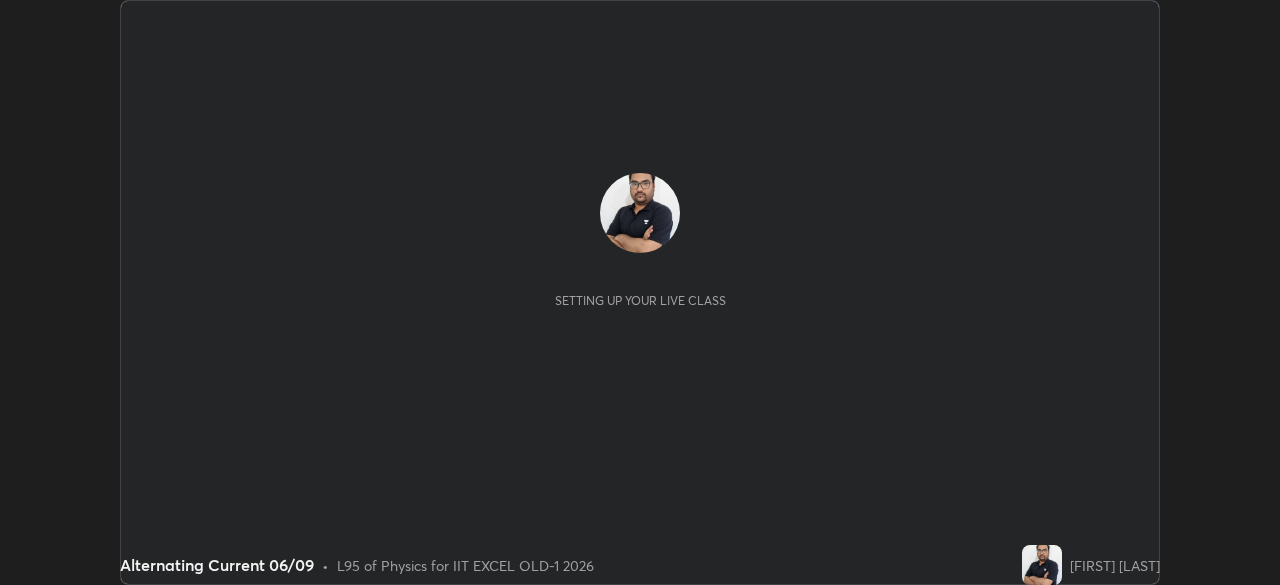 scroll, scrollTop: 0, scrollLeft: 0, axis: both 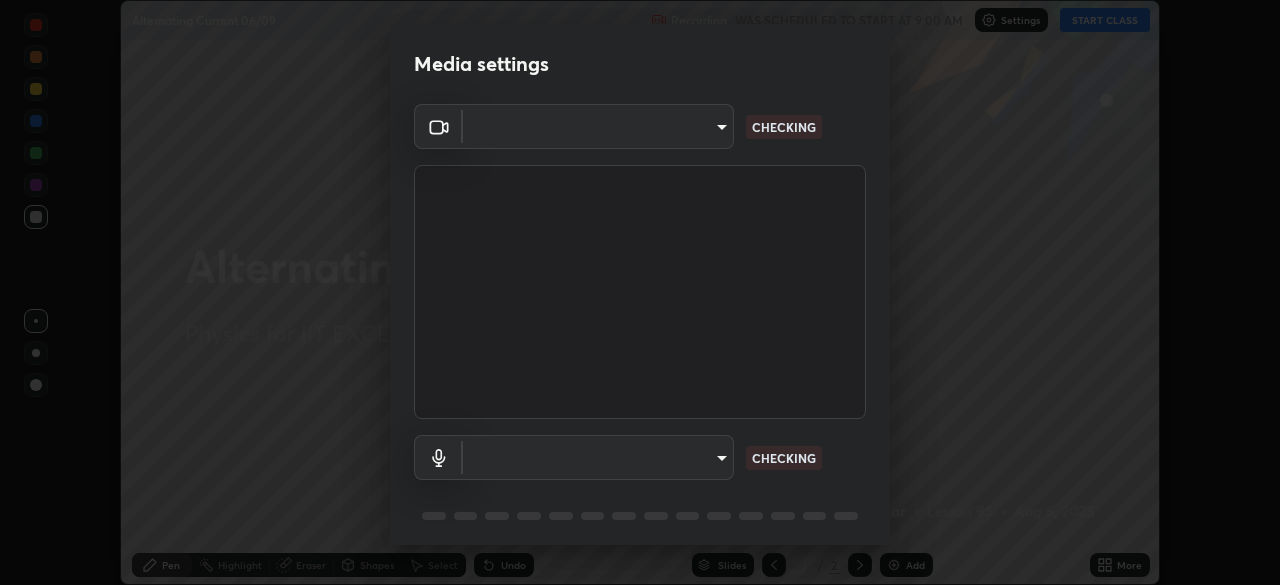type on "a2c9e0304fea7a197325265949ed38064ec23766b16e4a4df4757bcf8ee53c87" 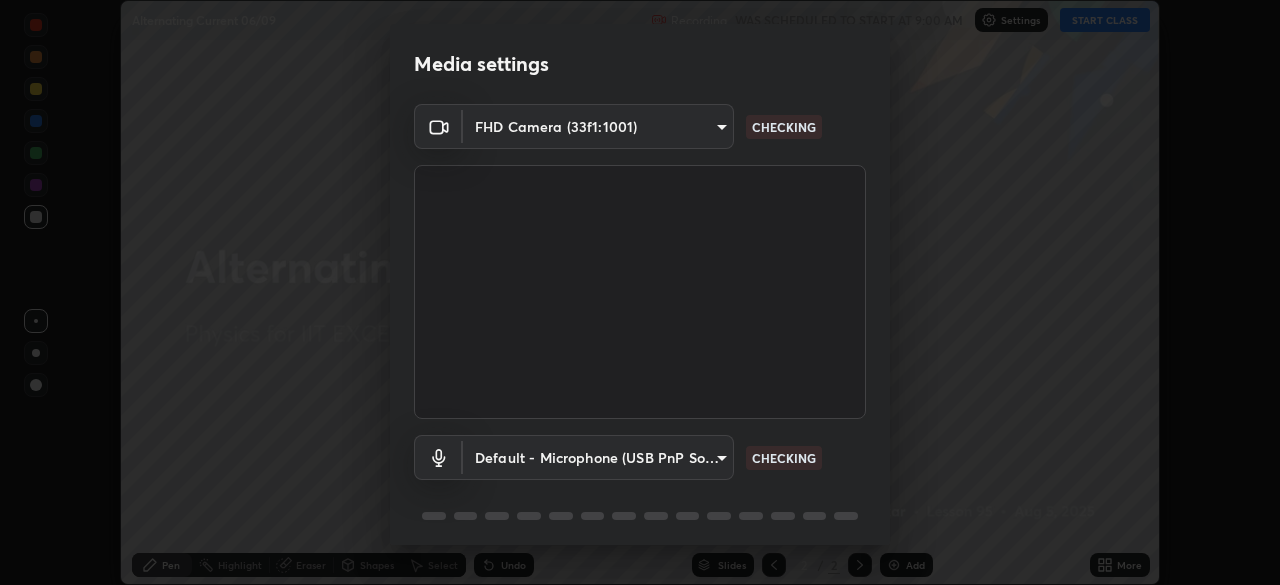 click on "Erase all Alternating Current 06/09 Recording WAS SCHEDULED TO START AT  9:00 AM Settings START CLASS Setting up your live class Alternating Current 06/09 • L95 of Physics for IIT EXCEL OLD-1 2026 [FIRST] [LAST] Pen Highlight Eraser Shapes Select Undo Slides 2 / 2 Add More No doubts shared Encourage your learners to ask a doubt for better clarity Report an issue Reason for reporting Buffering Chat not working Audio - Video sync issue Educator video quality low ​ Attach an image Report Media settings FHD Camera (33f1:1001) a2c9e0304fea7a197325265949ed38064ec23766b16e4a4df4757bcf8ee53c87 CHECKING Default - Microphone (USB PnP Sound Device) default CHECKING 1 / 5 Next" at bounding box center [640, 292] 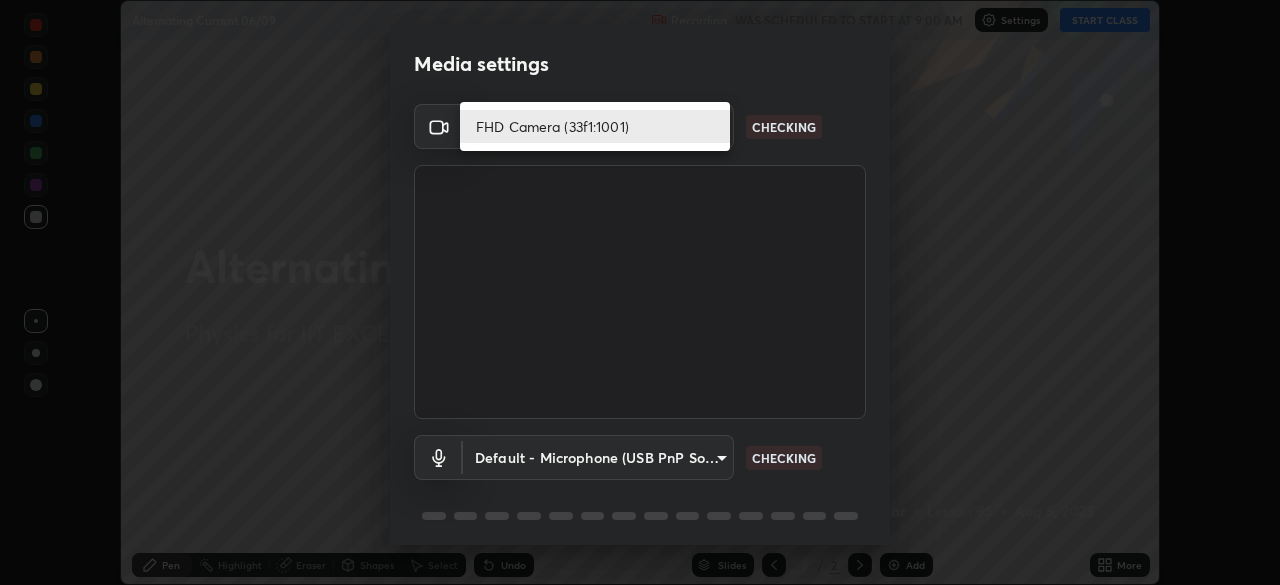 click on "FHD Camera (33f1:1001)" at bounding box center [595, 126] 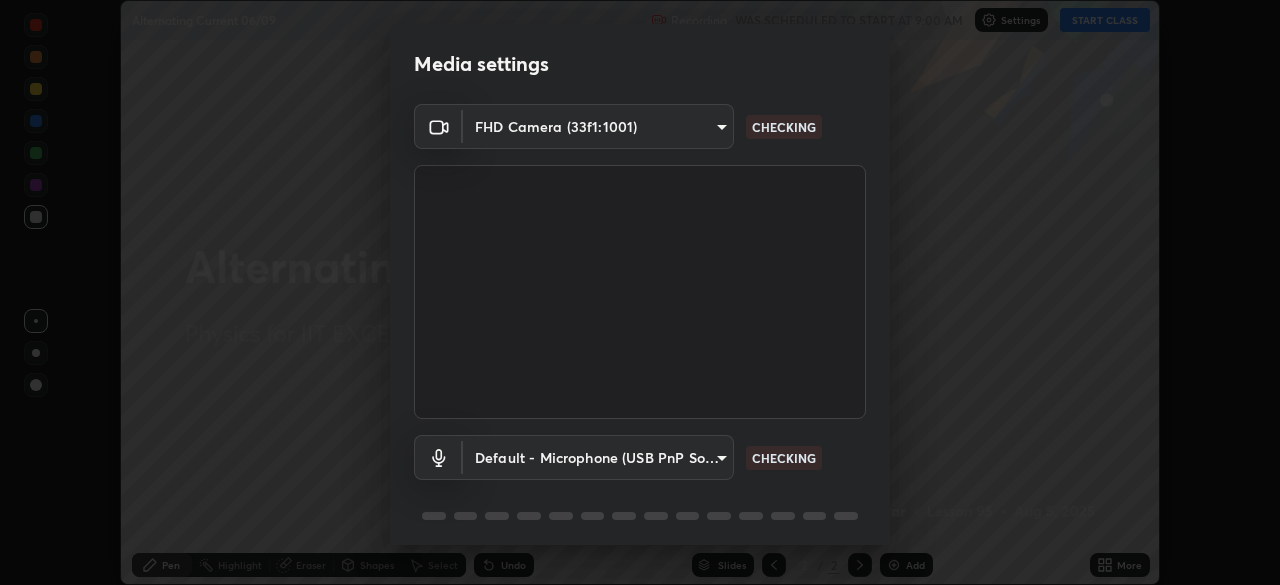 scroll, scrollTop: 71, scrollLeft: 0, axis: vertical 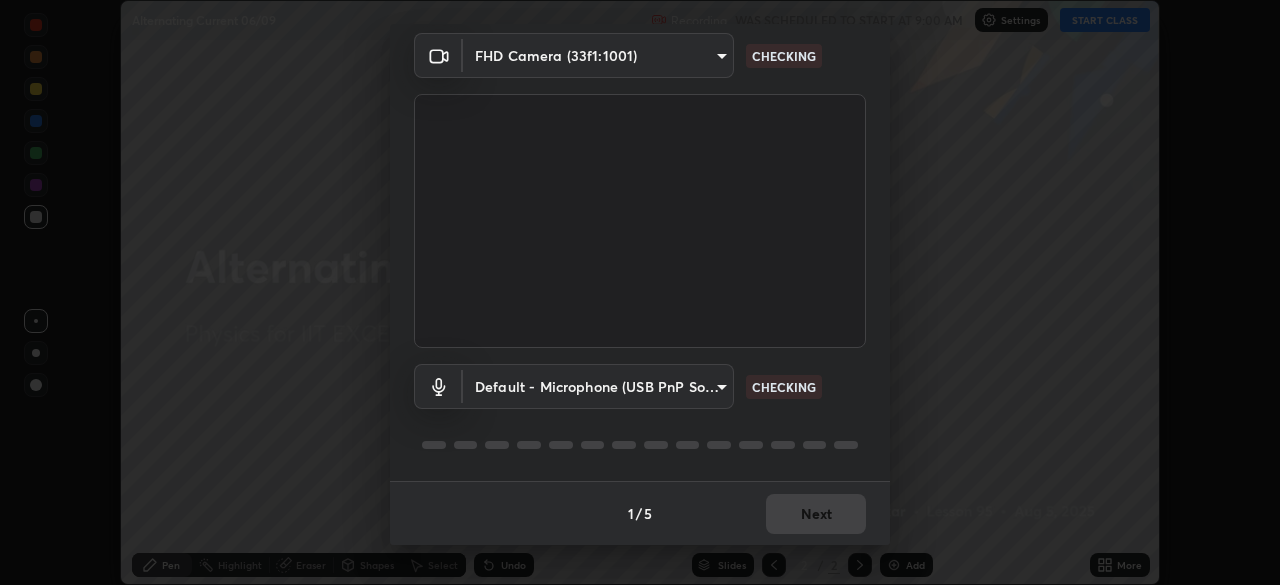 click on "Erase all Alternating Current 06/09 Recording WAS SCHEDULED TO START AT  9:00 AM Settings START CLASS Setting up your live class Alternating Current 06/09 • L95 of Physics for IIT EXCEL OLD-1 2026 [FIRST] [LAST] Pen Highlight Eraser Shapes Select Undo Slides 2 / 2 Add More No doubts shared Encourage your learners to ask a doubt for better clarity Report an issue Reason for reporting Buffering Chat not working Audio - Video sync issue Educator video quality low ​ Attach an image Report Media settings FHD Camera (33f1:1001) a2c9e0304fea7a197325265949ed38064ec23766b16e4a4df4757bcf8ee53c87 CHECKING Default - Microphone (USB PnP Sound Device) default CHECKING 1 / 5 Next" at bounding box center [640, 292] 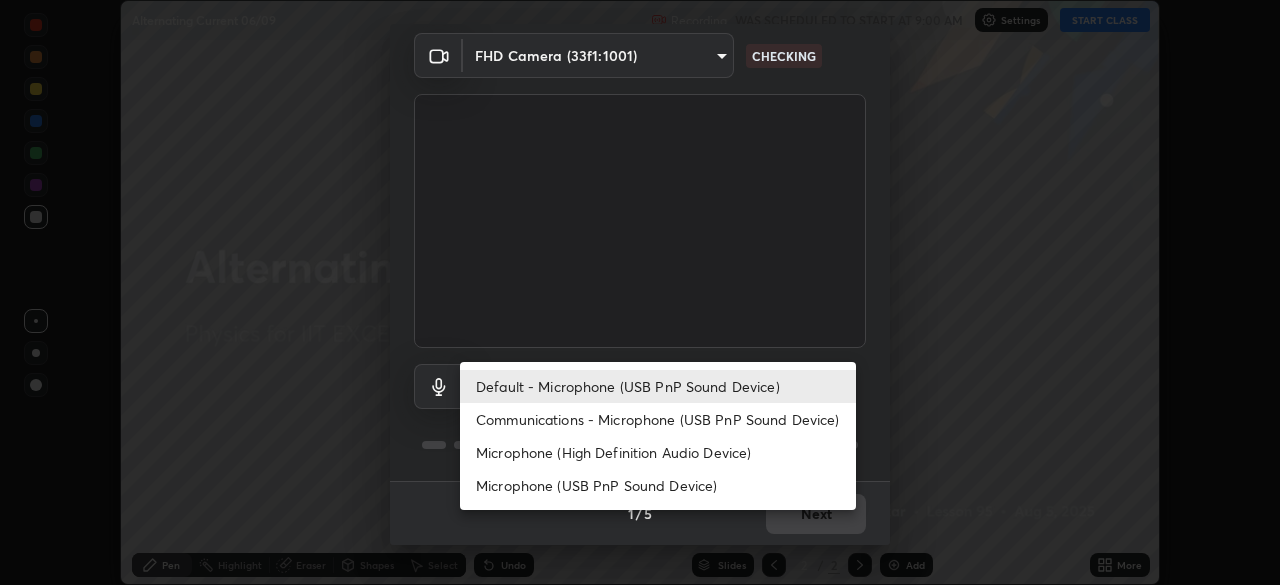click on "Communications - Microphone (USB PnP Sound Device)" at bounding box center [658, 419] 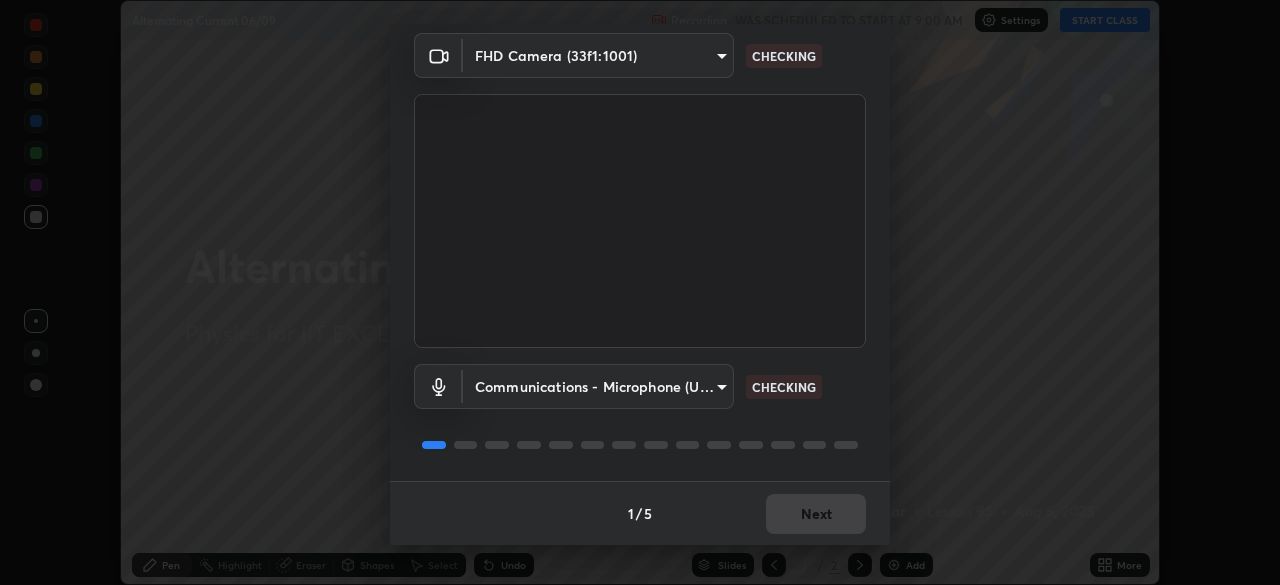 click on "Erase all Alternating Current 06/09 Recording WAS SCHEDULED TO START AT  9:00 AM Settings START CLASS Setting up your live class Alternating Current 06/09 • L95 of Physics for IIT EXCEL OLD-1 2026 [FIRST] [LAST] Pen Highlight Eraser Shapes Select Undo Slides 2 / 2 Add More No doubts shared Encourage your learners to ask a doubt for better clarity Report an issue Reason for reporting Buffering Chat not working Audio - Video sync issue Educator video quality low ​ Attach an image Report Media settings FHD Camera (33f1:1001) a2c9e0304fea7a197325265949ed38064ec23766b16e4a4df4757bcf8ee53c87 CHECKING Communications - Microphone (USB PnP Sound Device) communications CHECKING 1 / 5 Next" at bounding box center [640, 292] 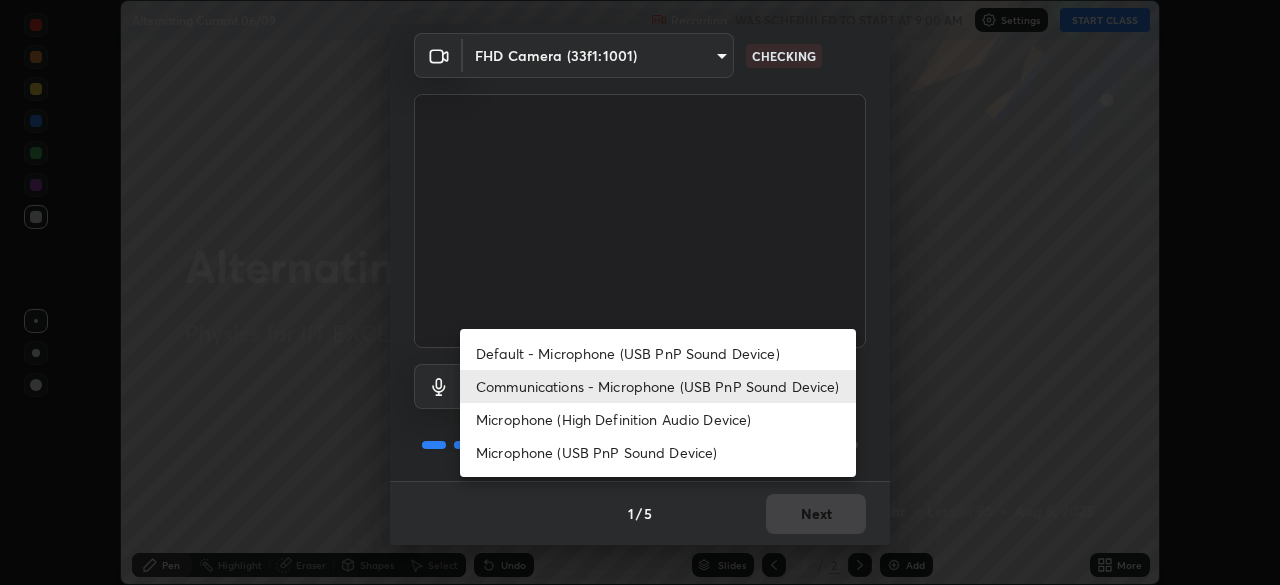click on "Default - Microphone (USB PnP Sound Device)" at bounding box center (658, 353) 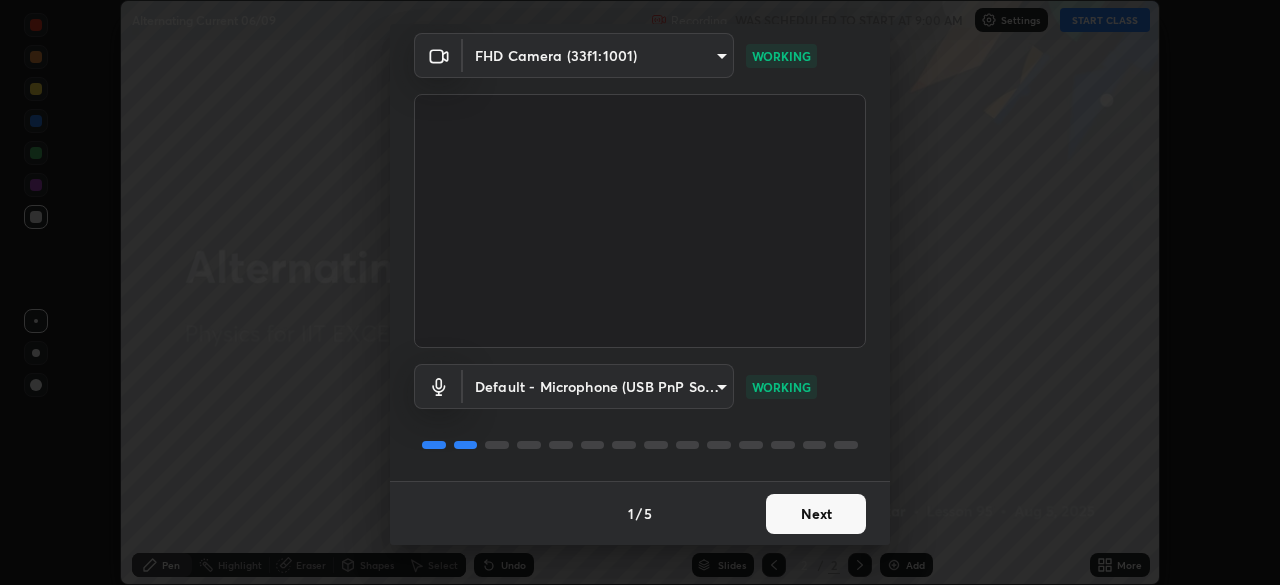 click on "Next" at bounding box center (816, 514) 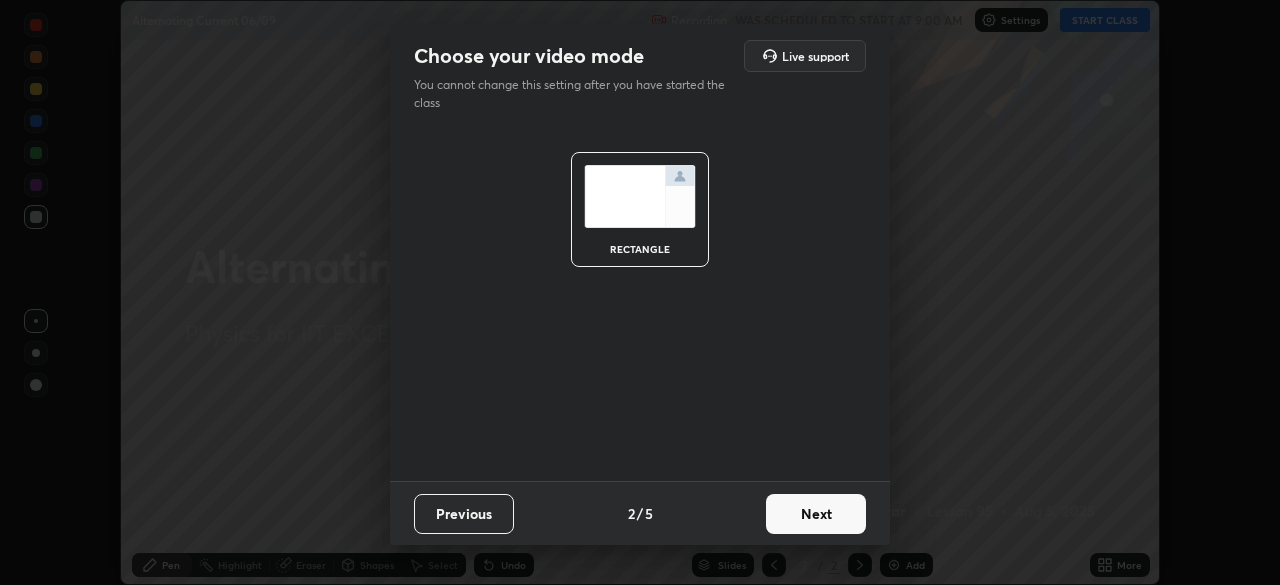click on "Next" at bounding box center (816, 514) 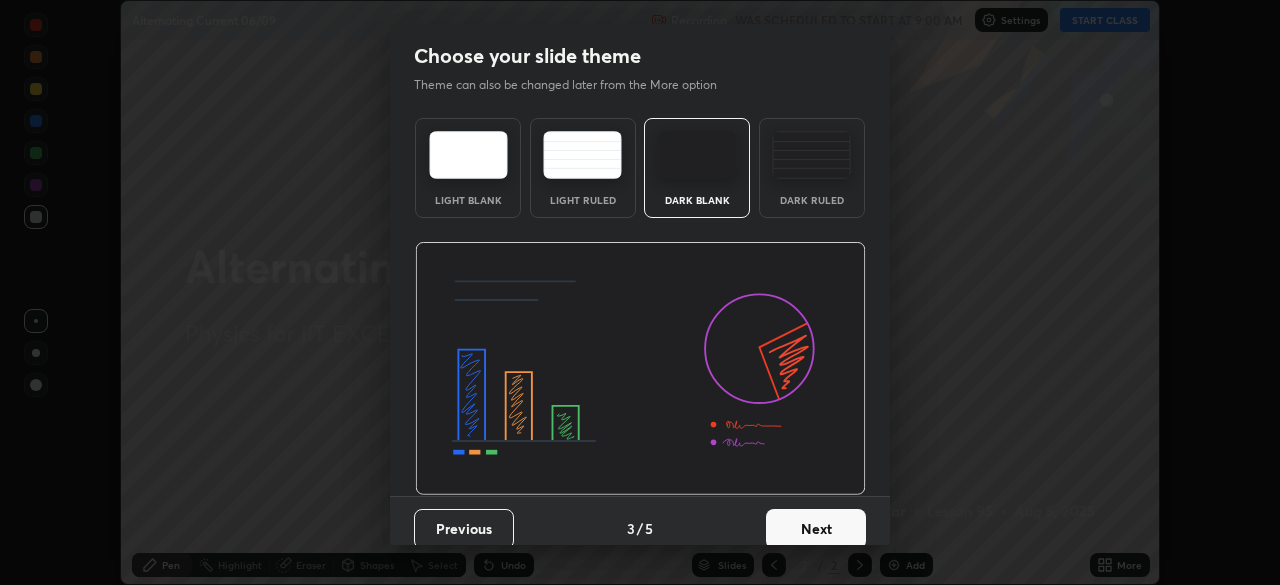 click on "Next" at bounding box center (816, 529) 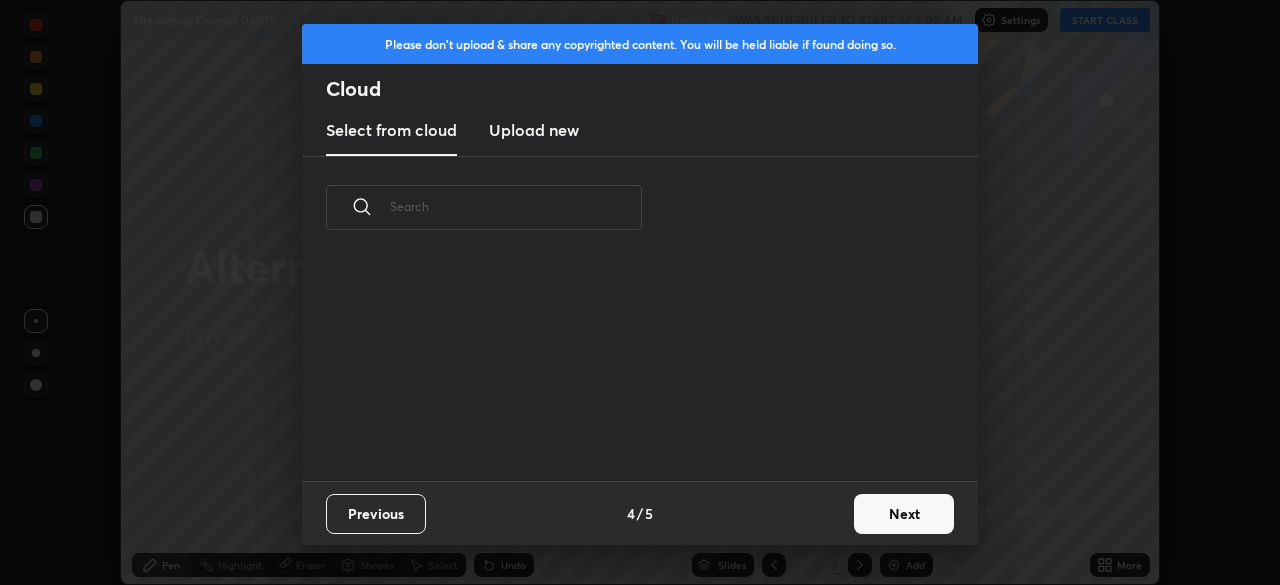click on "Next" at bounding box center (904, 514) 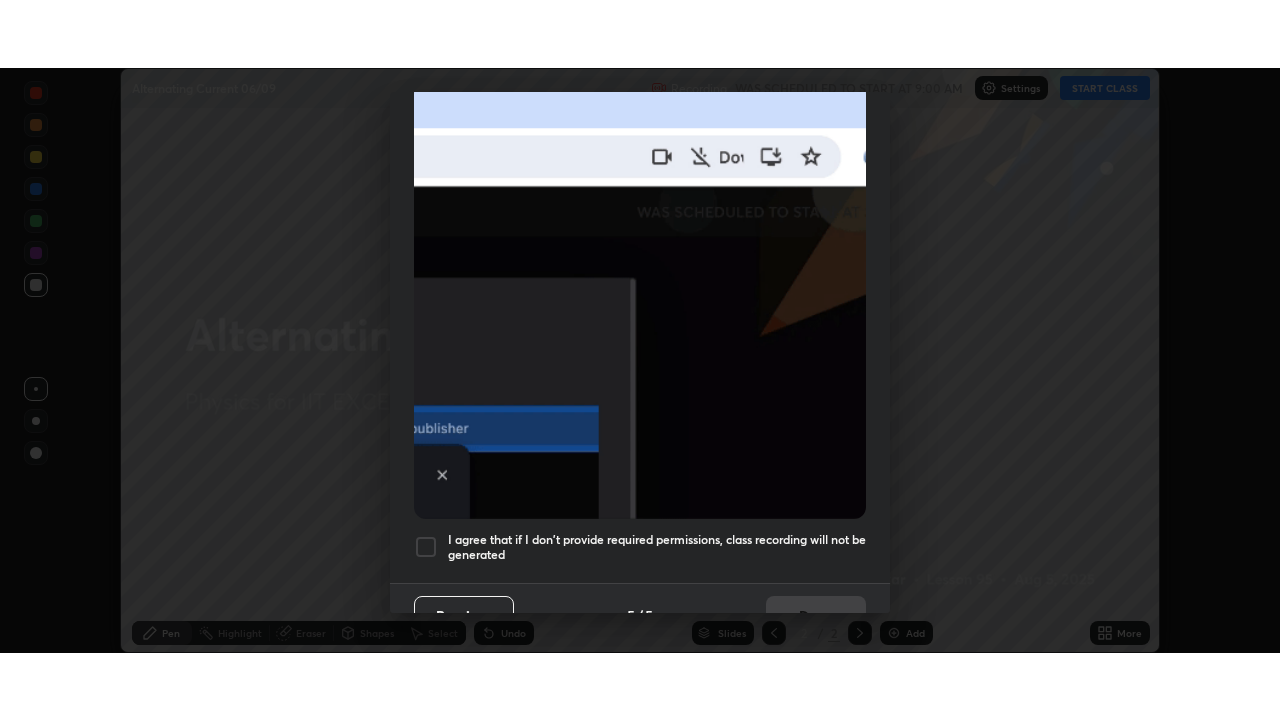 scroll, scrollTop: 479, scrollLeft: 0, axis: vertical 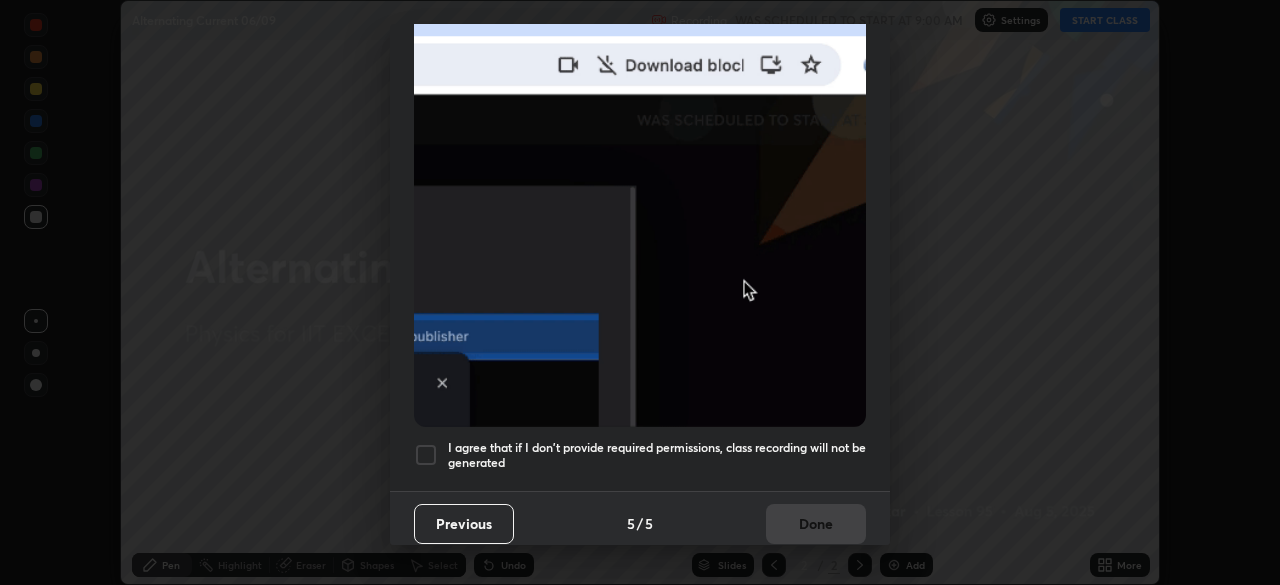 click at bounding box center (426, 455) 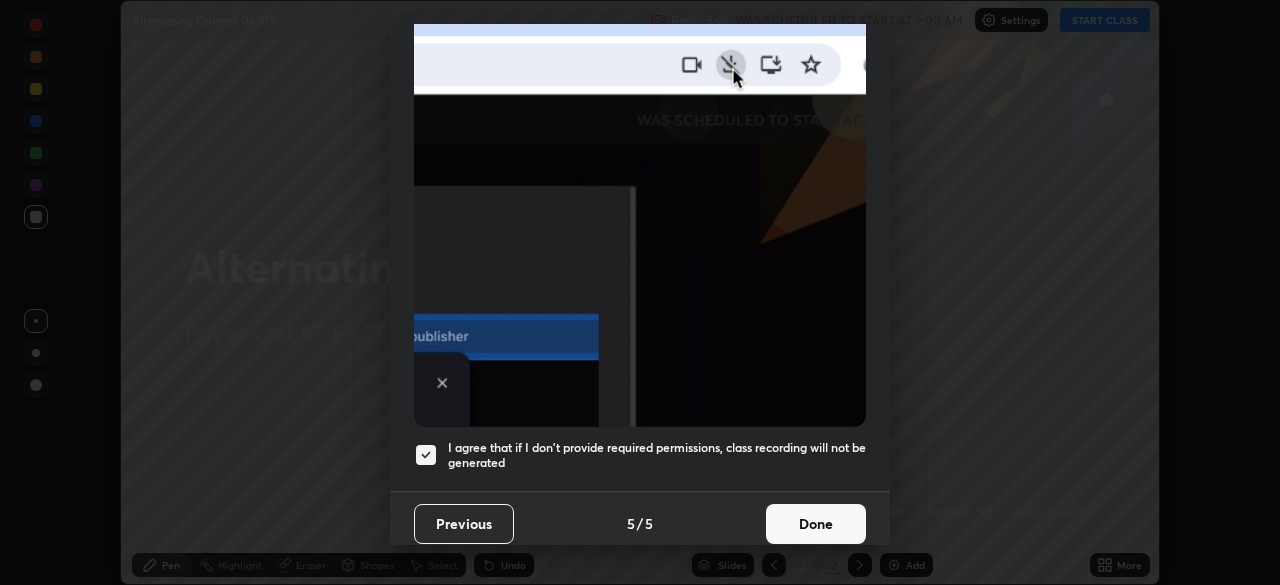 click on "Done" at bounding box center [816, 524] 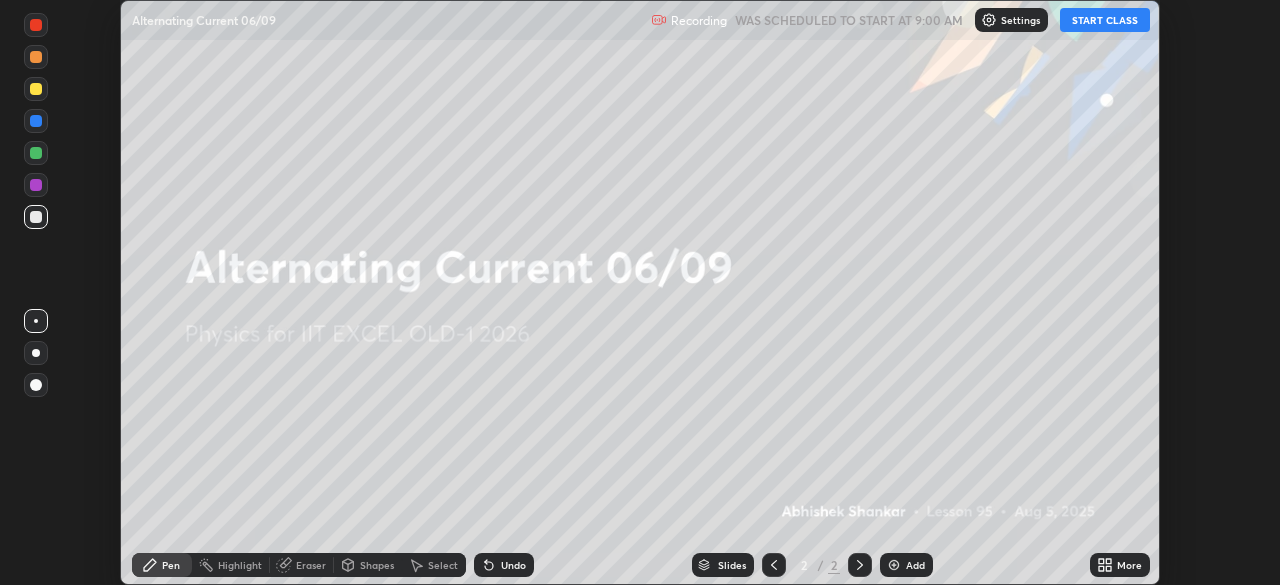 click 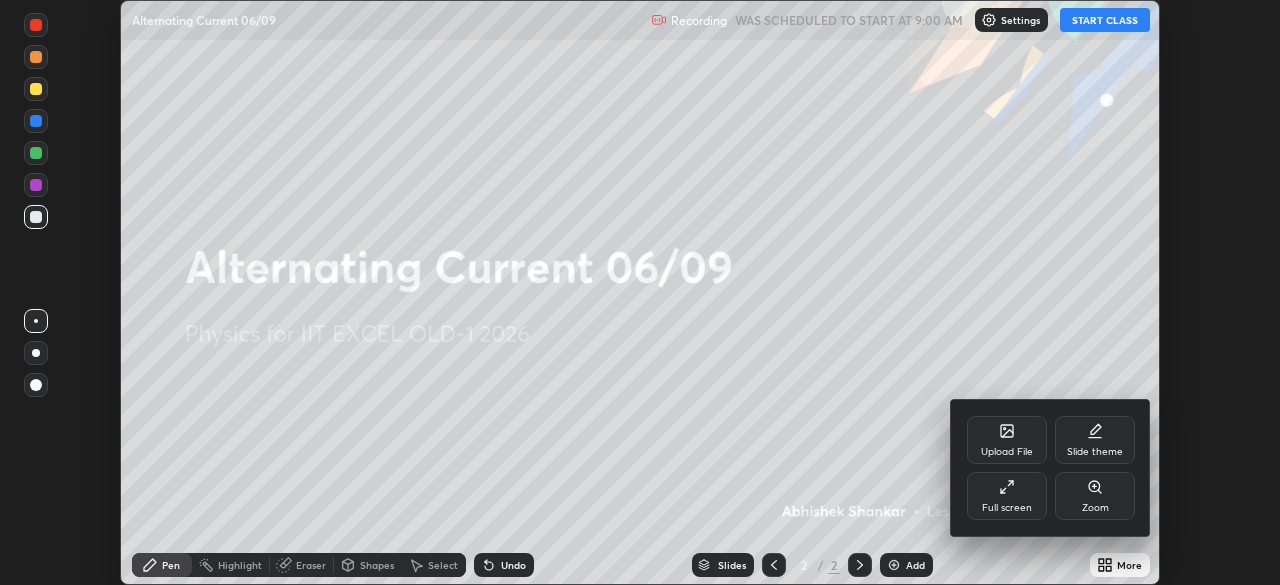 click on "Full screen" at bounding box center (1007, 508) 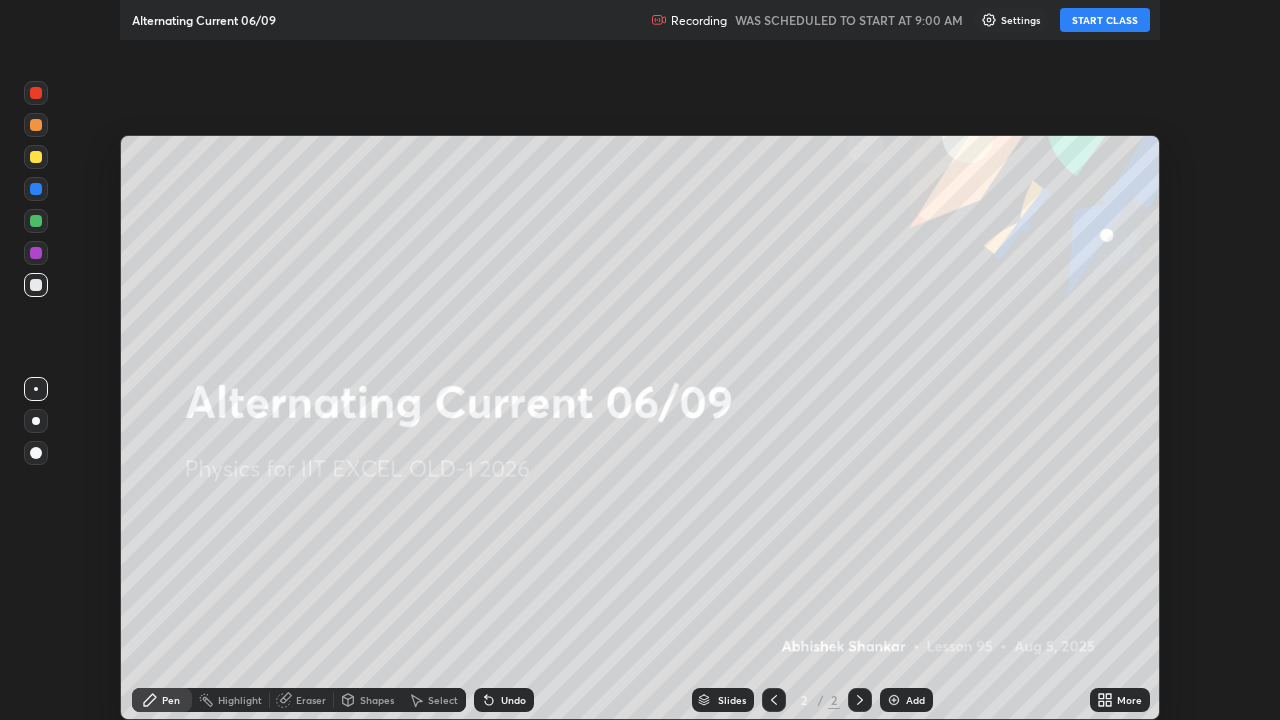 scroll, scrollTop: 99280, scrollLeft: 98720, axis: both 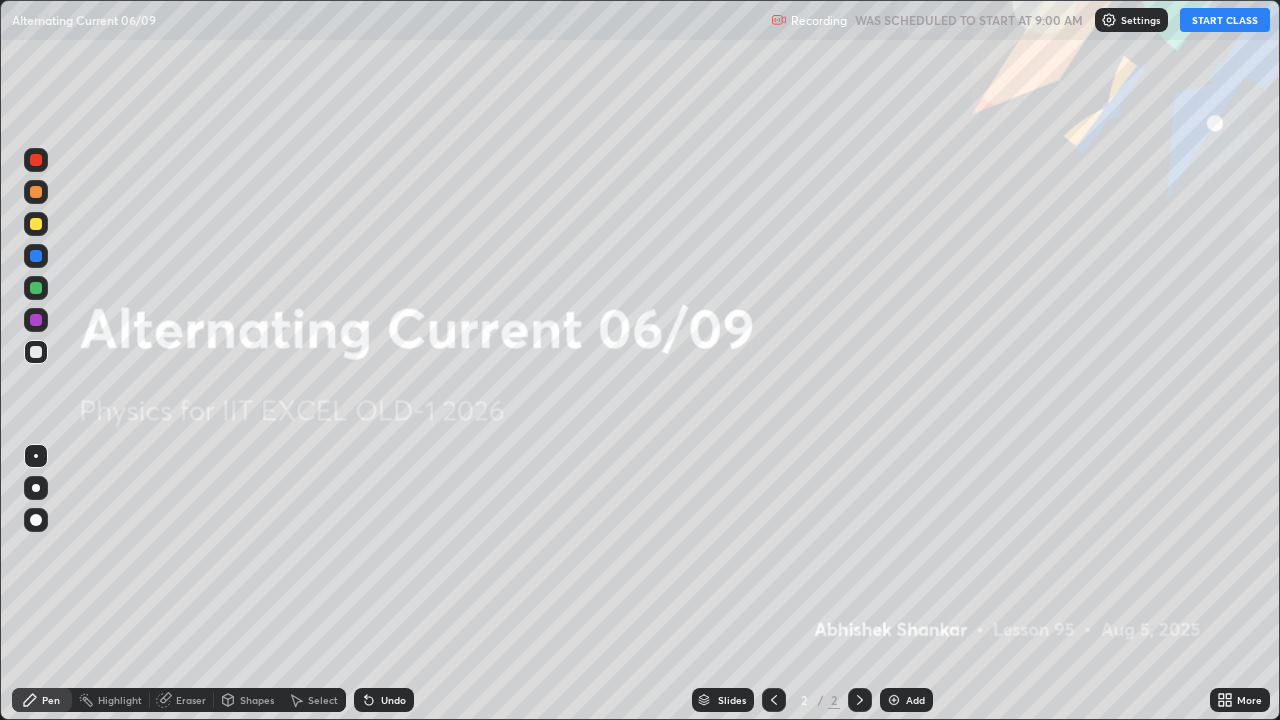 click at bounding box center (1109, 20) 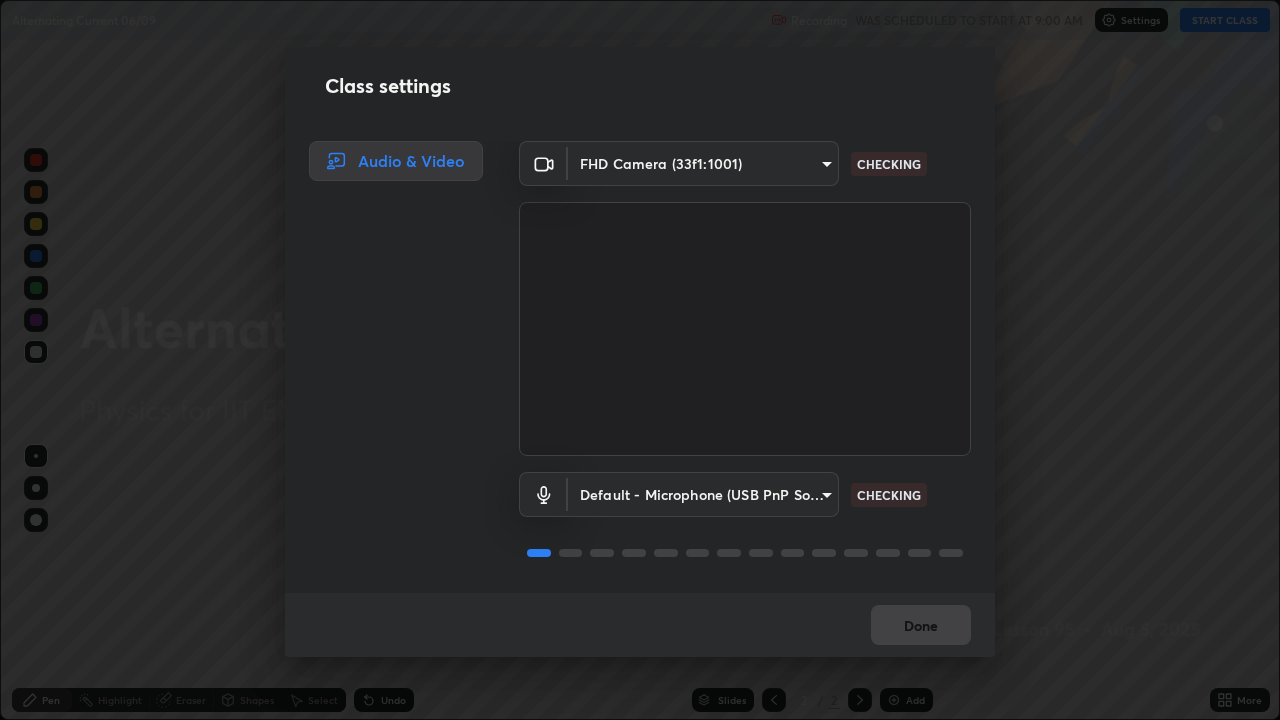 scroll, scrollTop: 2, scrollLeft: 0, axis: vertical 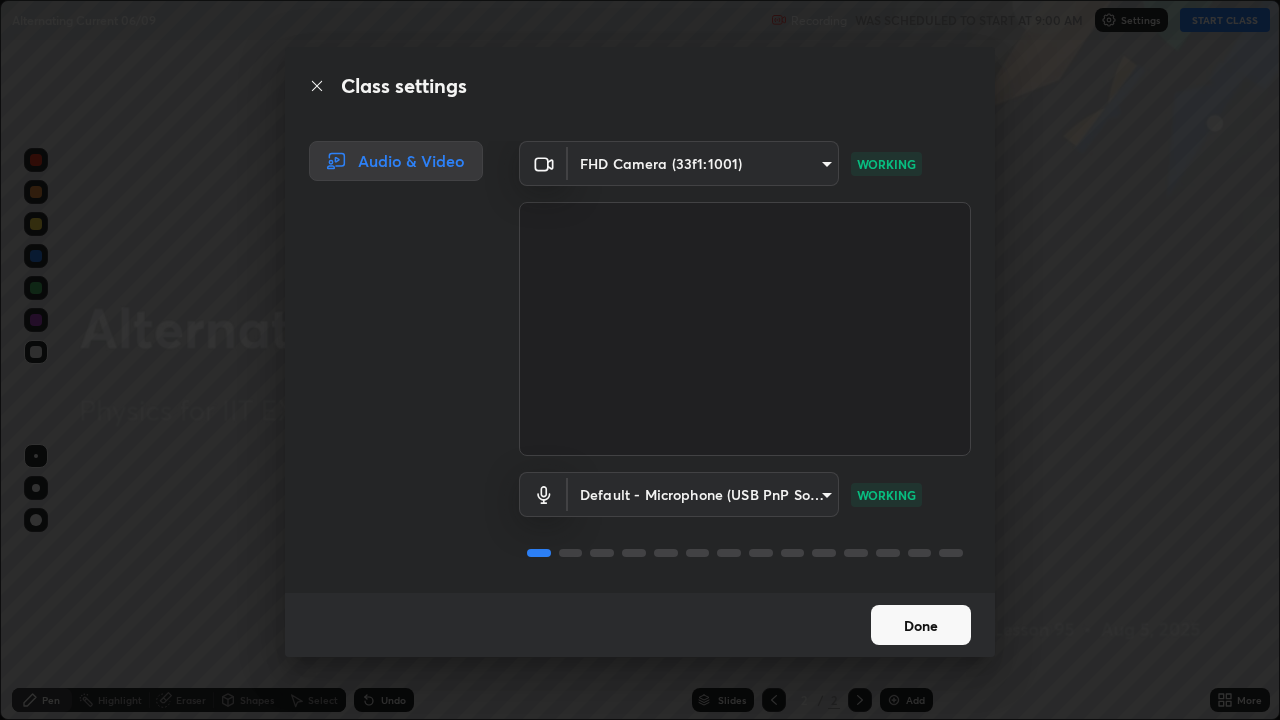 click on "Done" at bounding box center (921, 625) 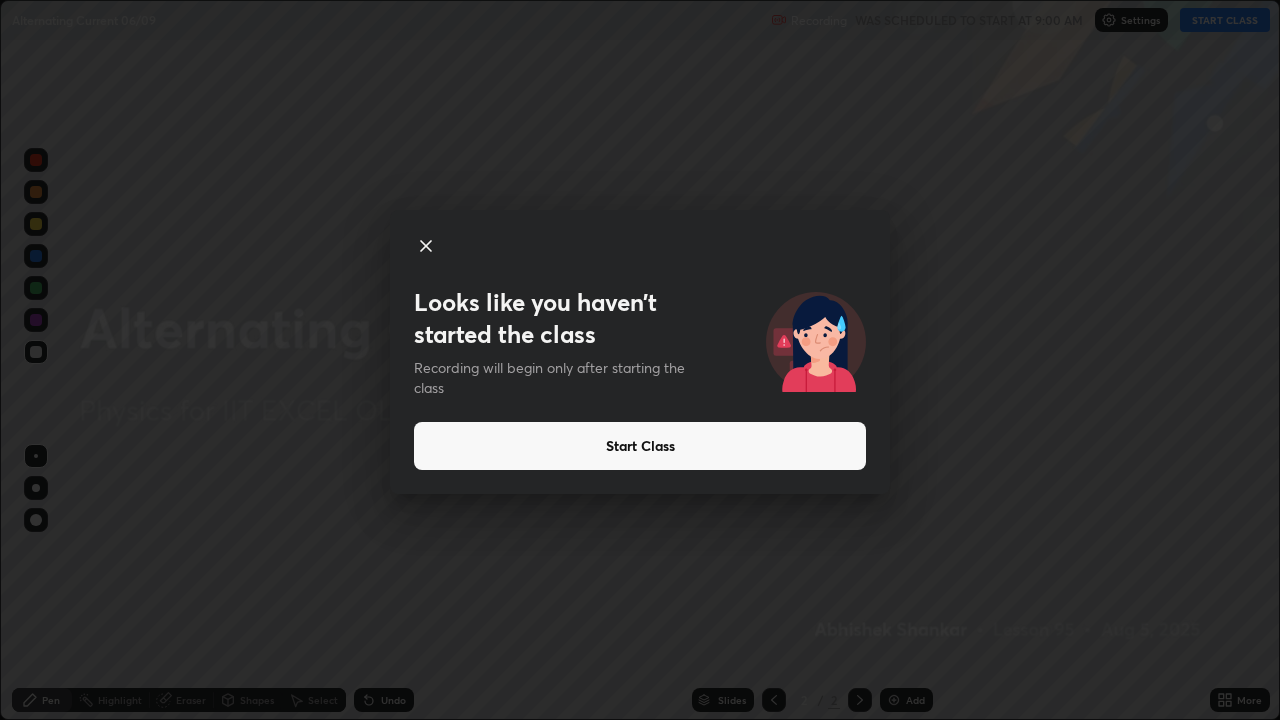 click on "Start Class" at bounding box center [640, 446] 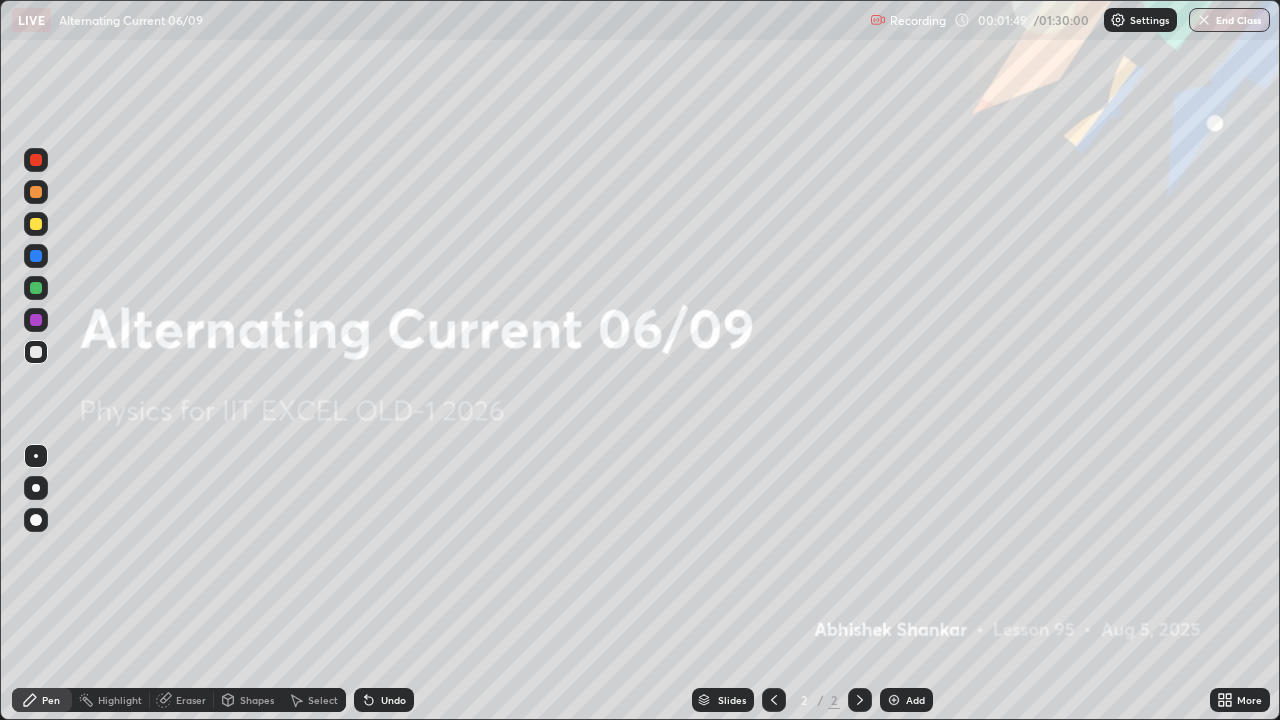 click on "Add" at bounding box center [906, 700] 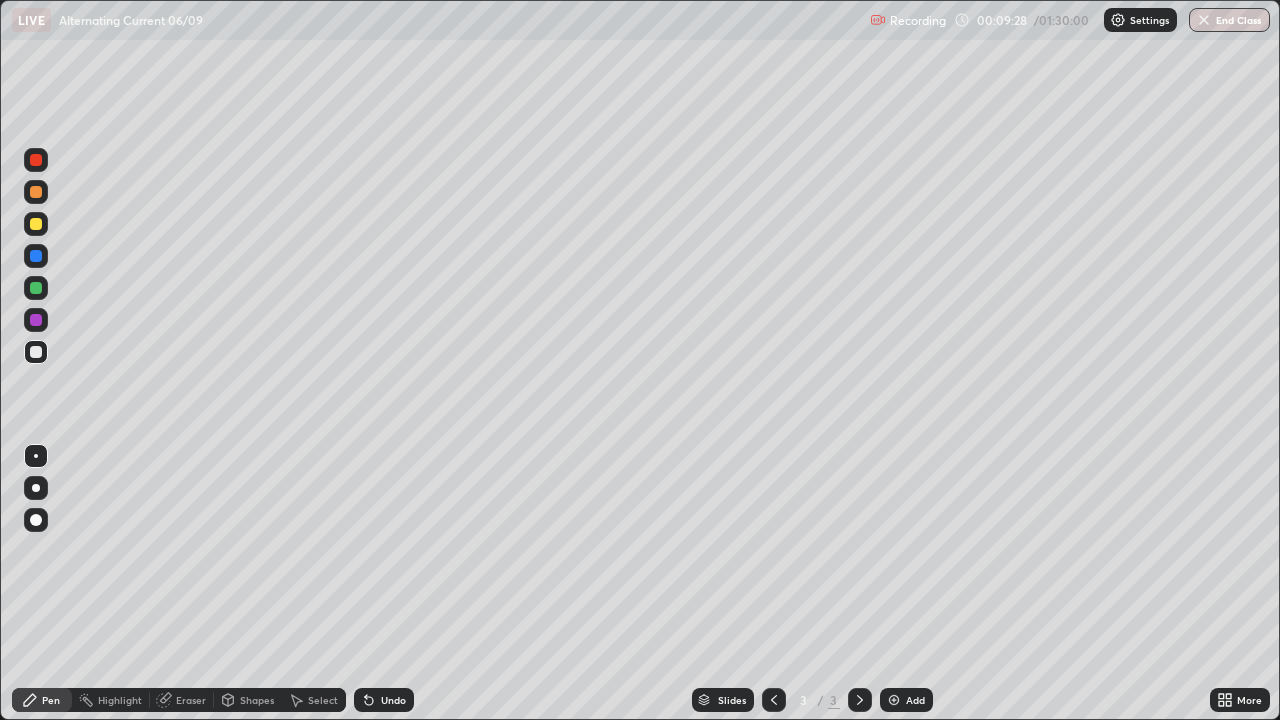 click at bounding box center (36, 224) 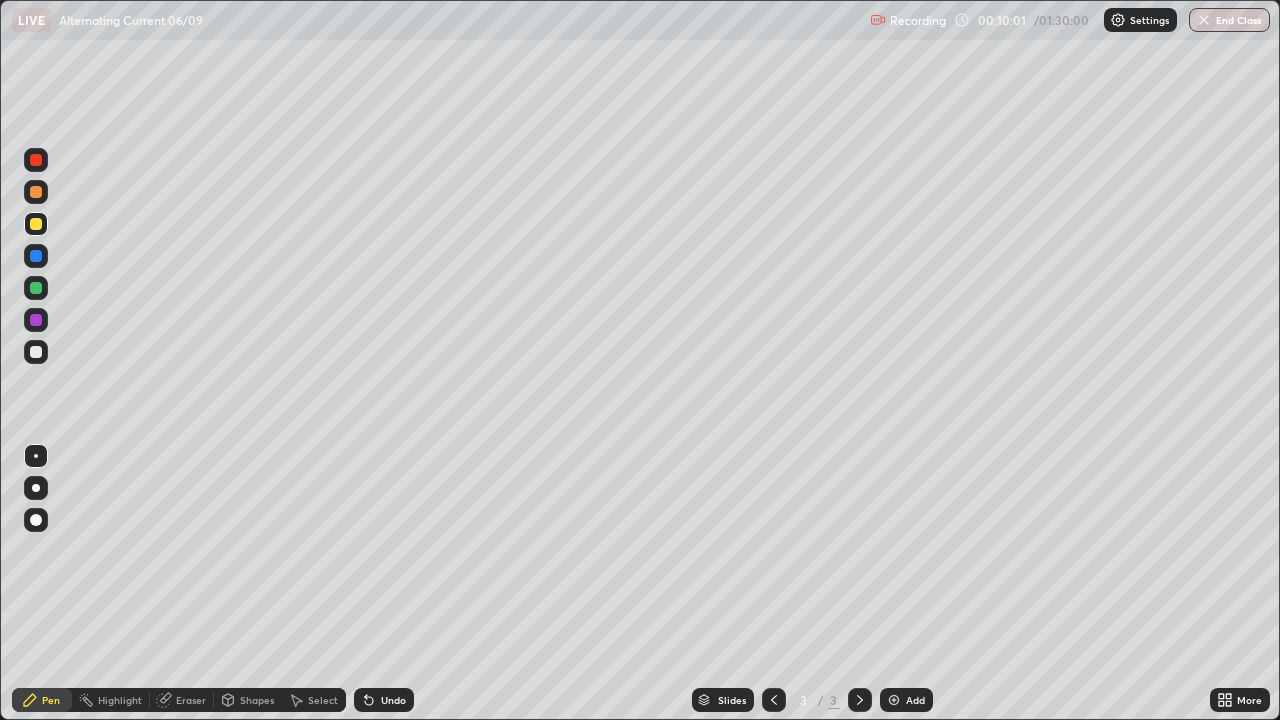 click on "Eraser" at bounding box center (191, 700) 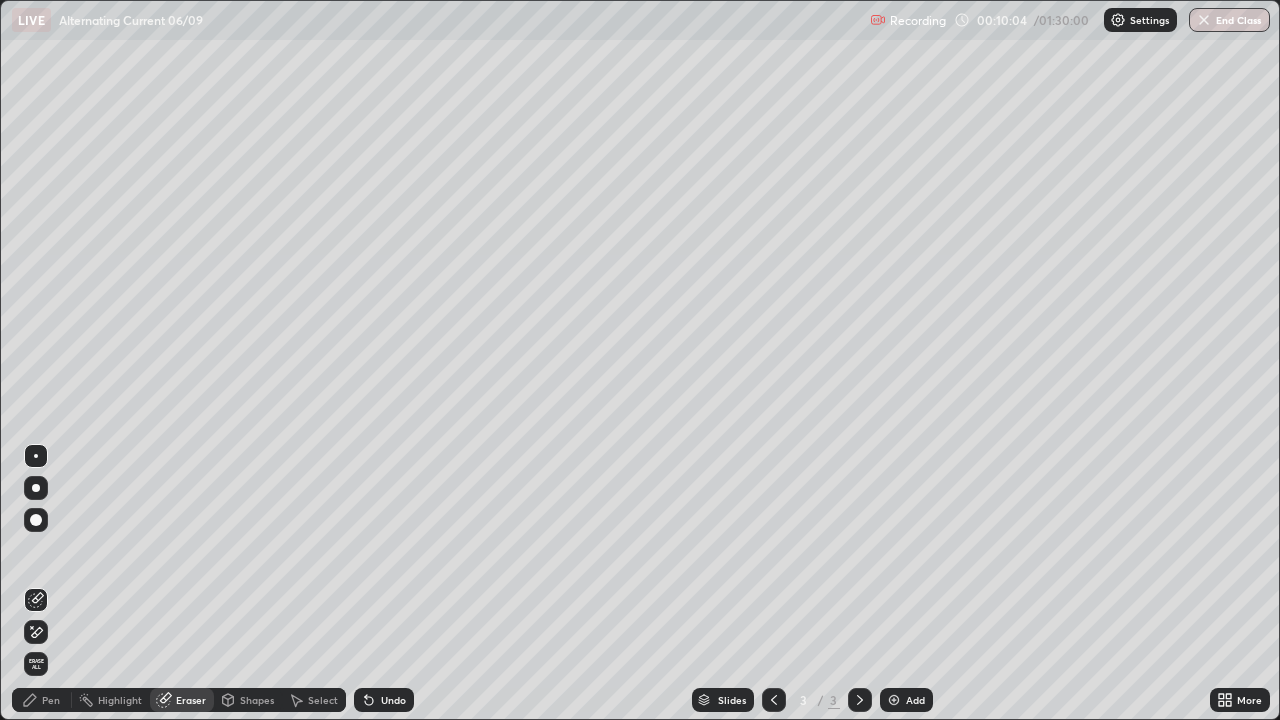 click on "Pen" at bounding box center (42, 700) 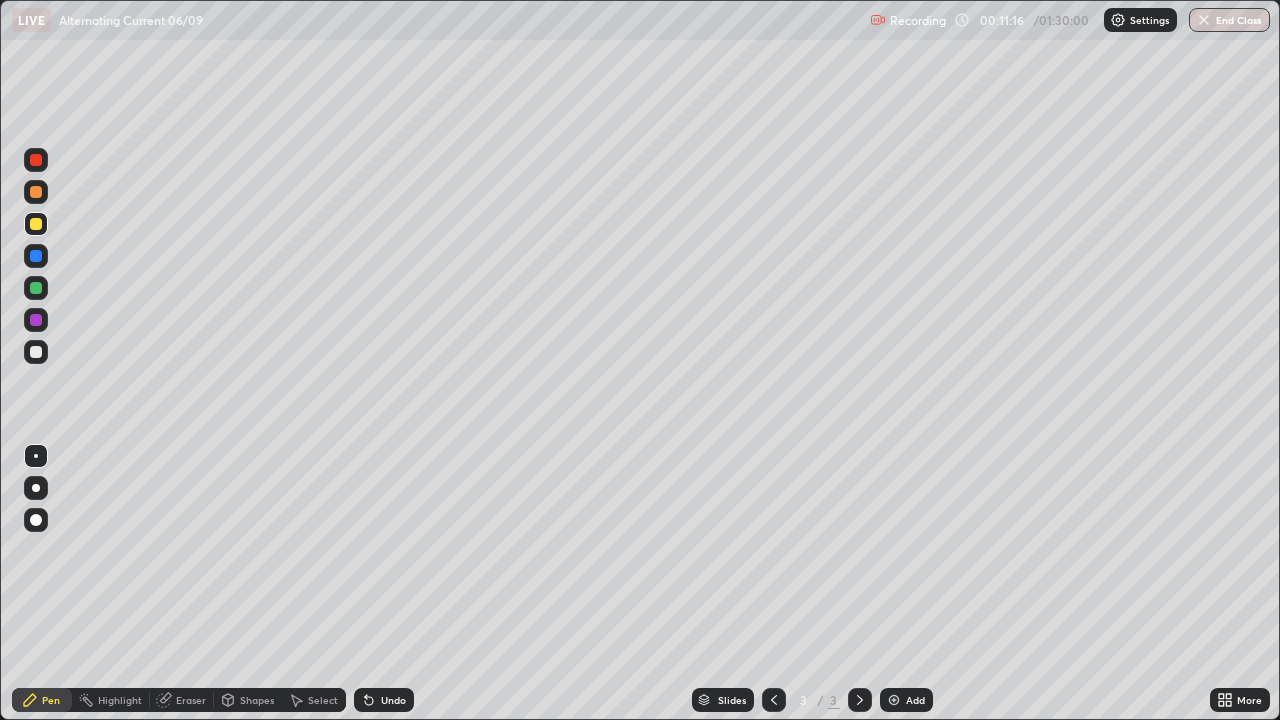 click at bounding box center (36, 352) 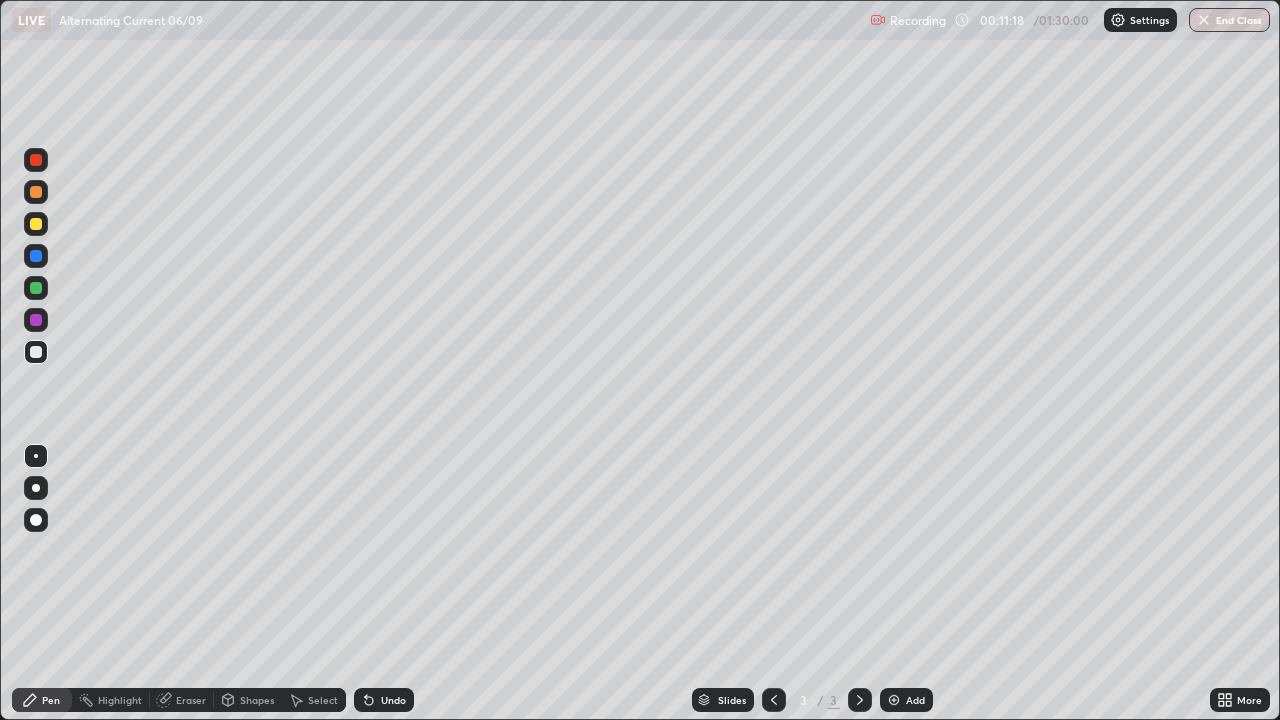click at bounding box center (36, 224) 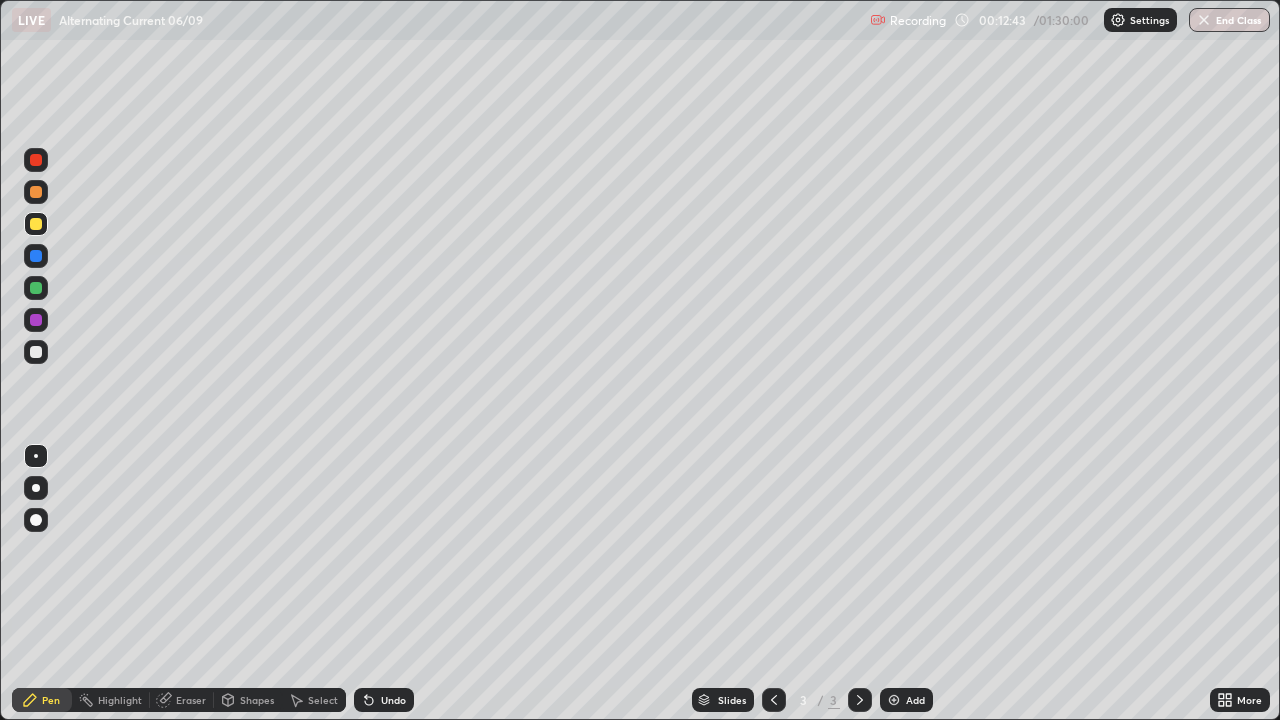 click at bounding box center [36, 352] 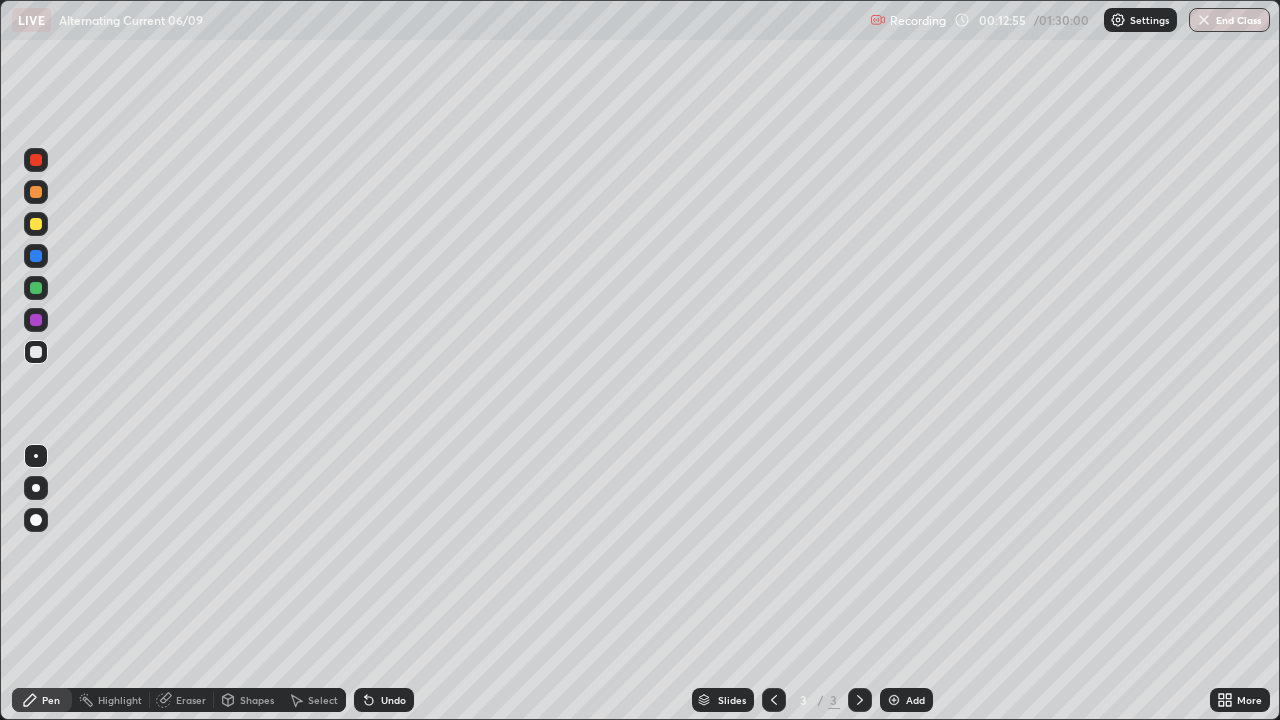 click on "Undo" at bounding box center [384, 700] 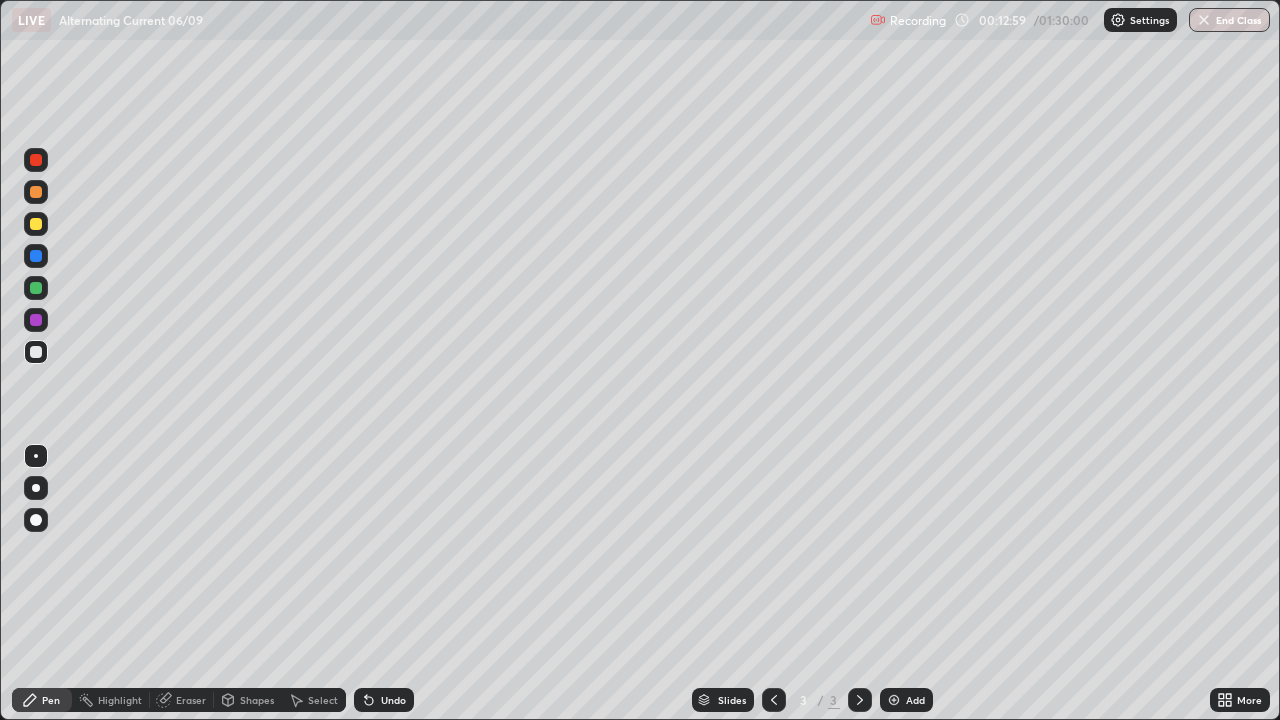 click on "Undo" at bounding box center [393, 700] 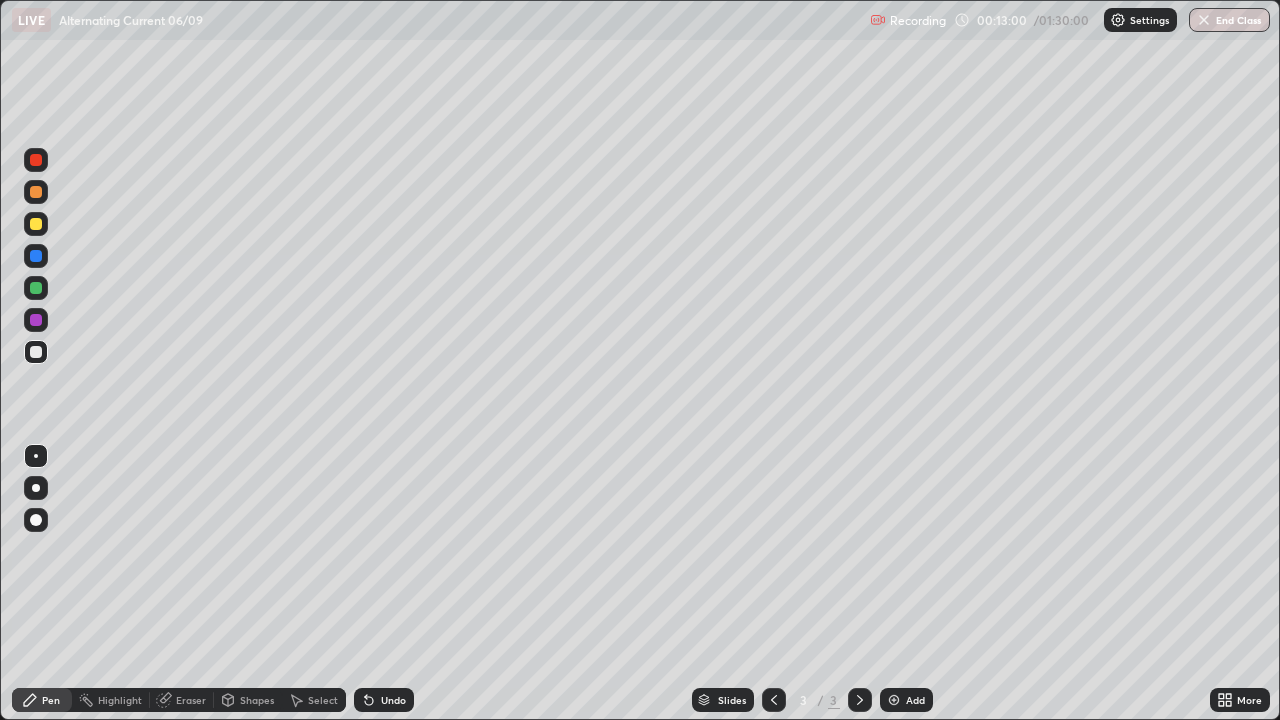 click on "Undo" at bounding box center (384, 700) 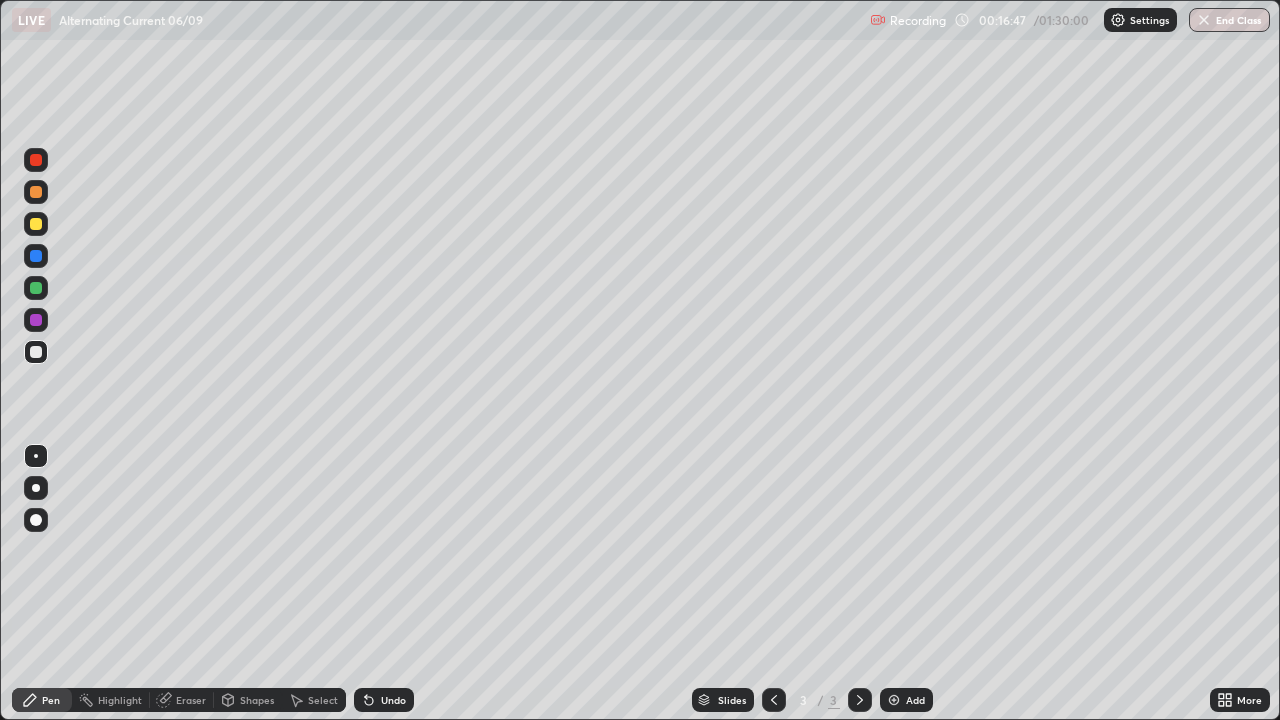 click on "Add" at bounding box center (915, 700) 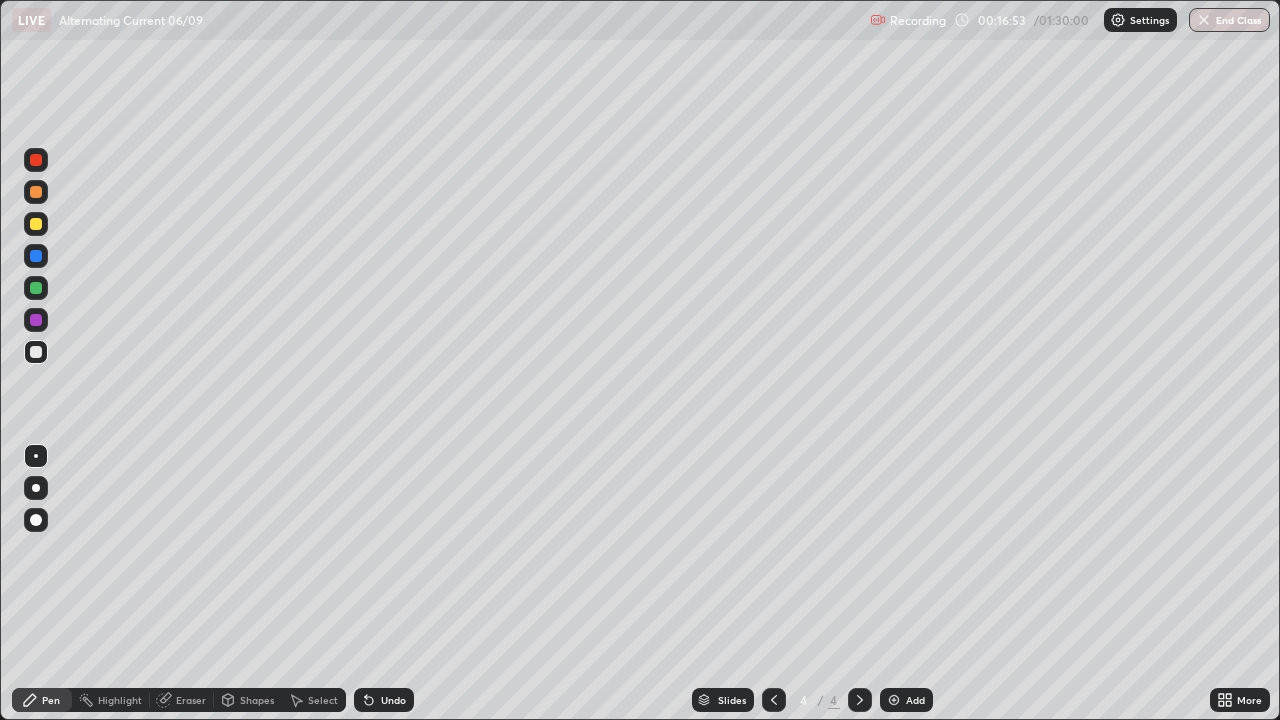 click at bounding box center [36, 224] 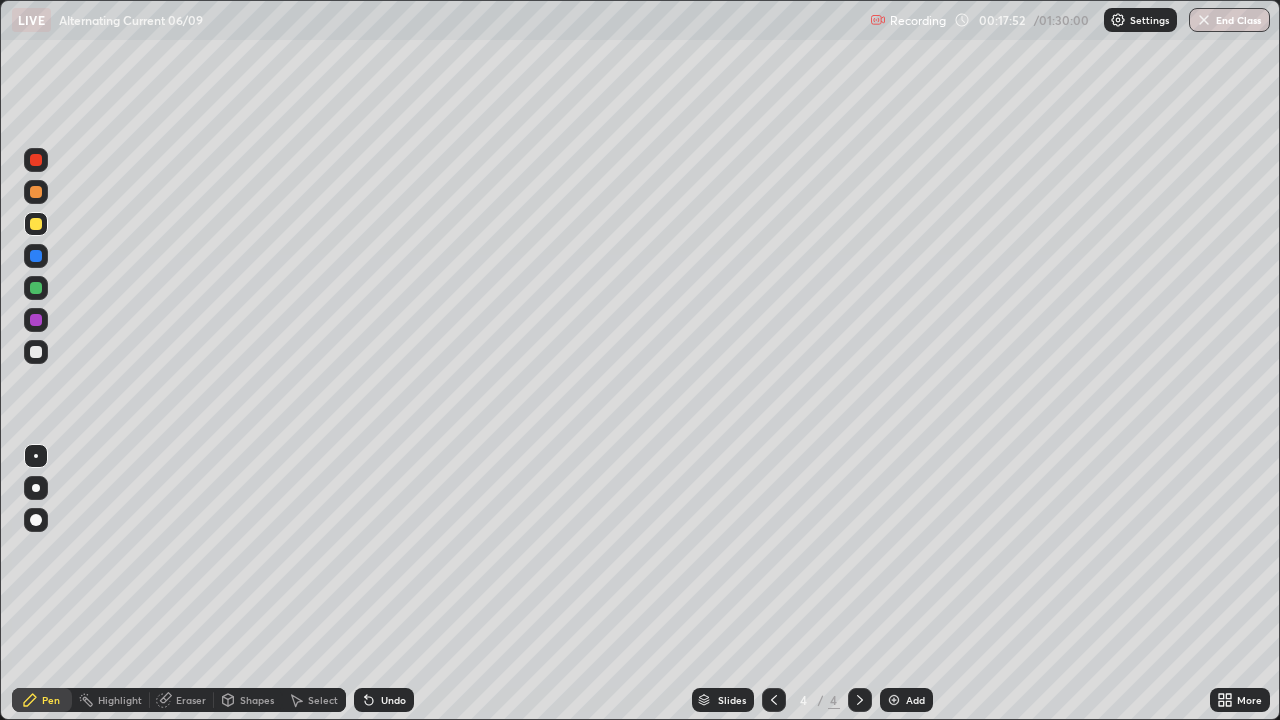 click at bounding box center [36, 352] 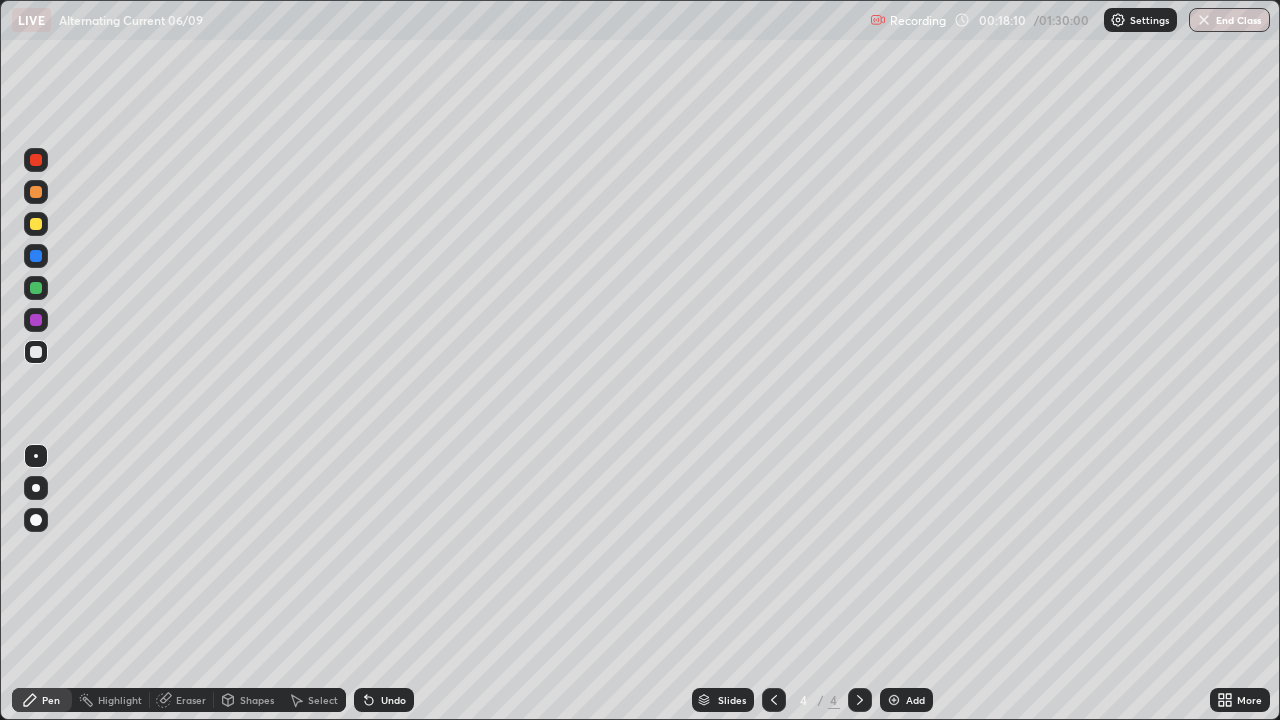 click on "Eraser" at bounding box center [191, 700] 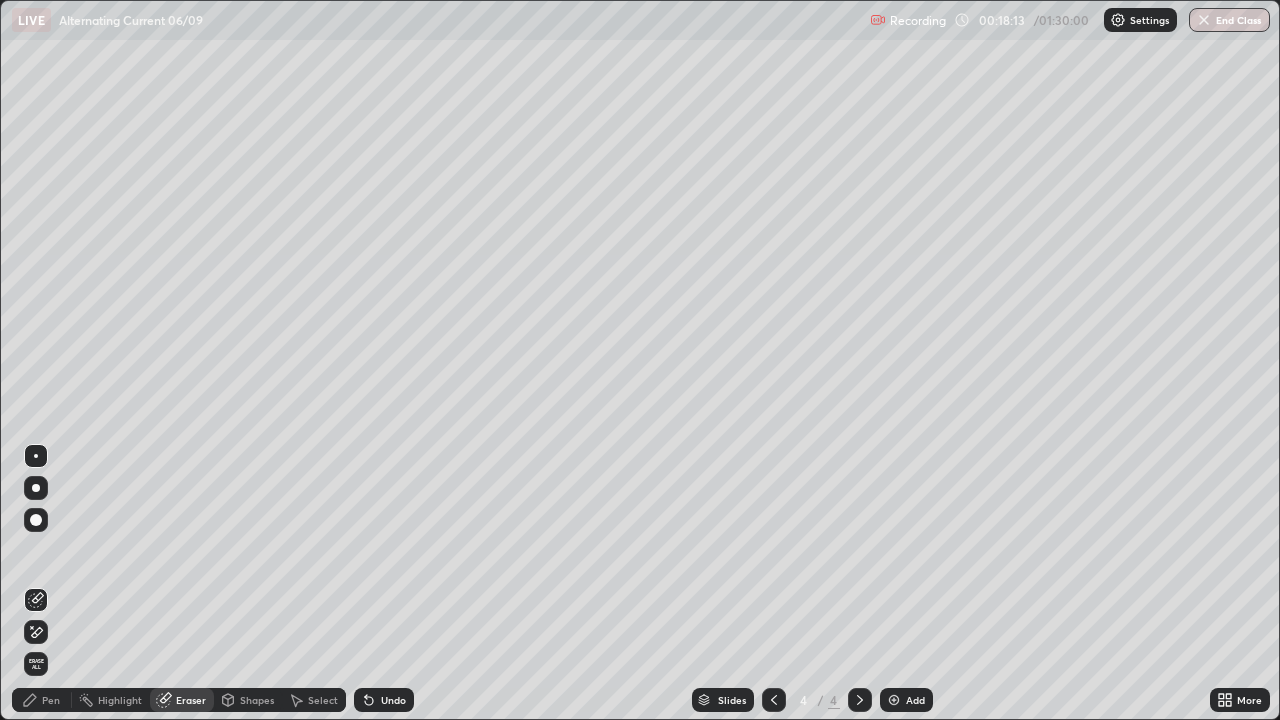 click on "Pen" at bounding box center (51, 700) 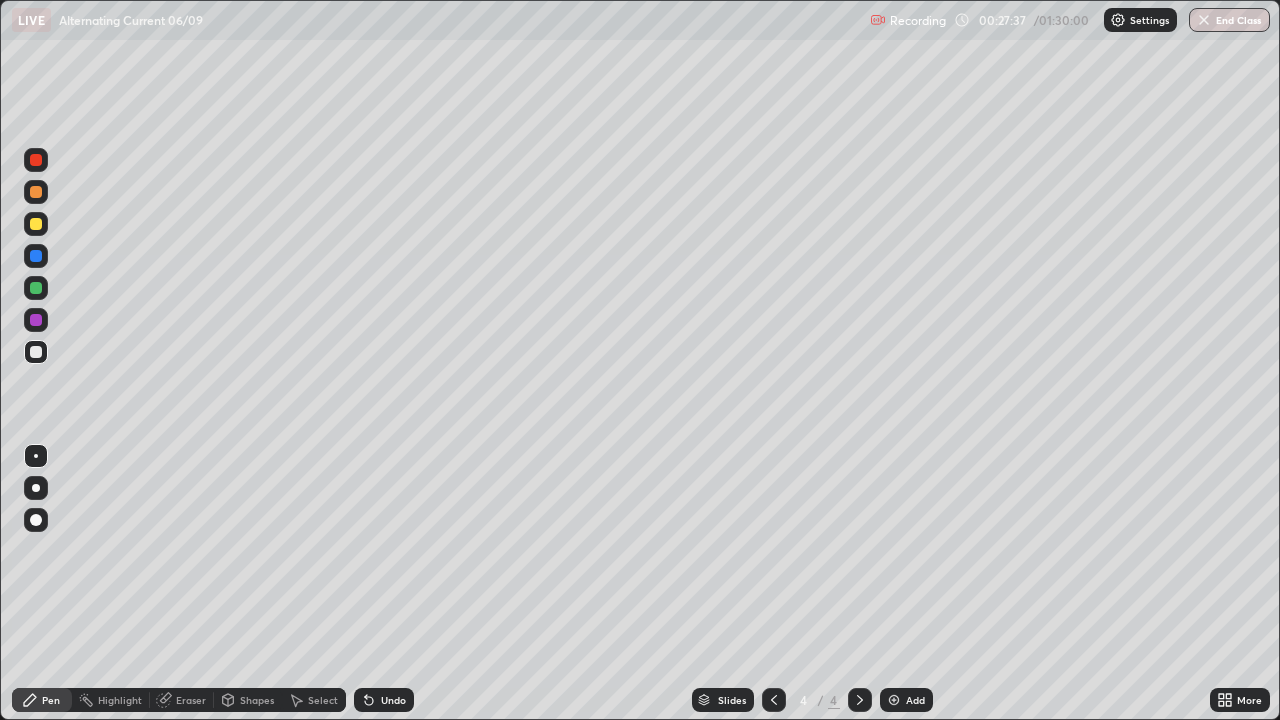click on "Select" at bounding box center (314, 700) 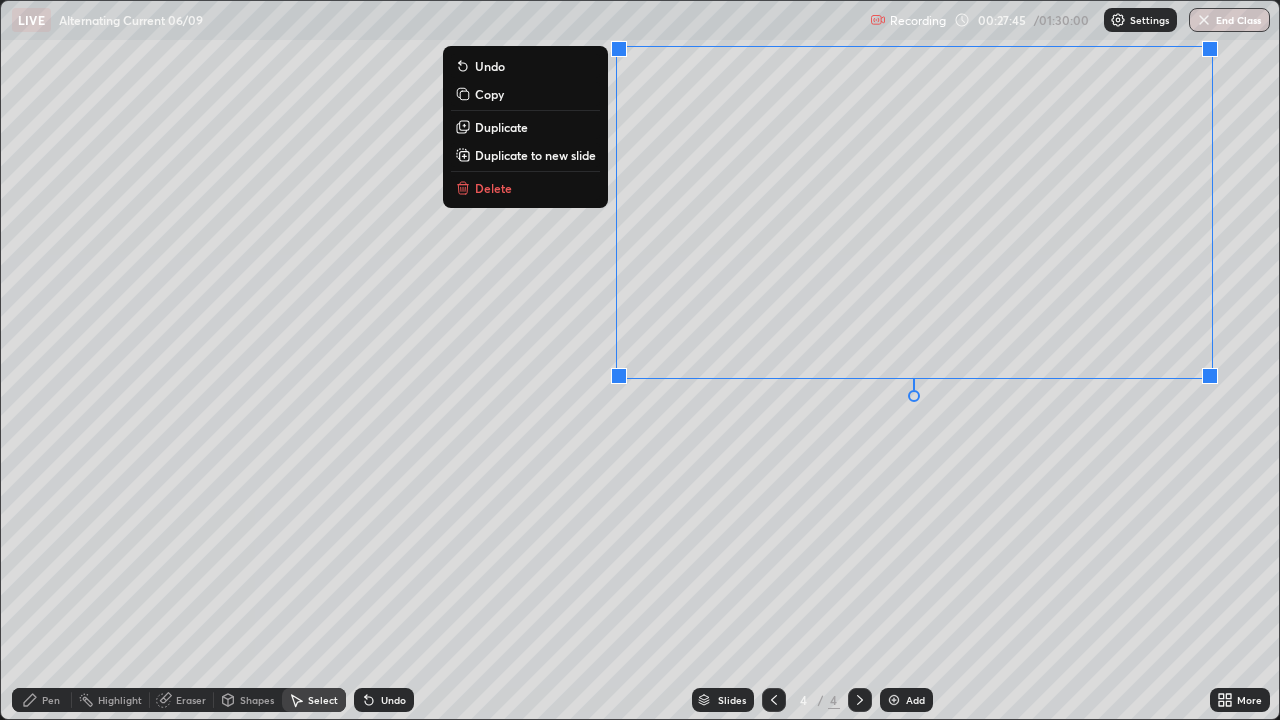 click on "0 ° Undo Copy Duplicate Duplicate to new slide Delete" at bounding box center [640, 360] 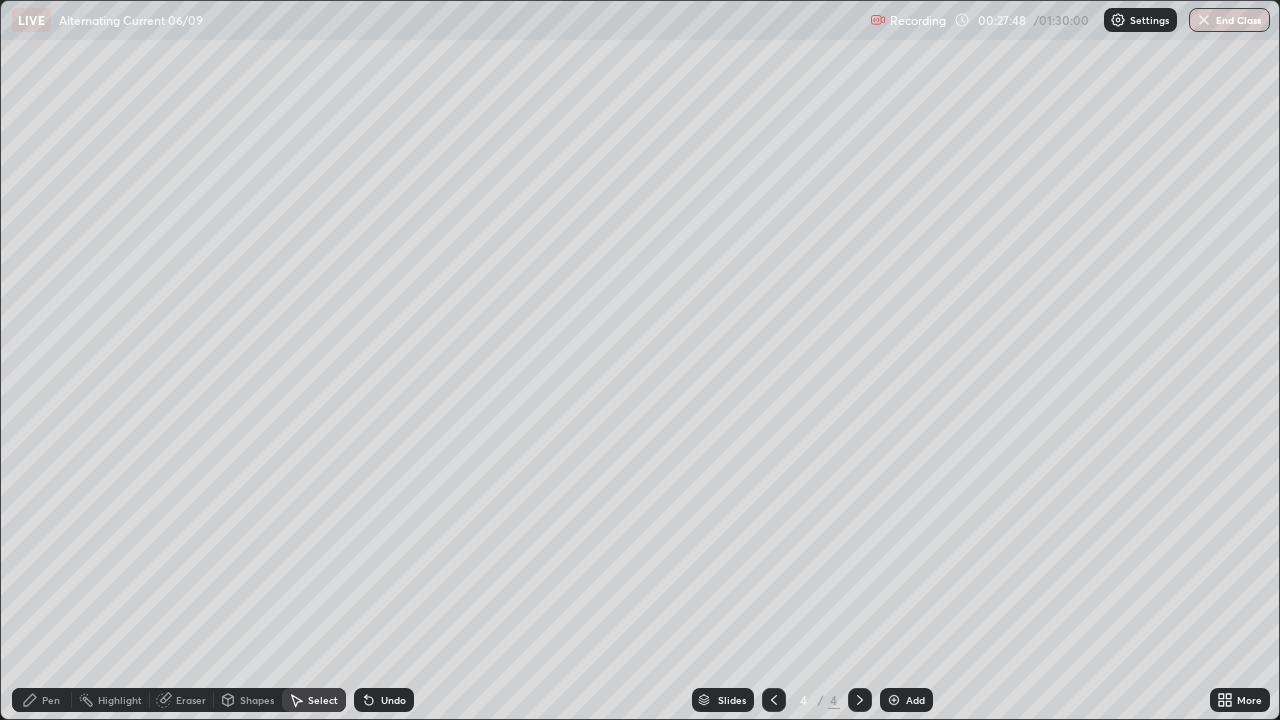click 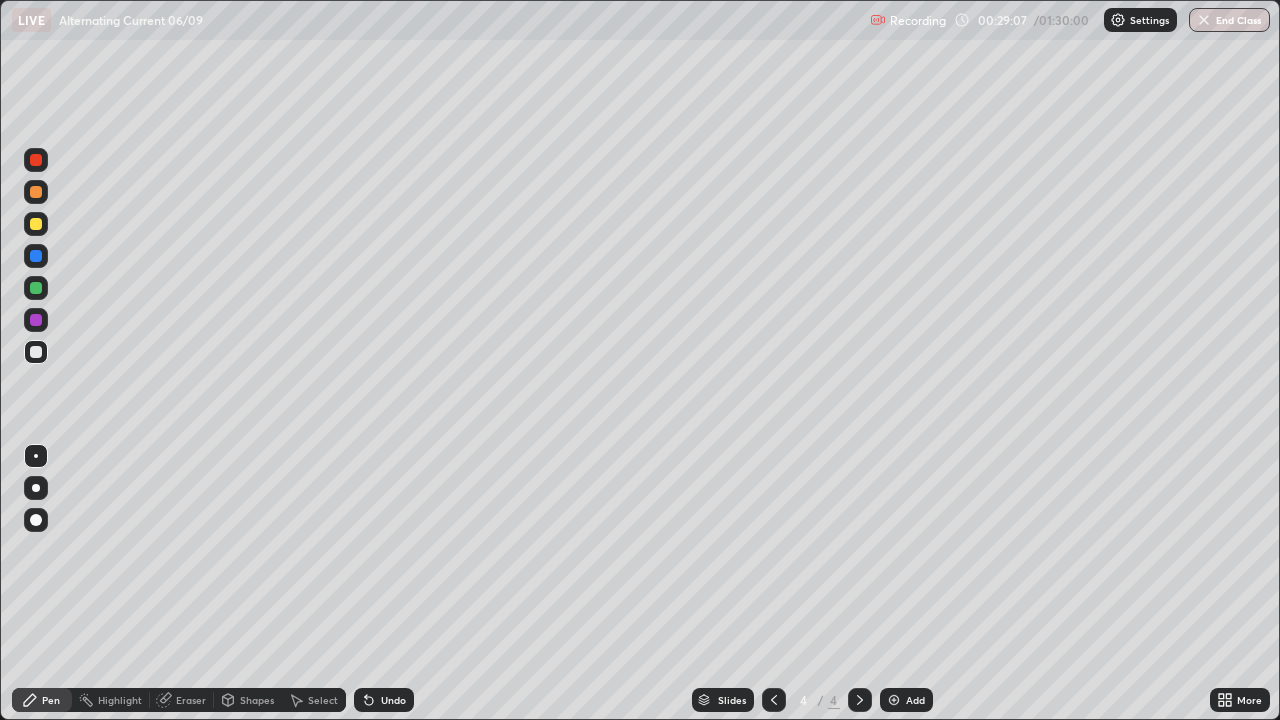click at bounding box center [36, 224] 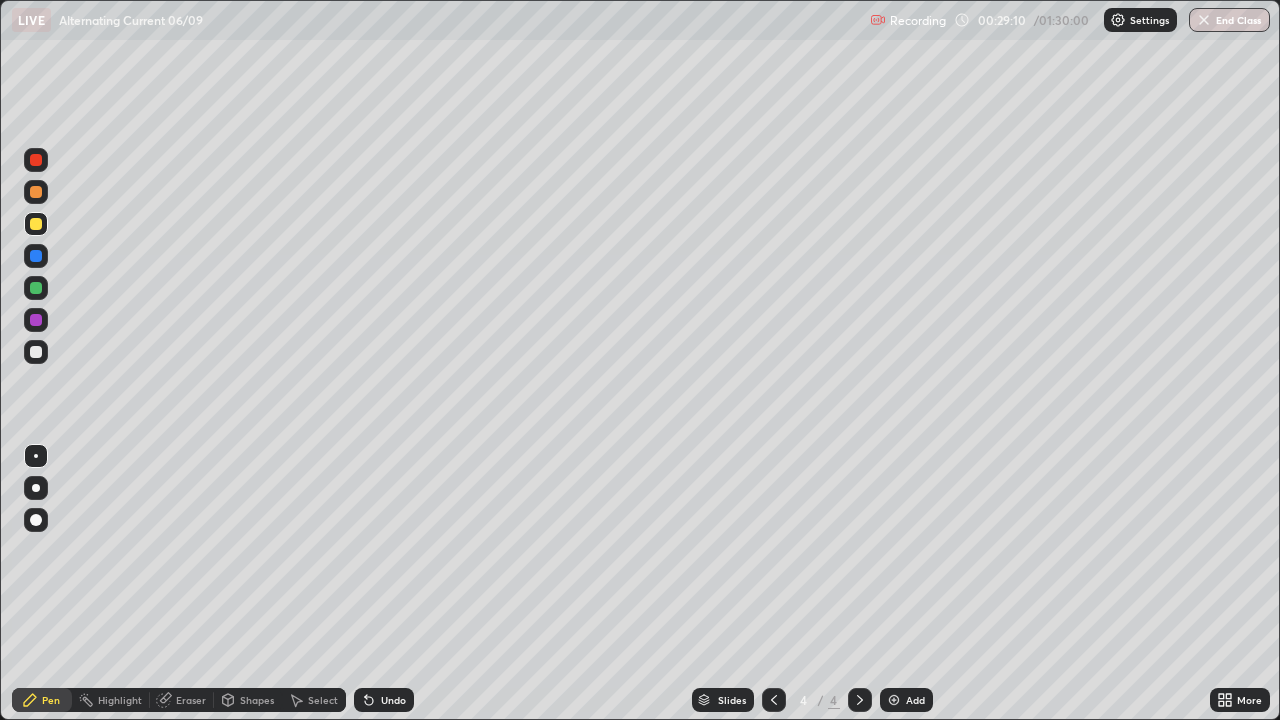 click at bounding box center [36, 352] 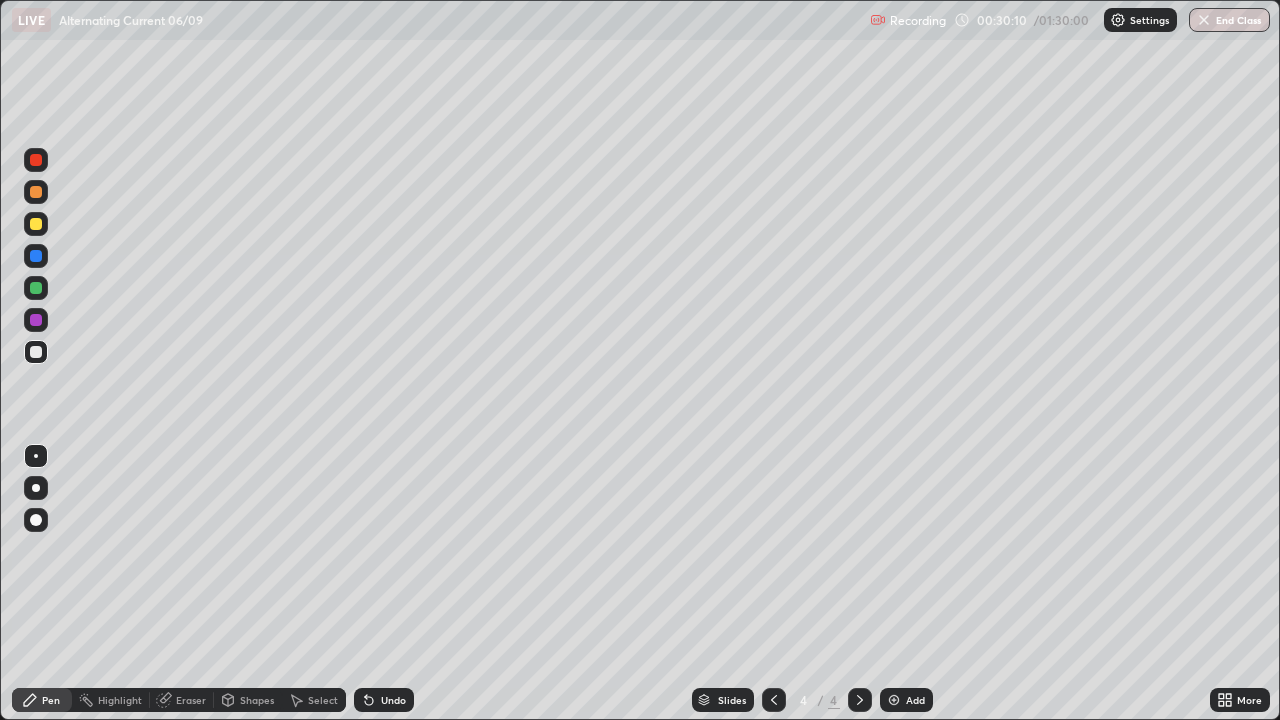 click at bounding box center [36, 288] 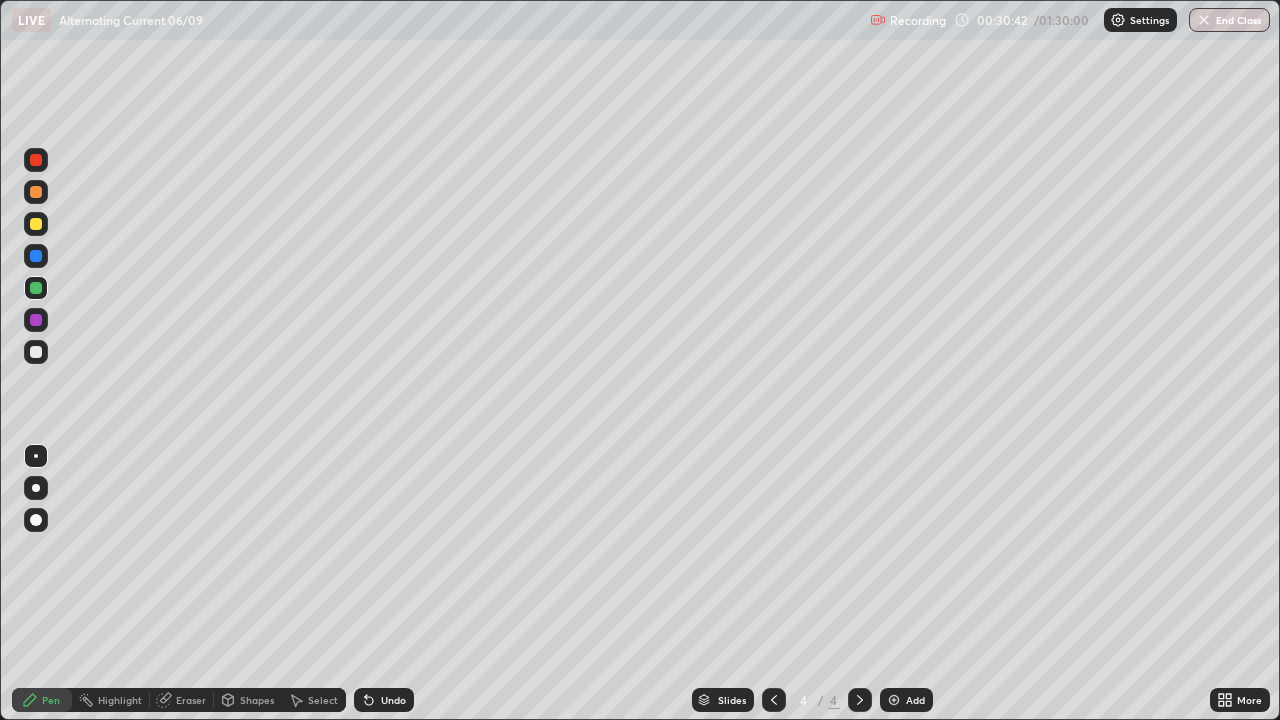 click at bounding box center [36, 352] 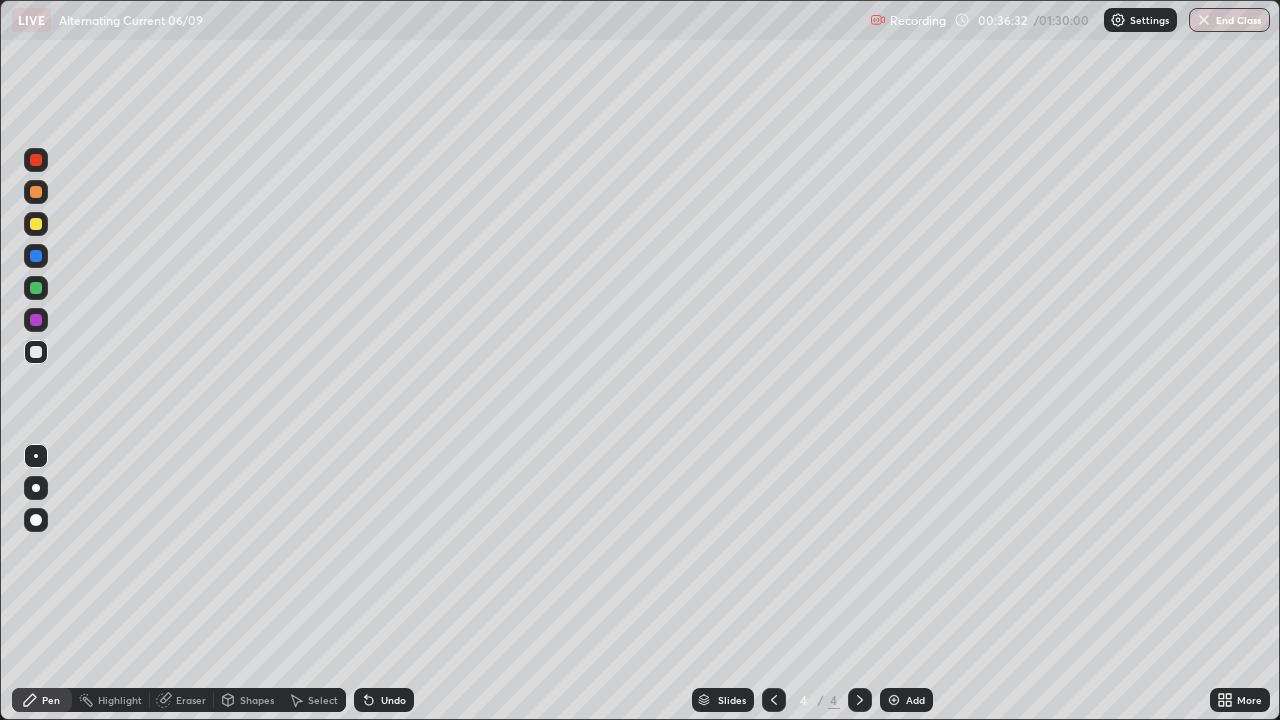 click on "Undo" at bounding box center (393, 700) 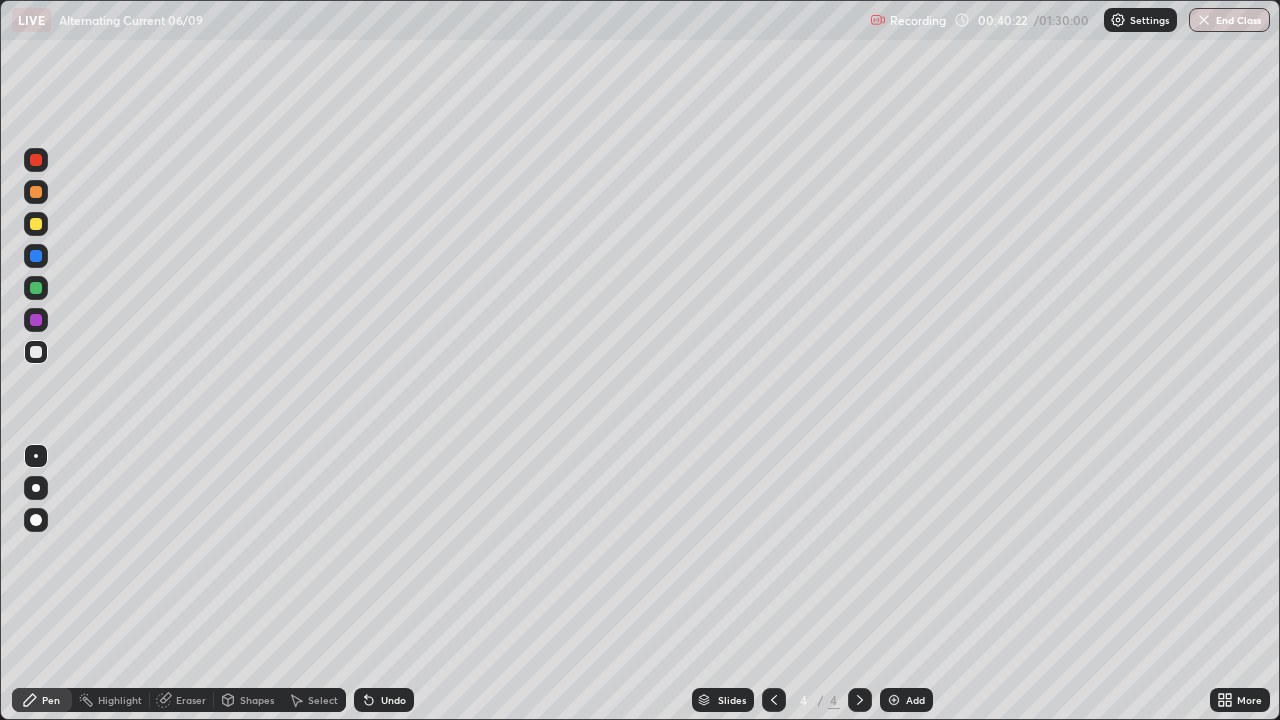 click on "Select" at bounding box center (314, 700) 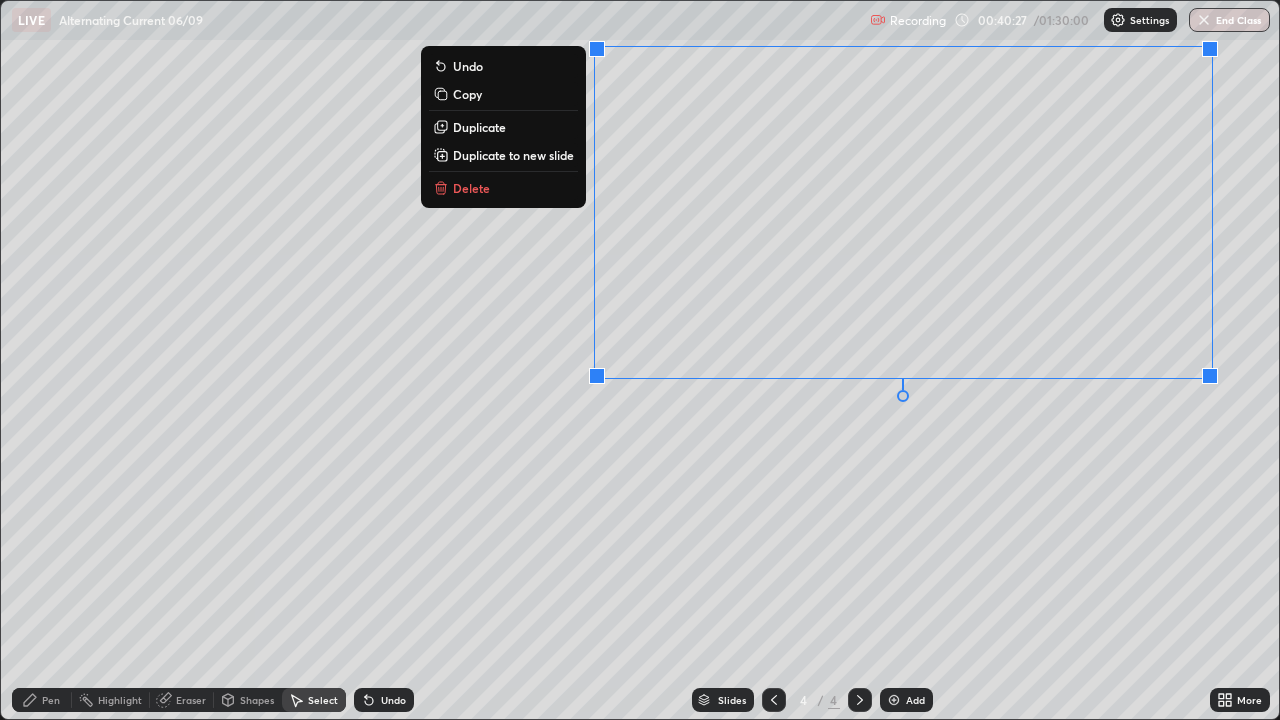click on "Duplicate to new slide" at bounding box center (513, 155) 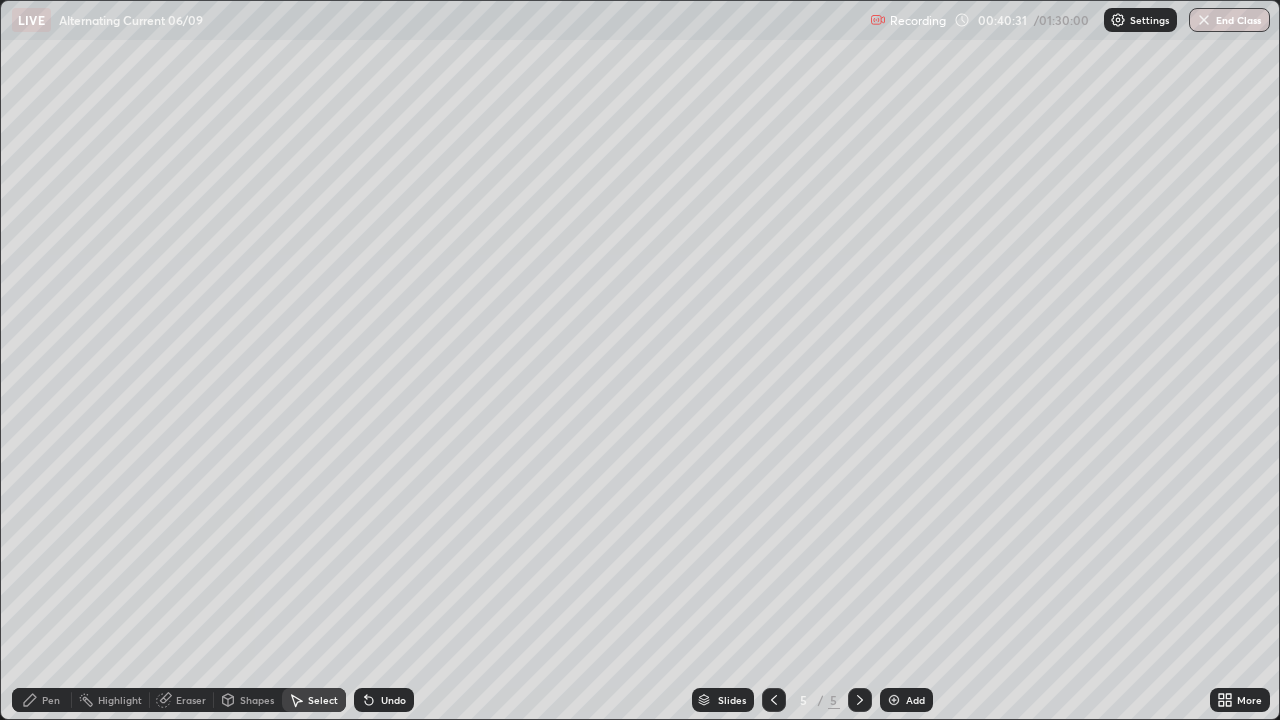 click on "Pen" at bounding box center (51, 700) 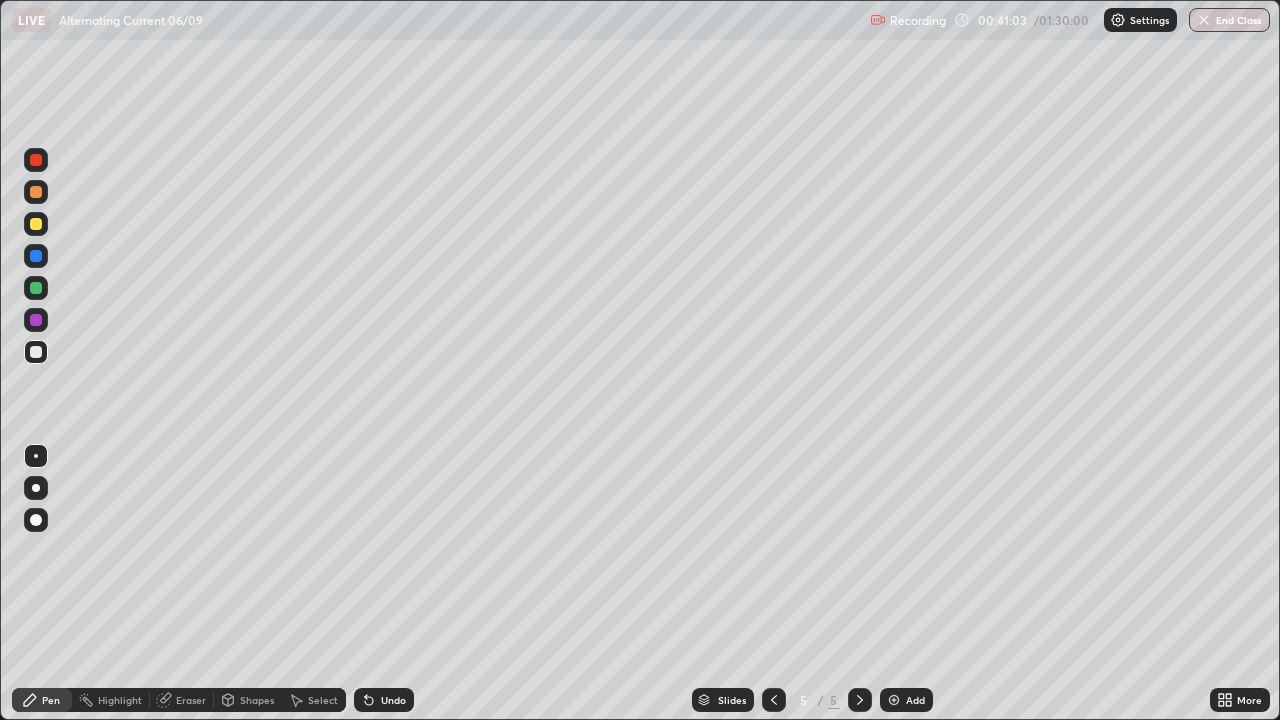 click on "Undo" at bounding box center [393, 700] 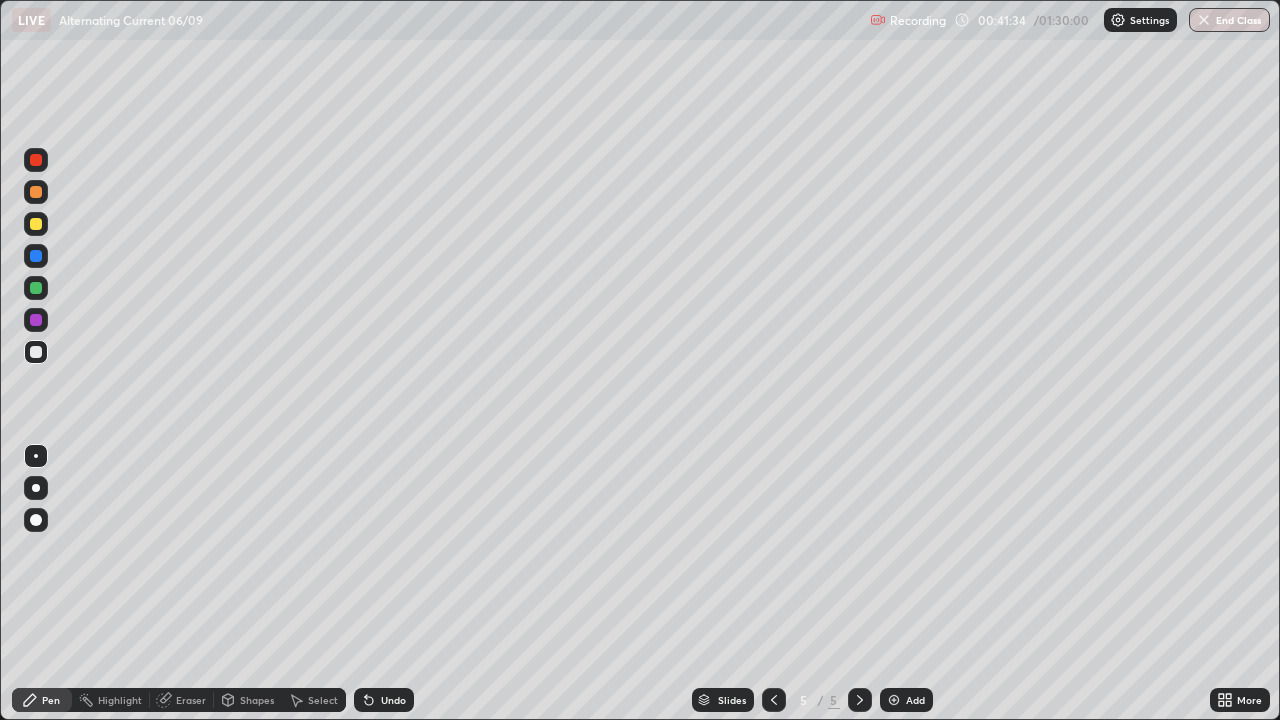 click at bounding box center [36, 352] 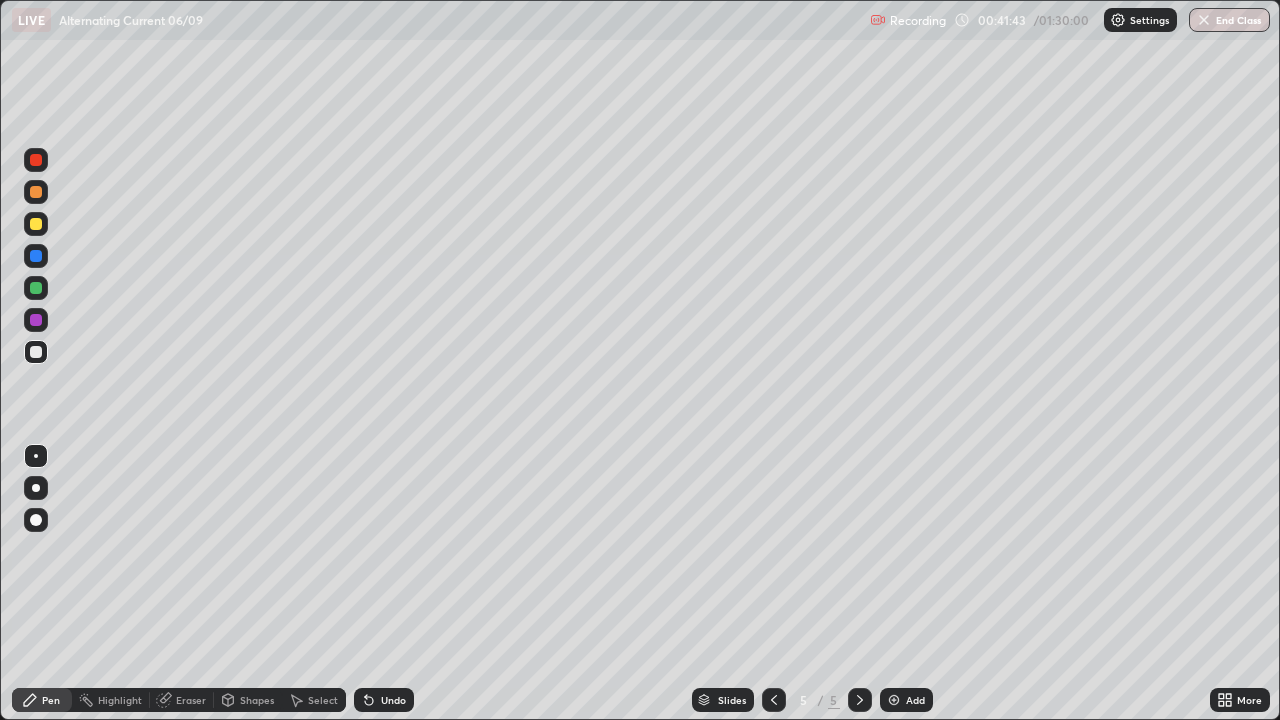 click on "Undo" at bounding box center (384, 700) 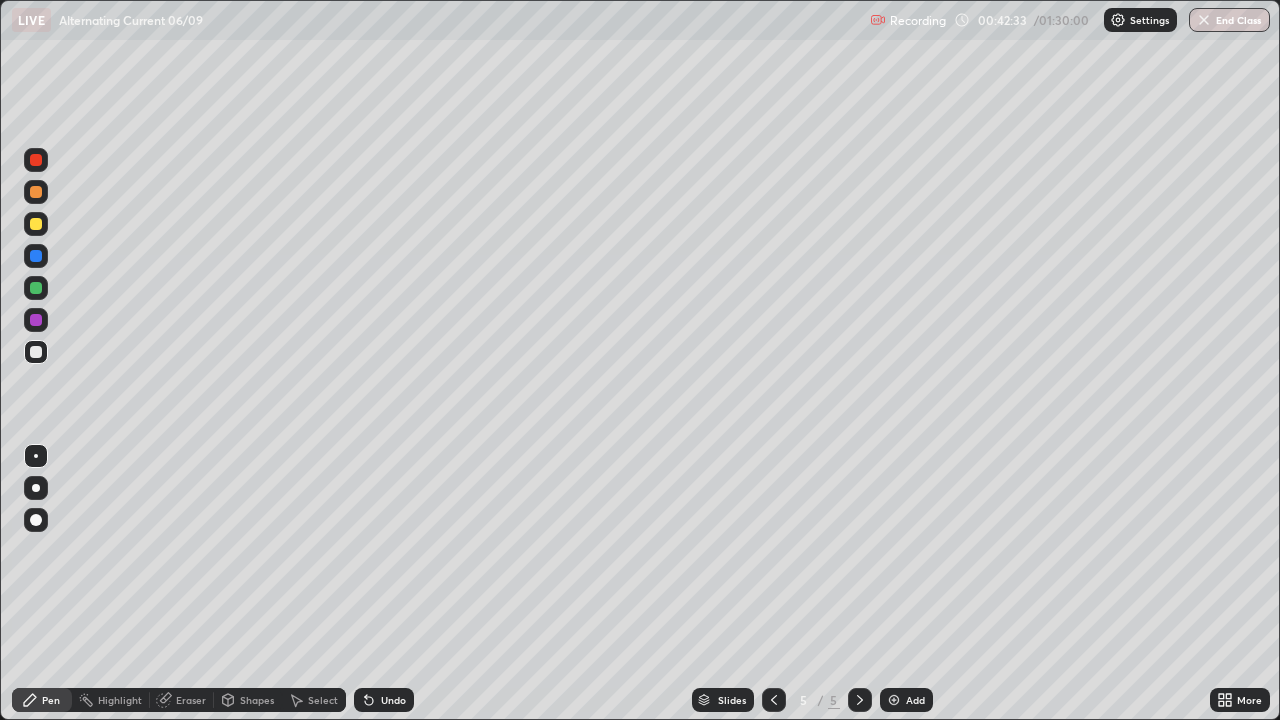 click on "Undo" at bounding box center [393, 700] 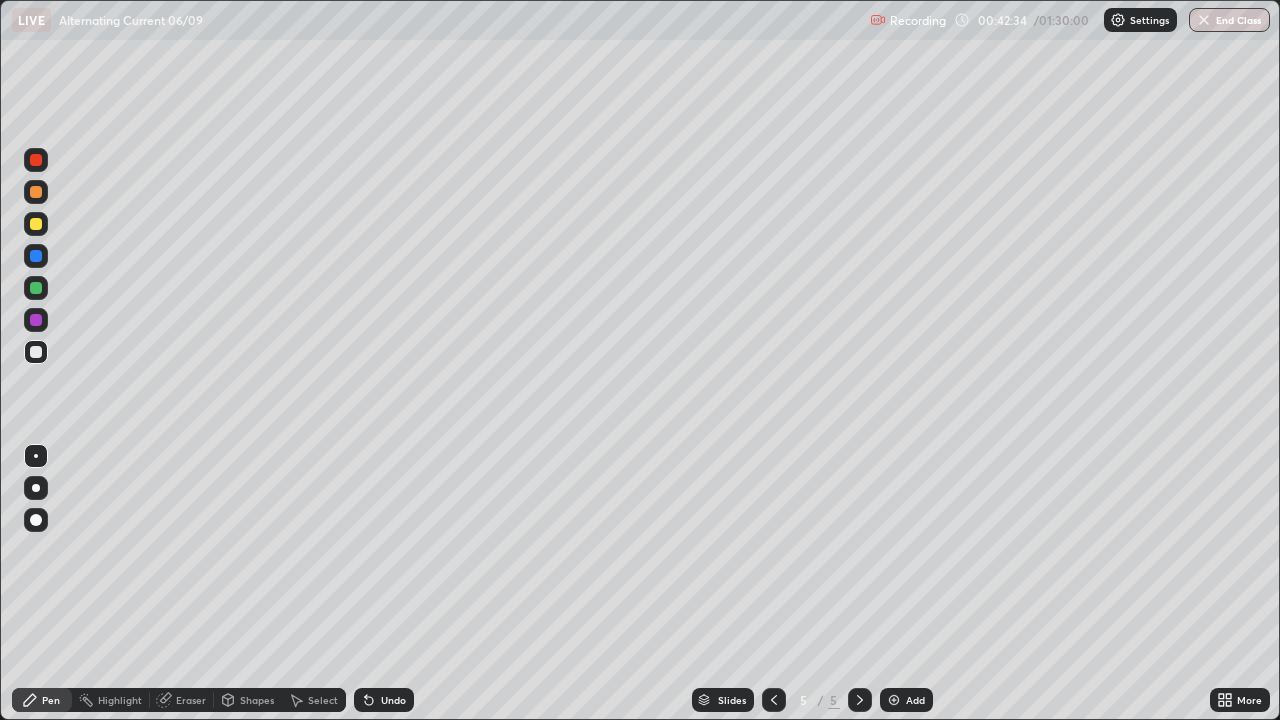 click on "Undo" at bounding box center [393, 700] 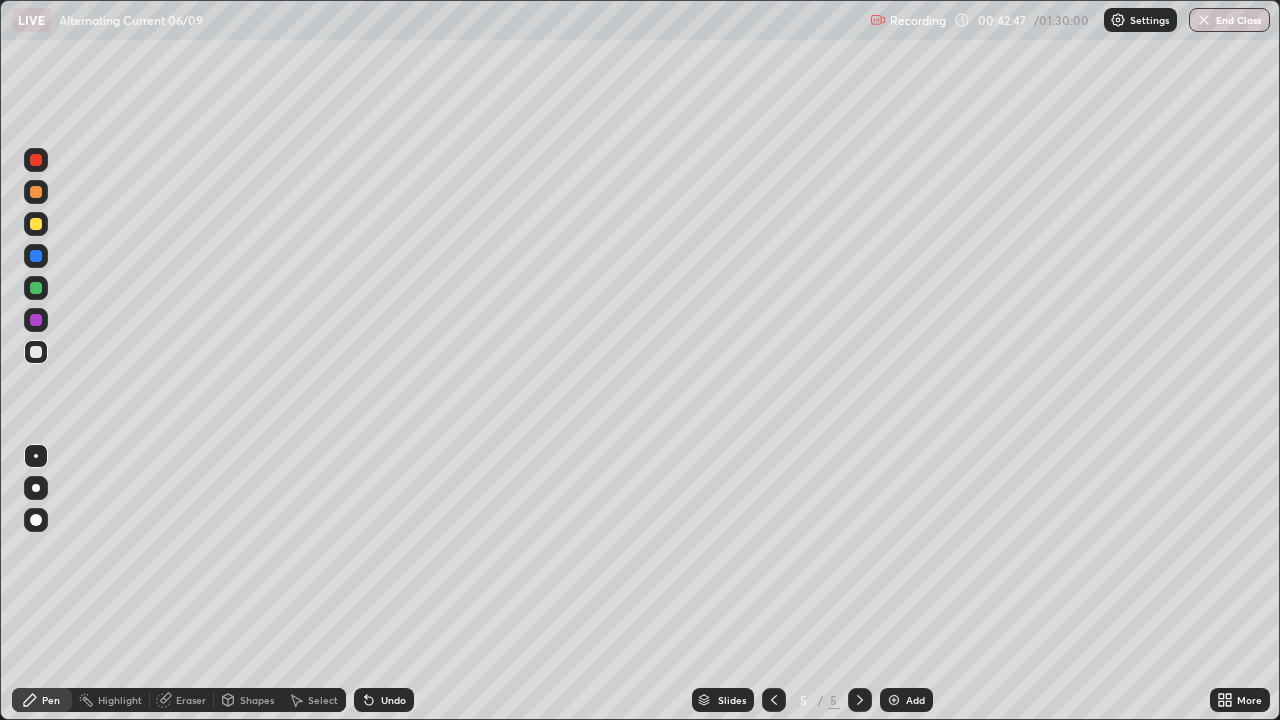 click on "Undo" at bounding box center (393, 700) 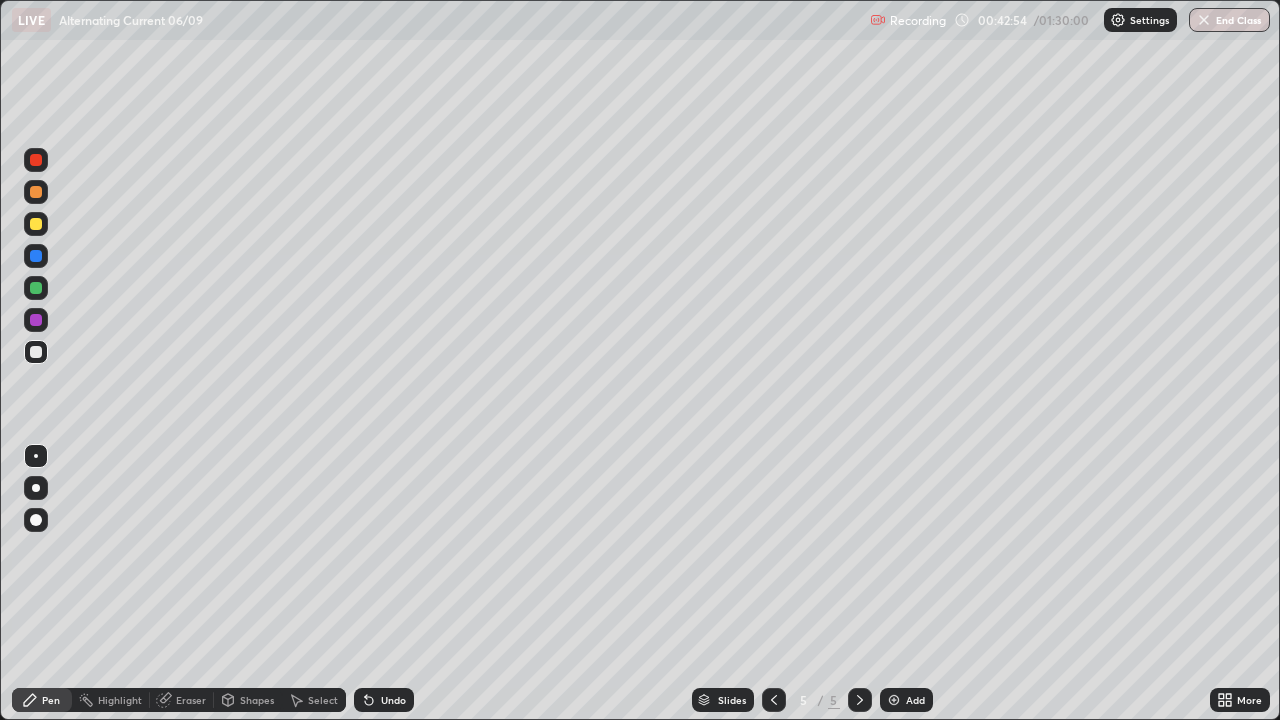 click on "Undo" at bounding box center [393, 700] 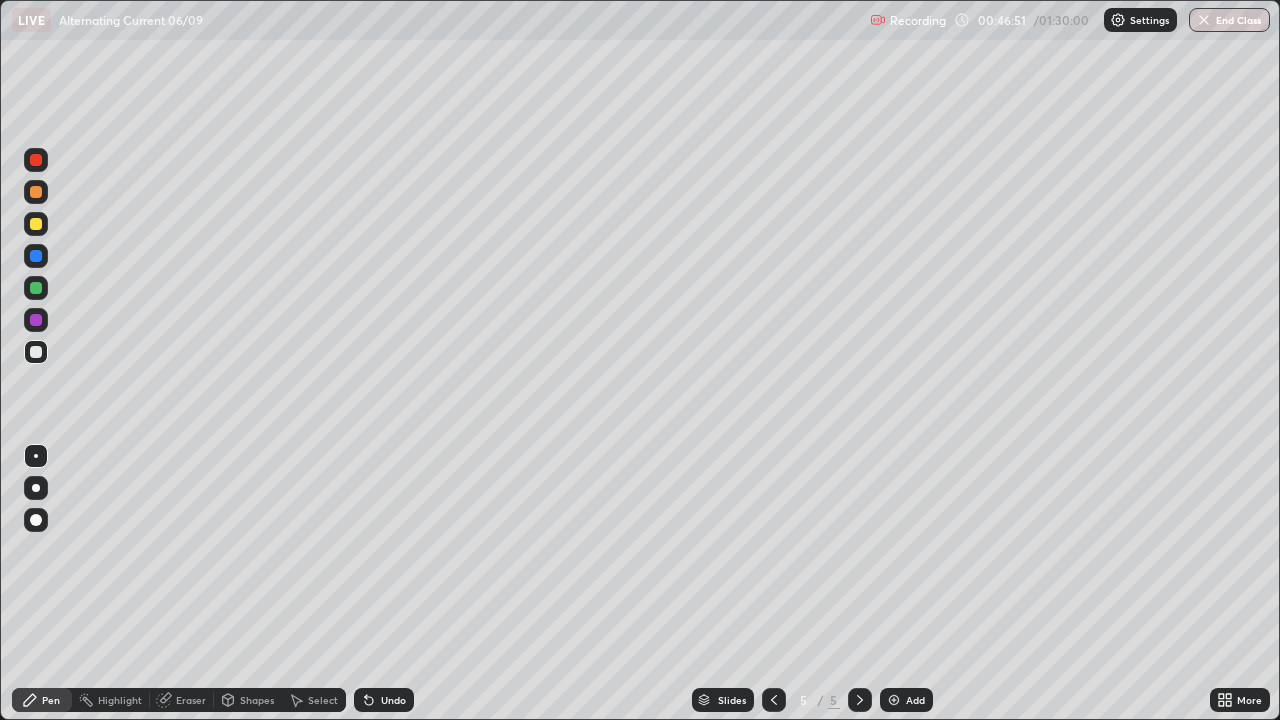 click at bounding box center (894, 700) 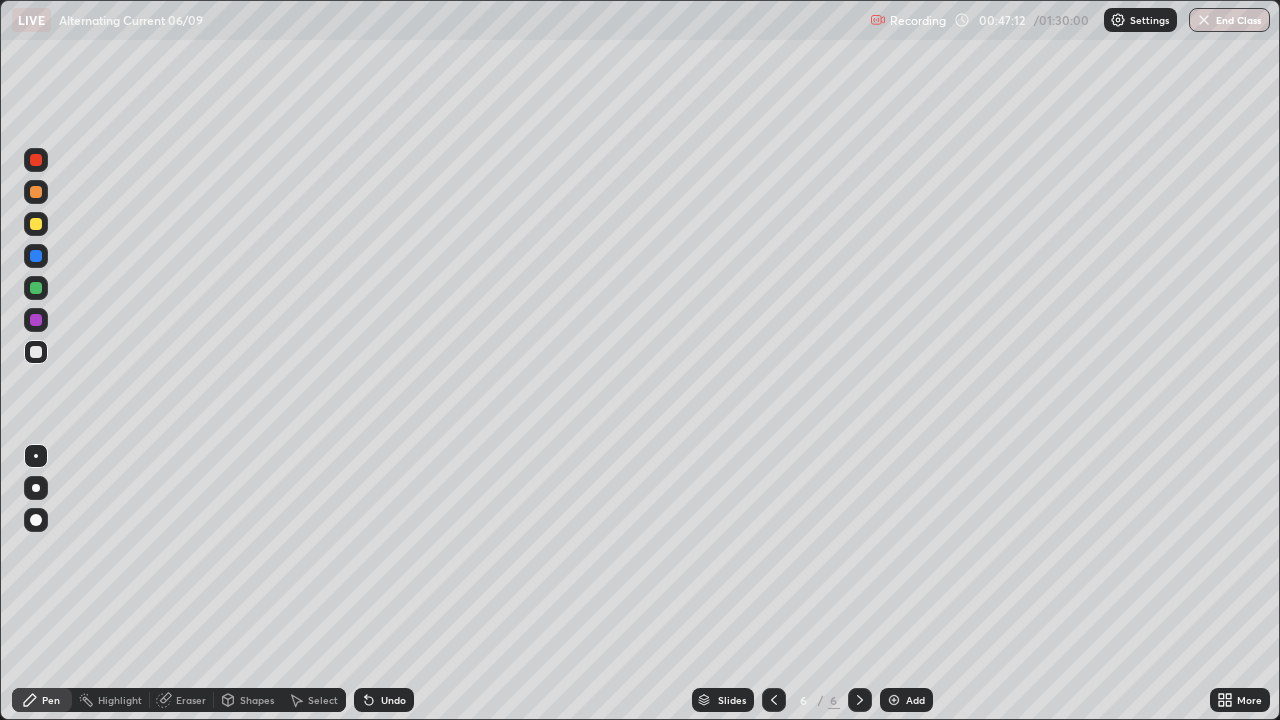 click on "Shapes" at bounding box center [257, 700] 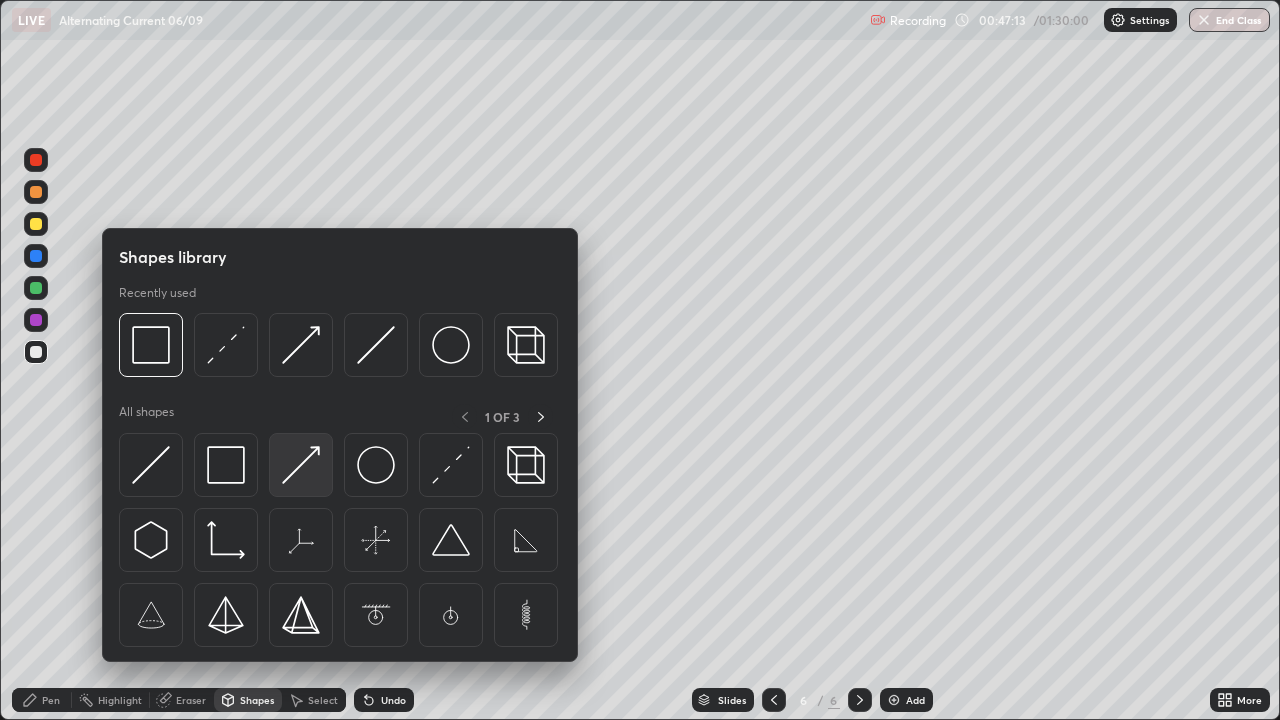 click at bounding box center (301, 465) 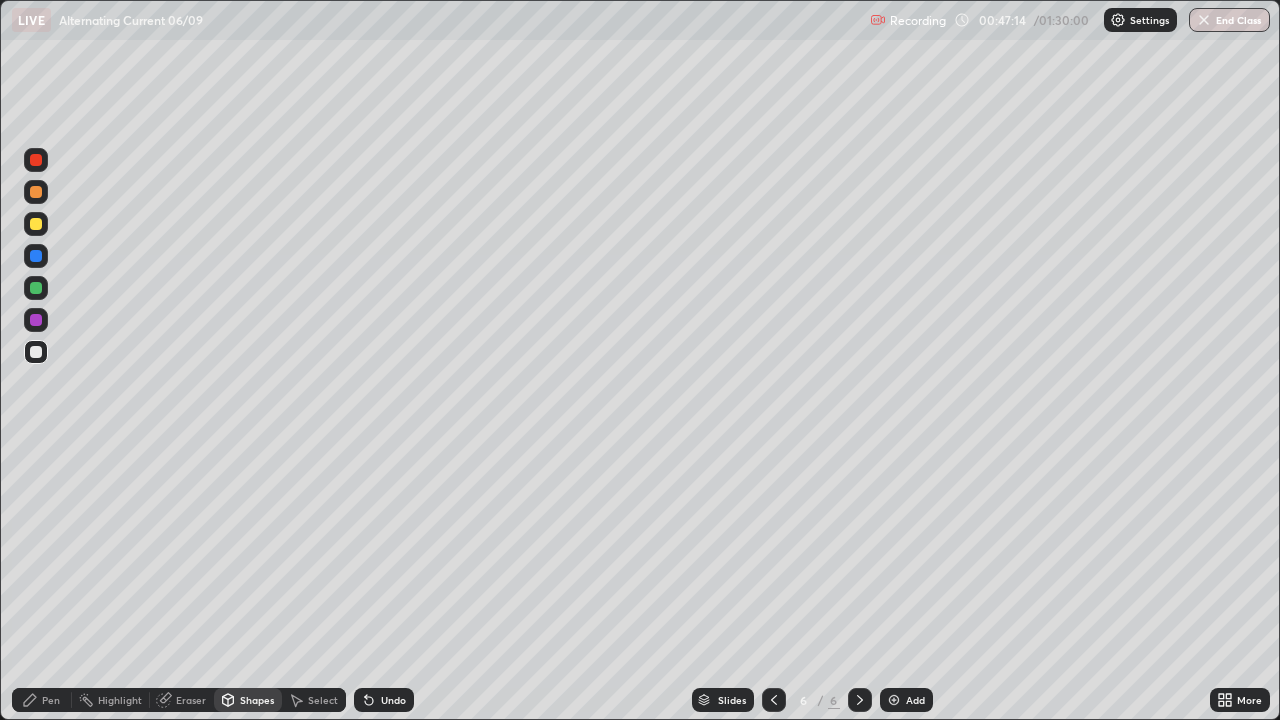 click at bounding box center [36, 288] 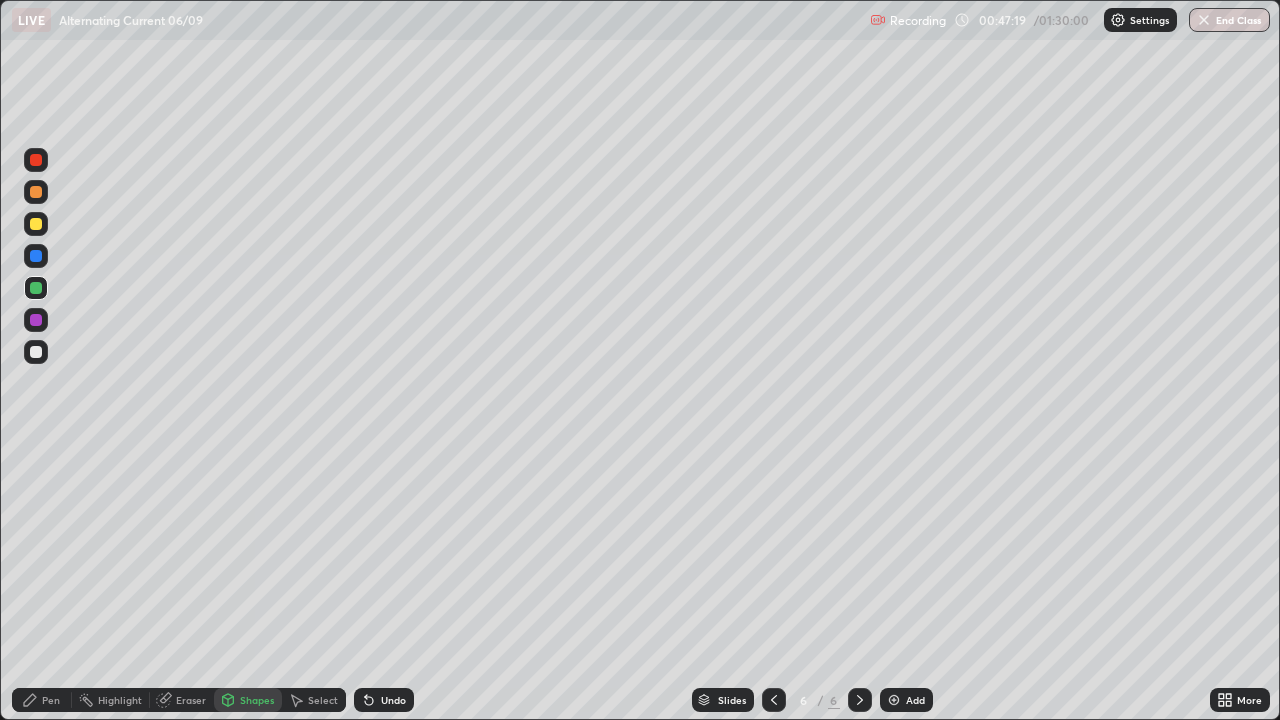 click on "Shapes" at bounding box center [257, 700] 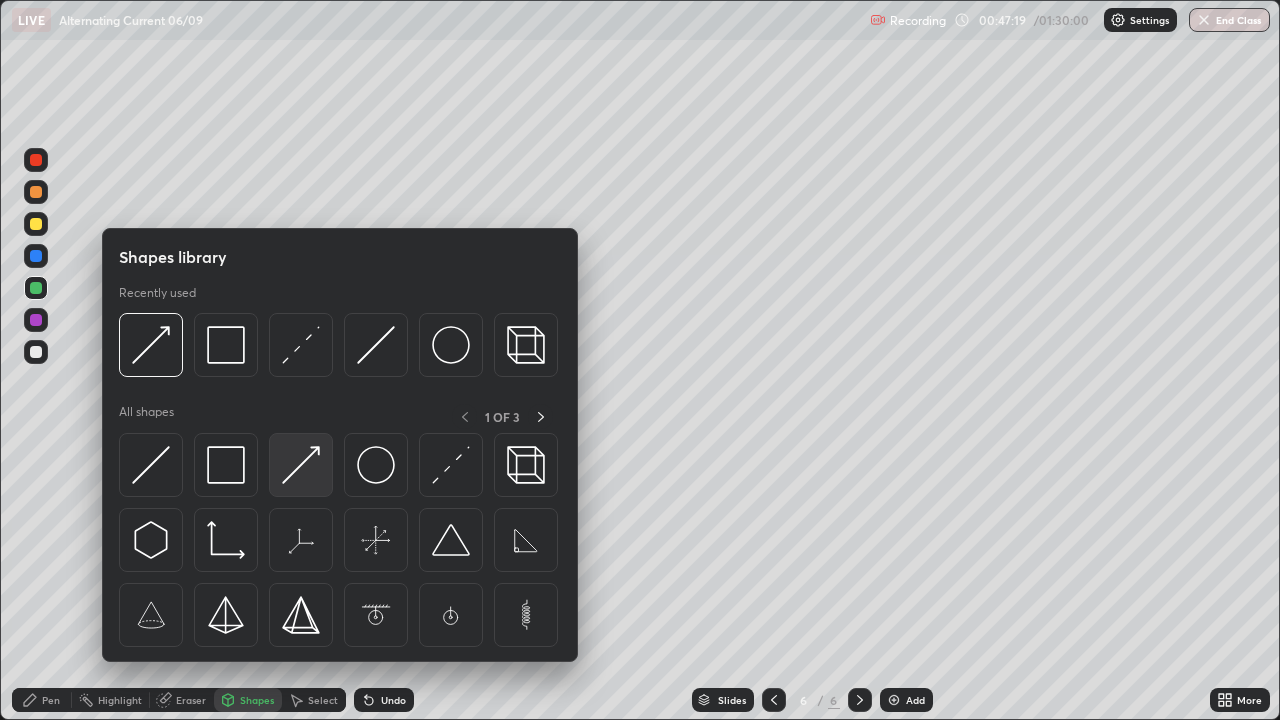 click at bounding box center (301, 465) 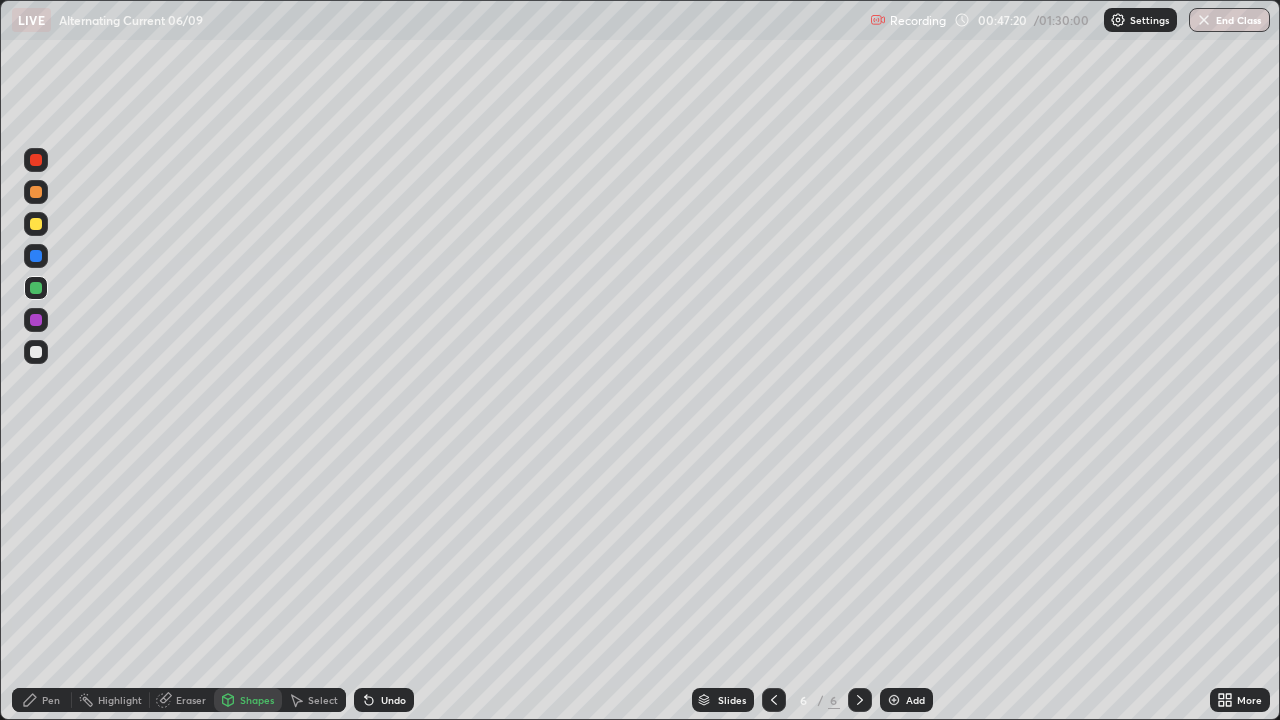 click at bounding box center (36, 224) 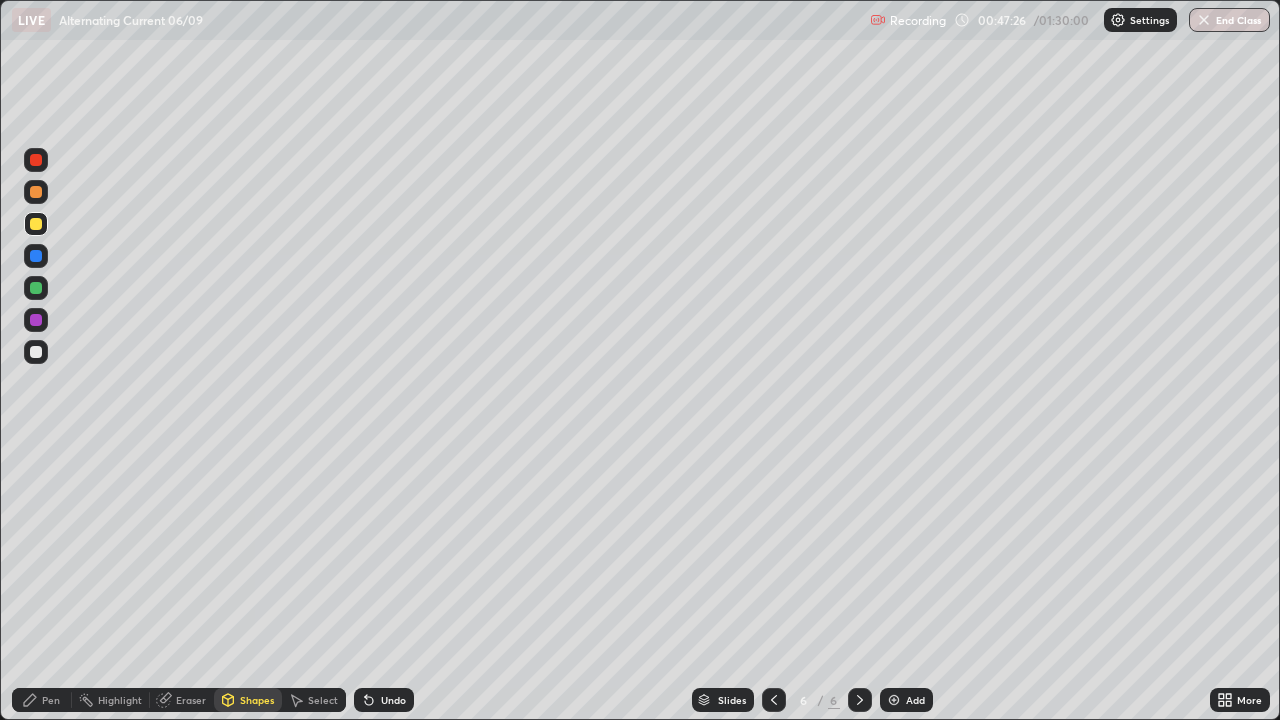 click on "Pen" at bounding box center (51, 700) 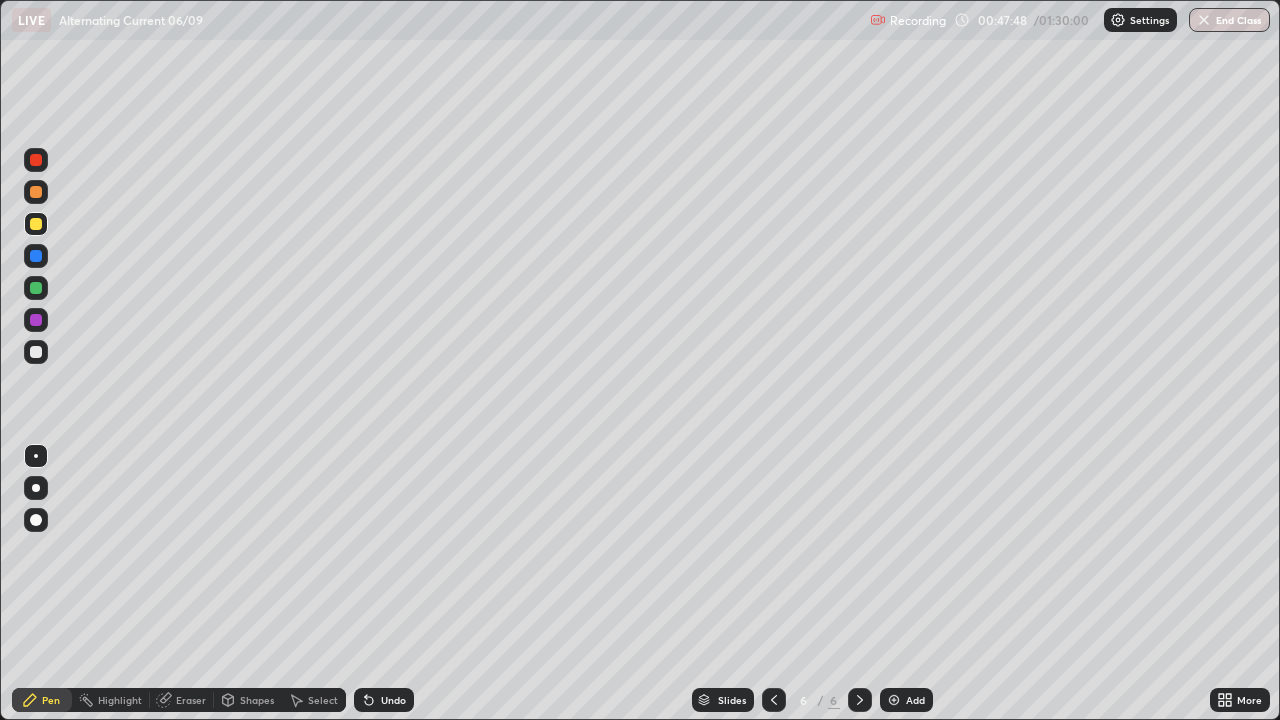 click on "Shapes" at bounding box center [257, 700] 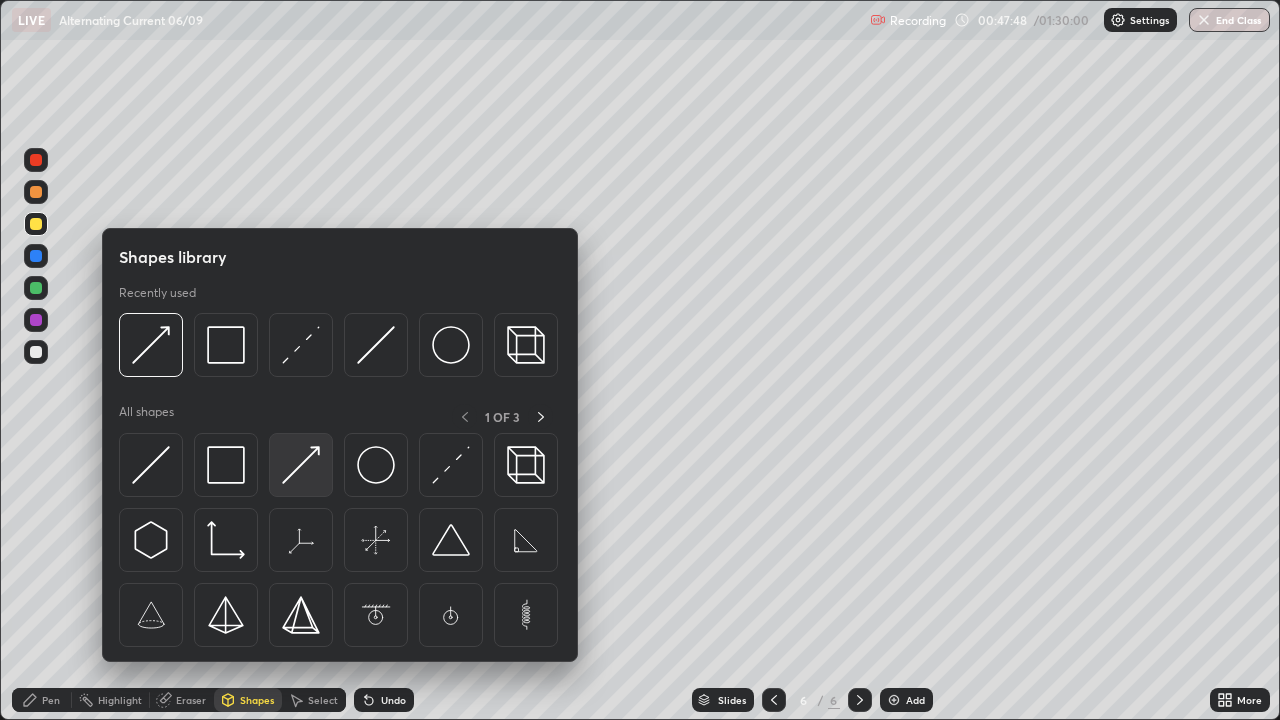 click at bounding box center (301, 465) 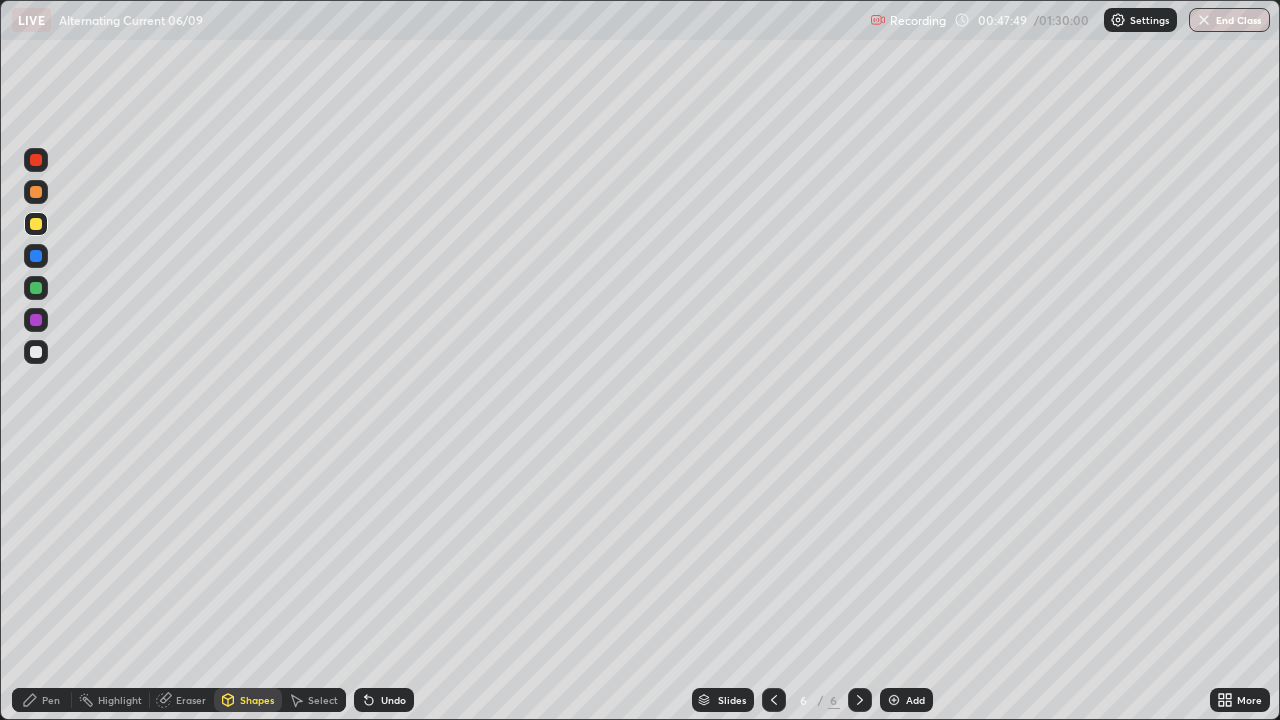 click at bounding box center (36, 320) 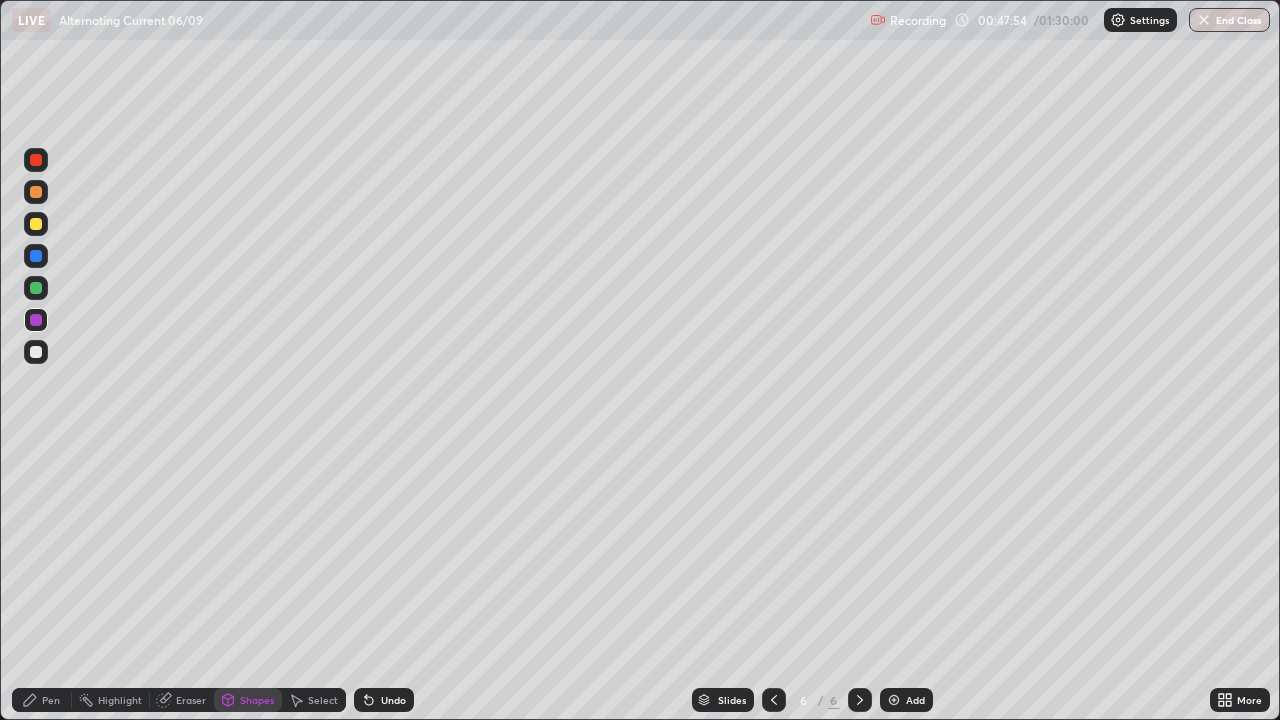 click on "Pen" at bounding box center [51, 700] 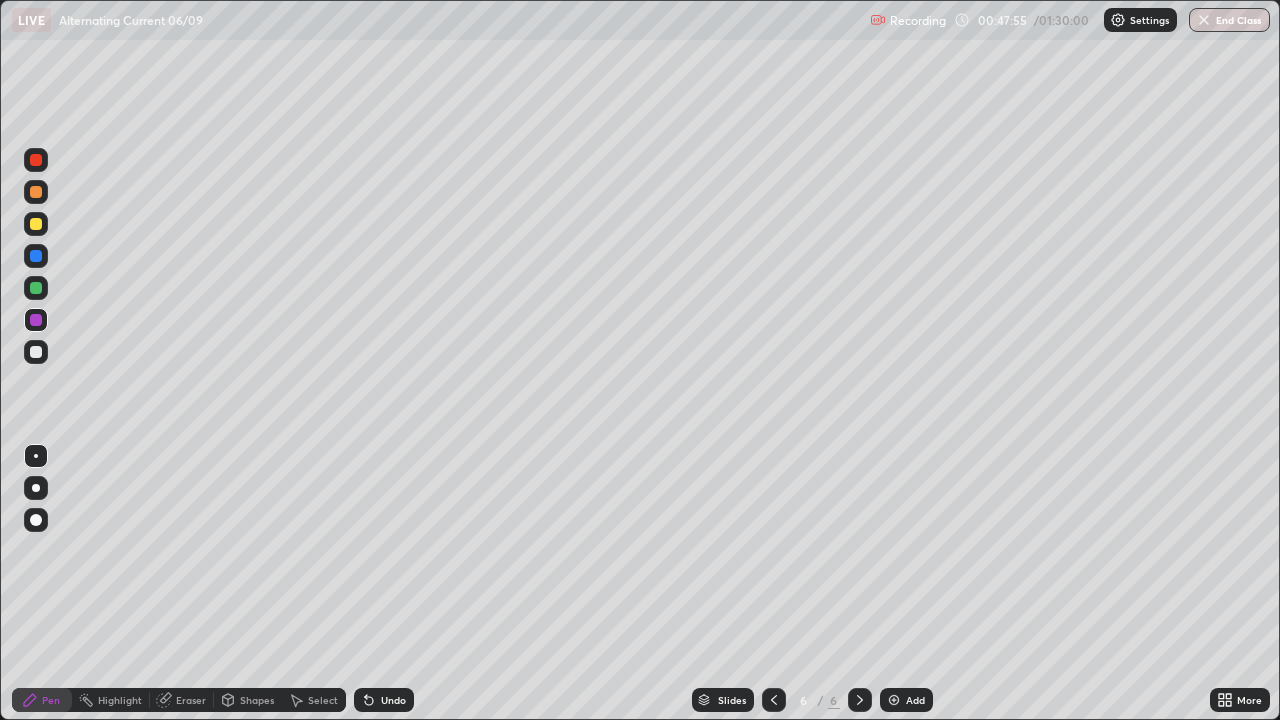 click at bounding box center (36, 352) 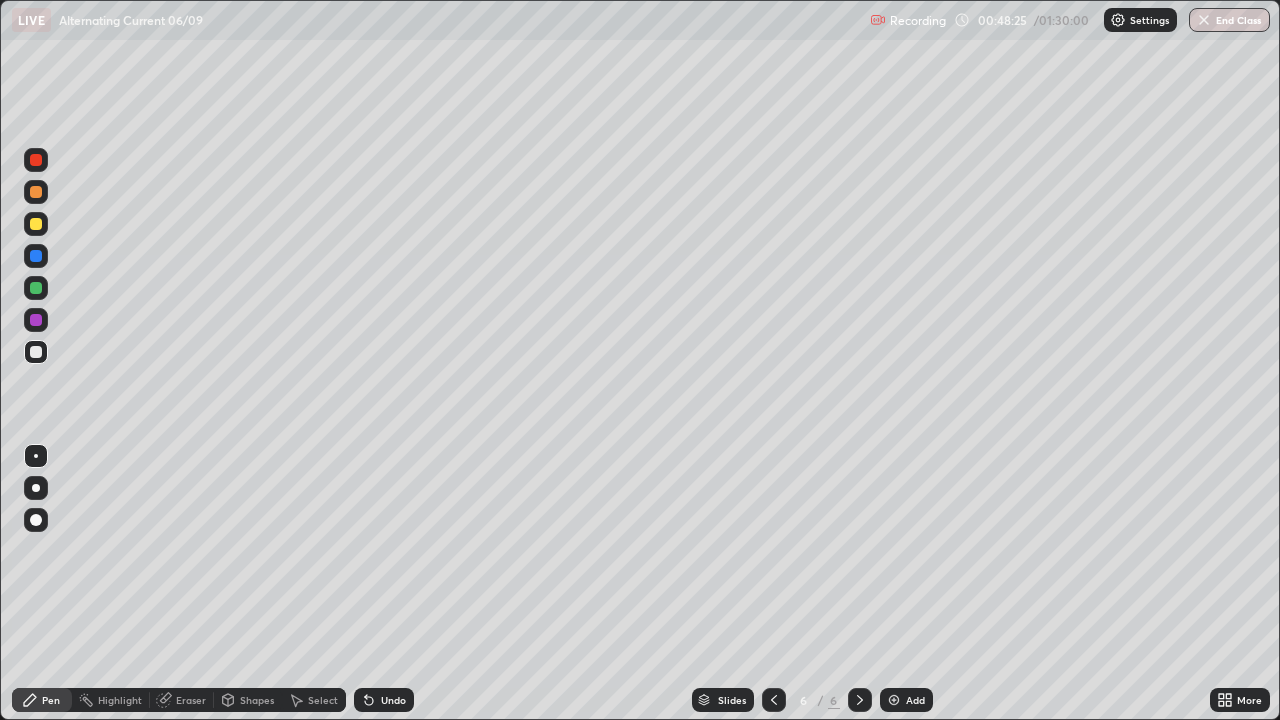 click on "Undo" at bounding box center (384, 700) 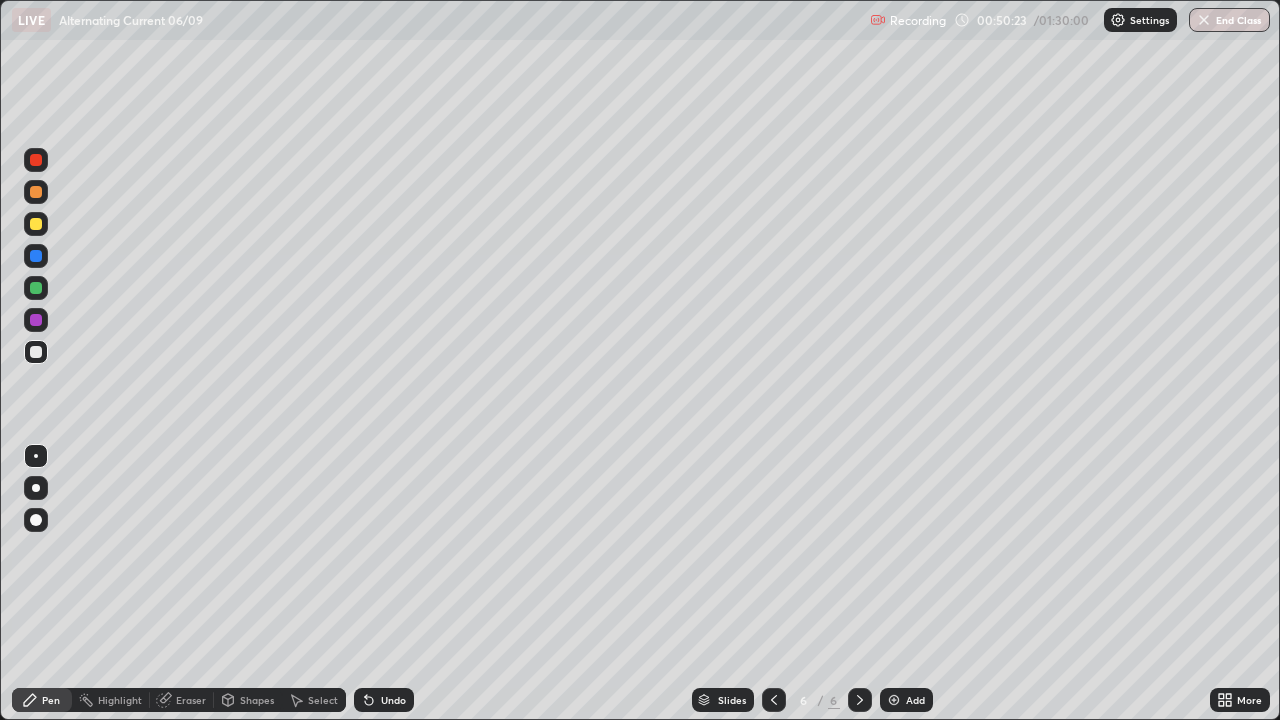 click on "Add" at bounding box center (915, 700) 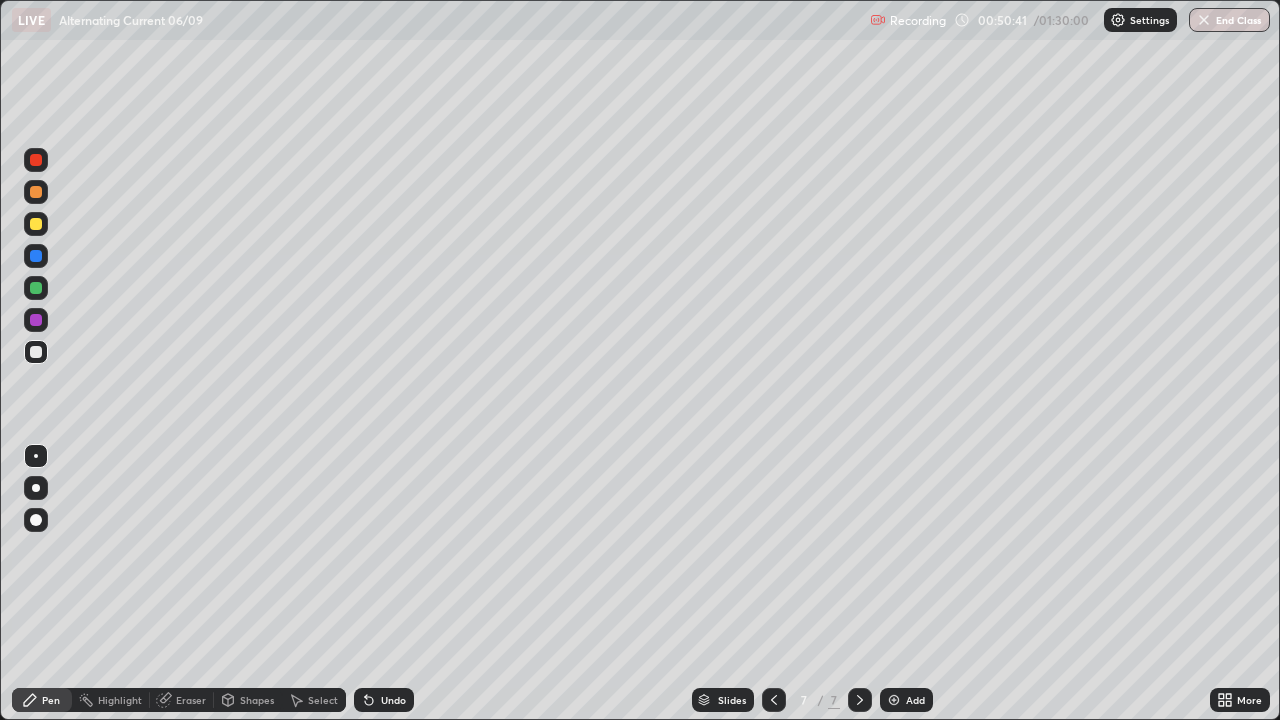 click at bounding box center (36, 224) 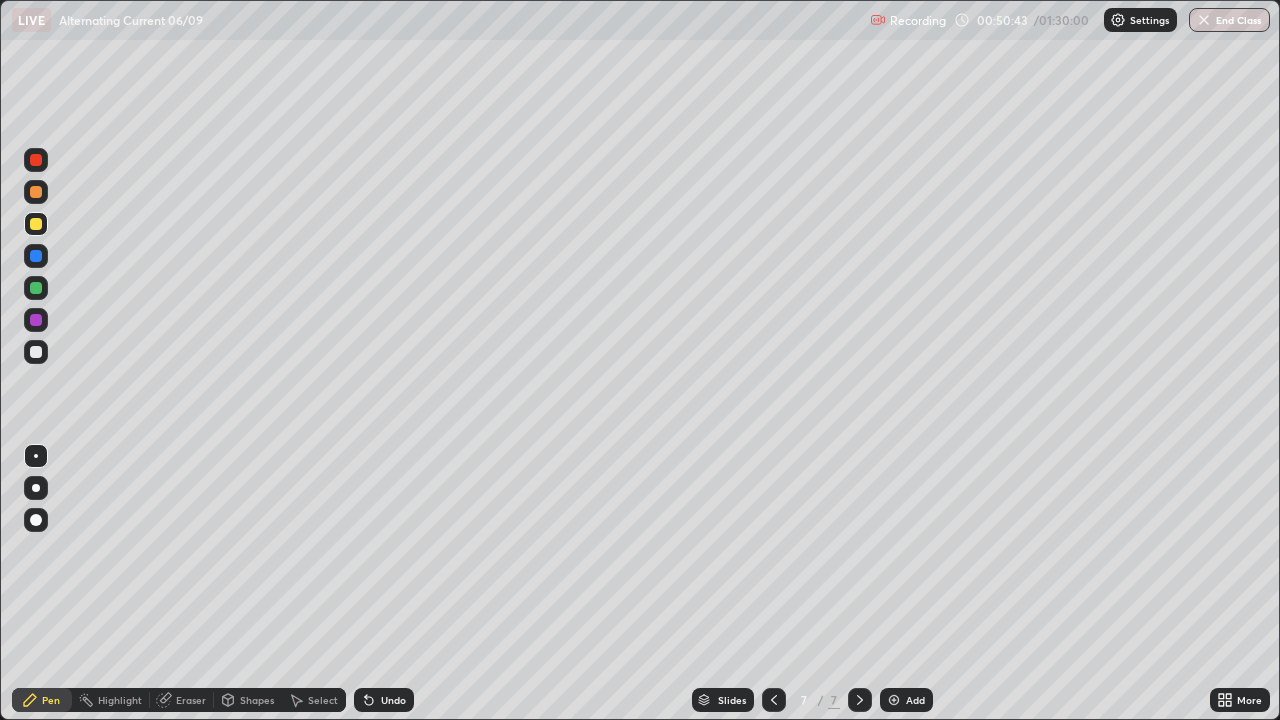 click on "Shapes" at bounding box center (257, 700) 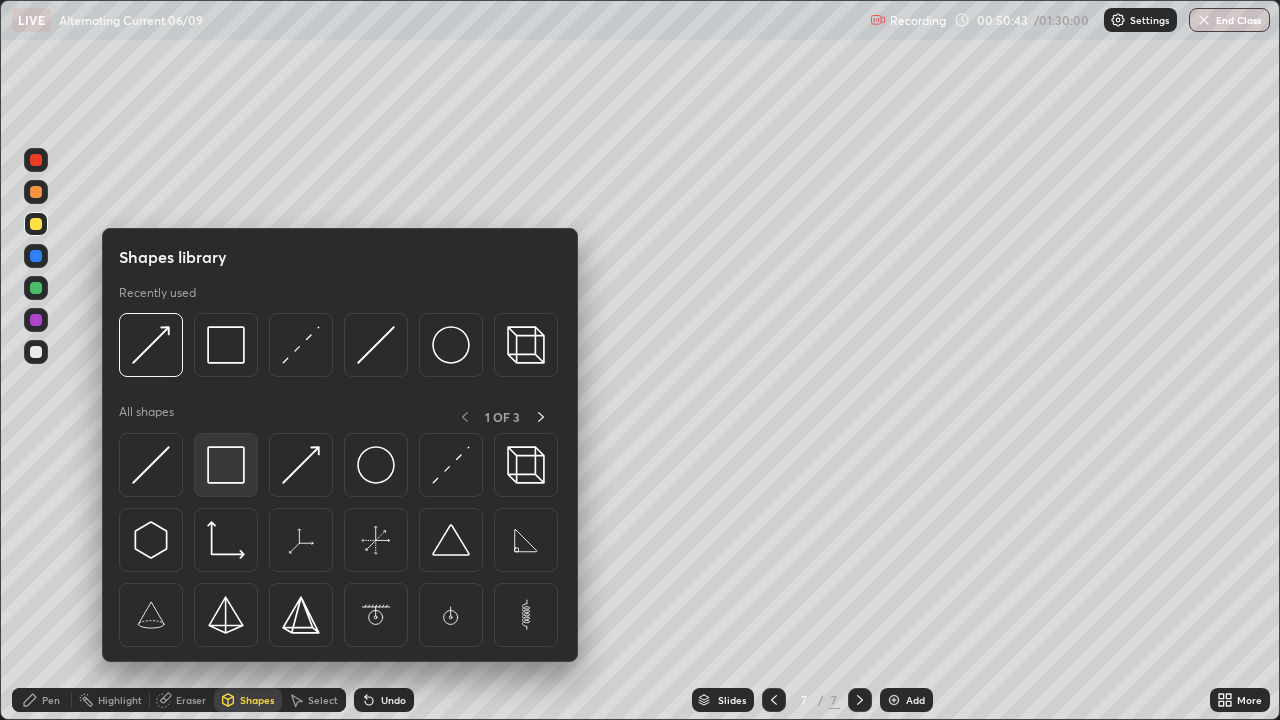 click at bounding box center (226, 465) 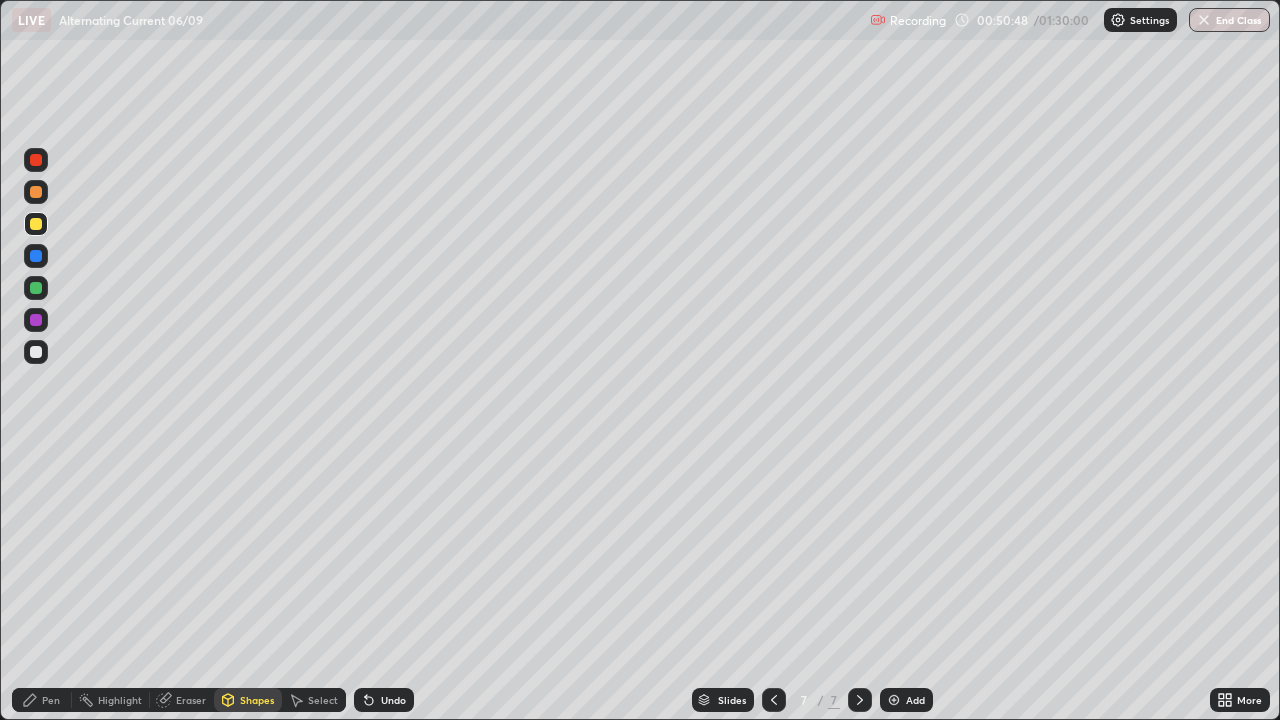 click on "Pen" at bounding box center (51, 700) 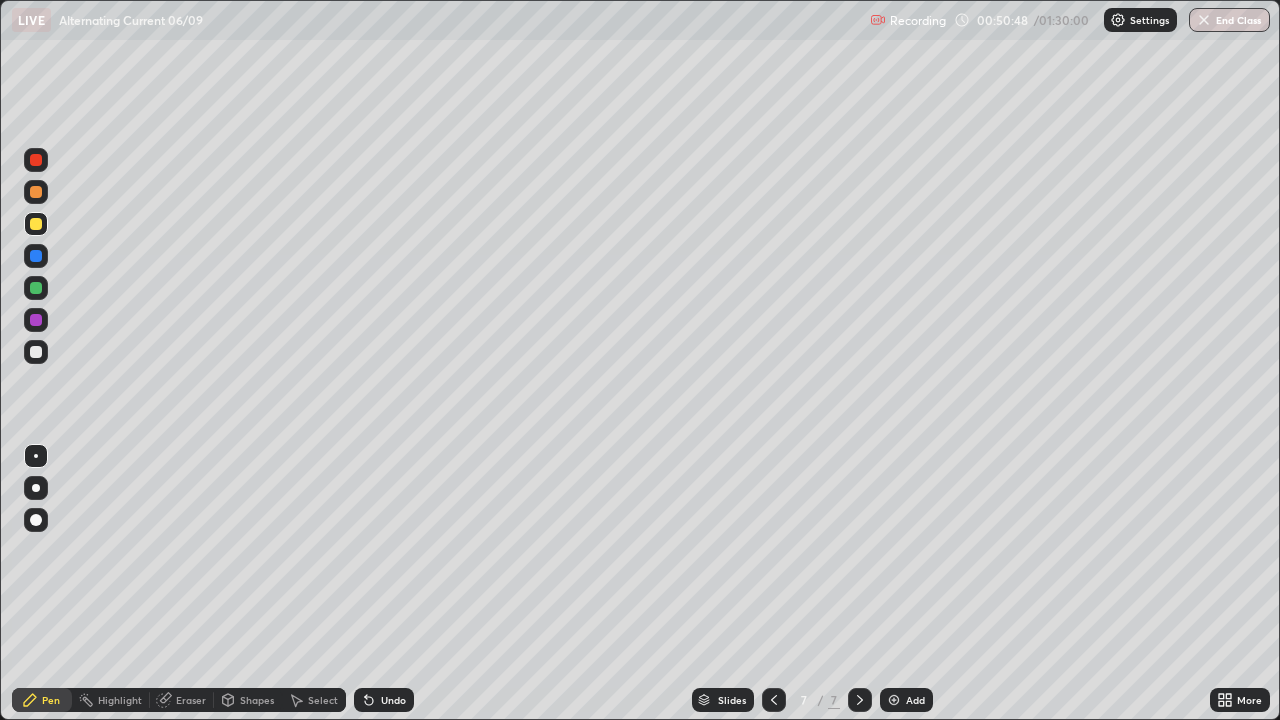 click at bounding box center [36, 352] 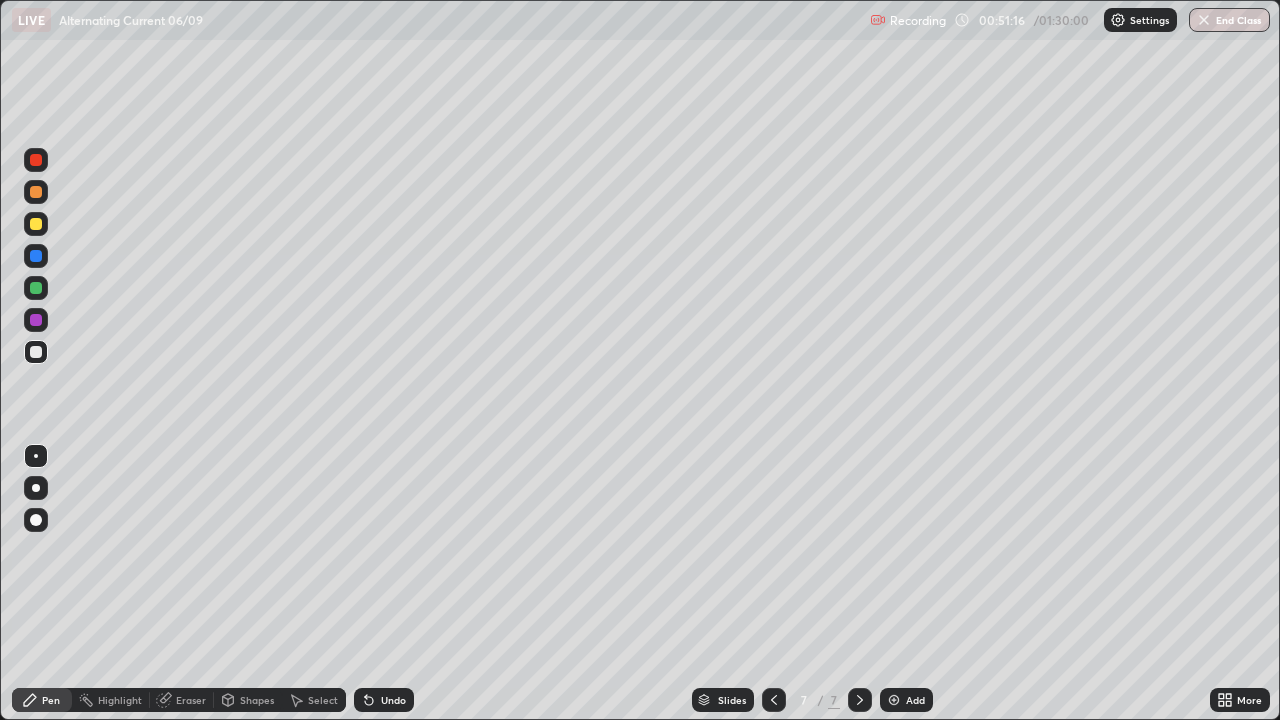 click at bounding box center (36, 352) 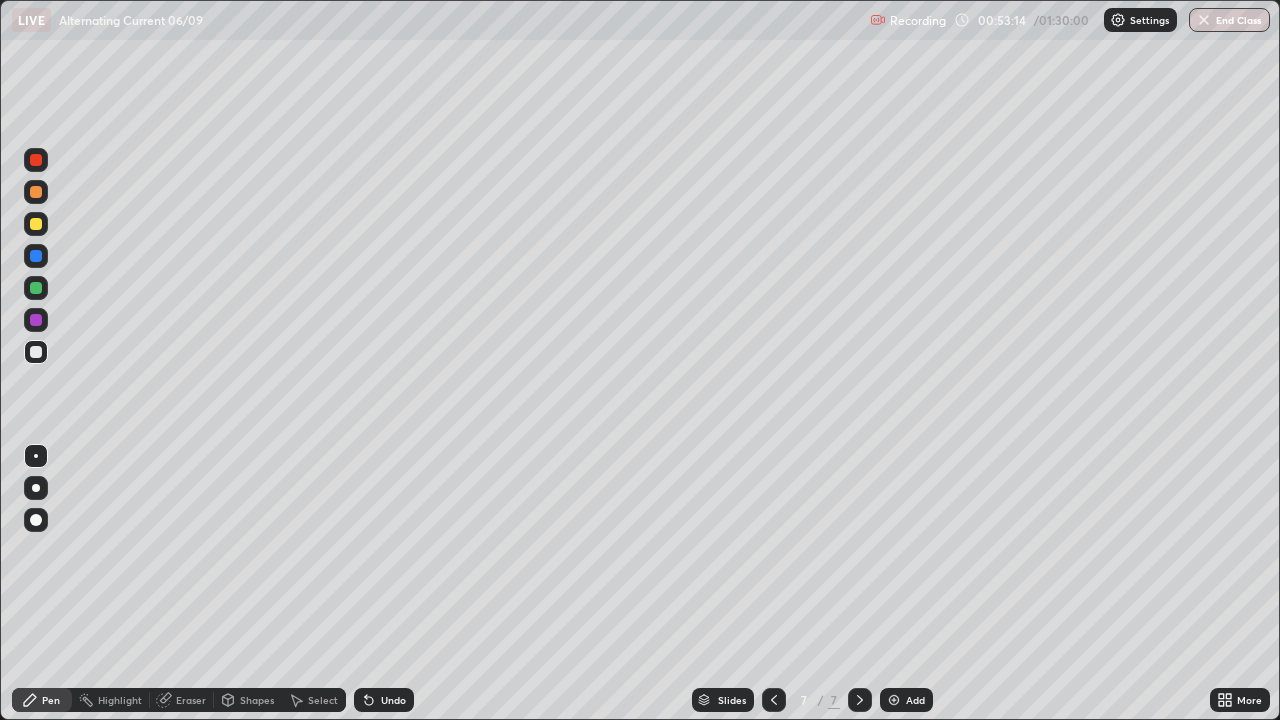click on "Undo" at bounding box center (393, 700) 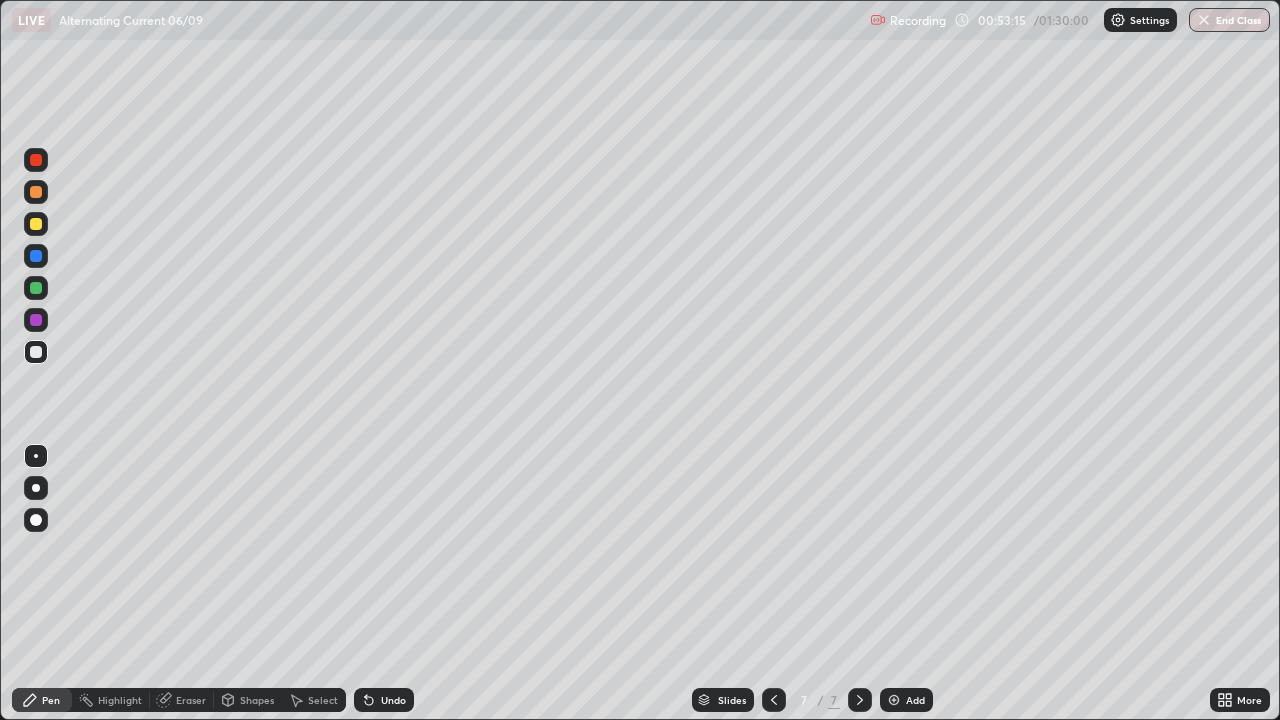 click 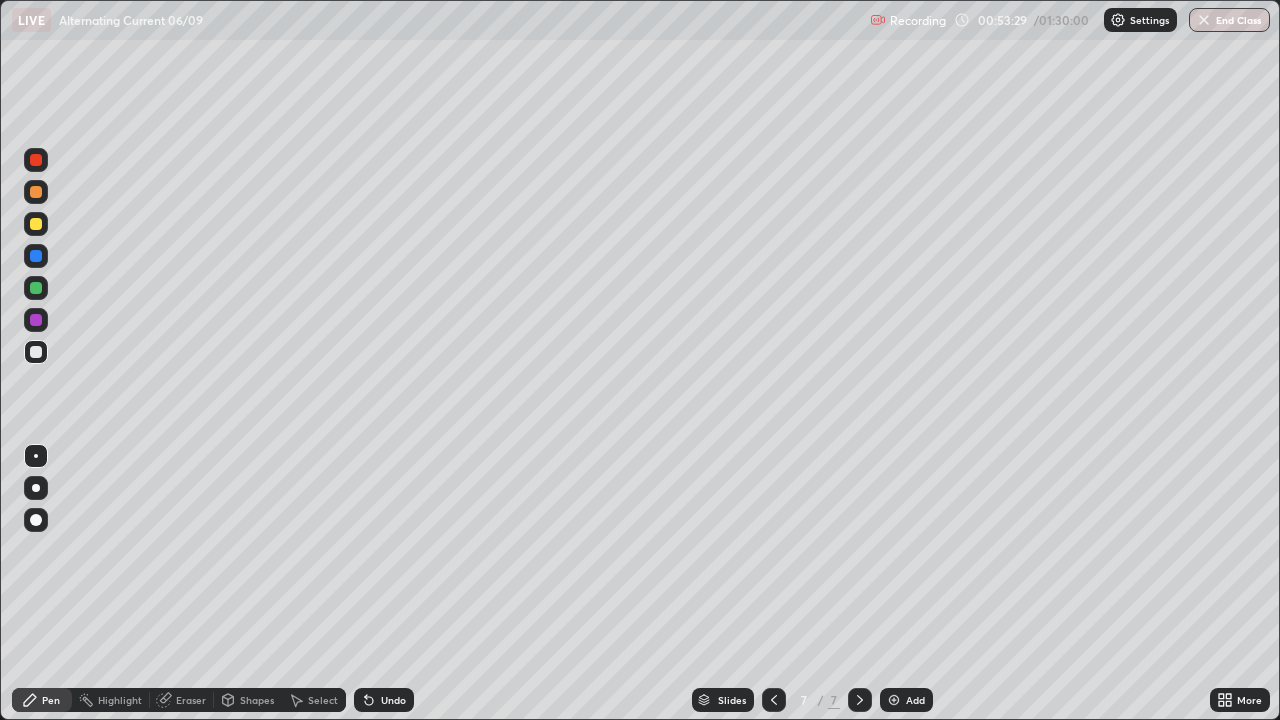 click on "Undo" at bounding box center (384, 700) 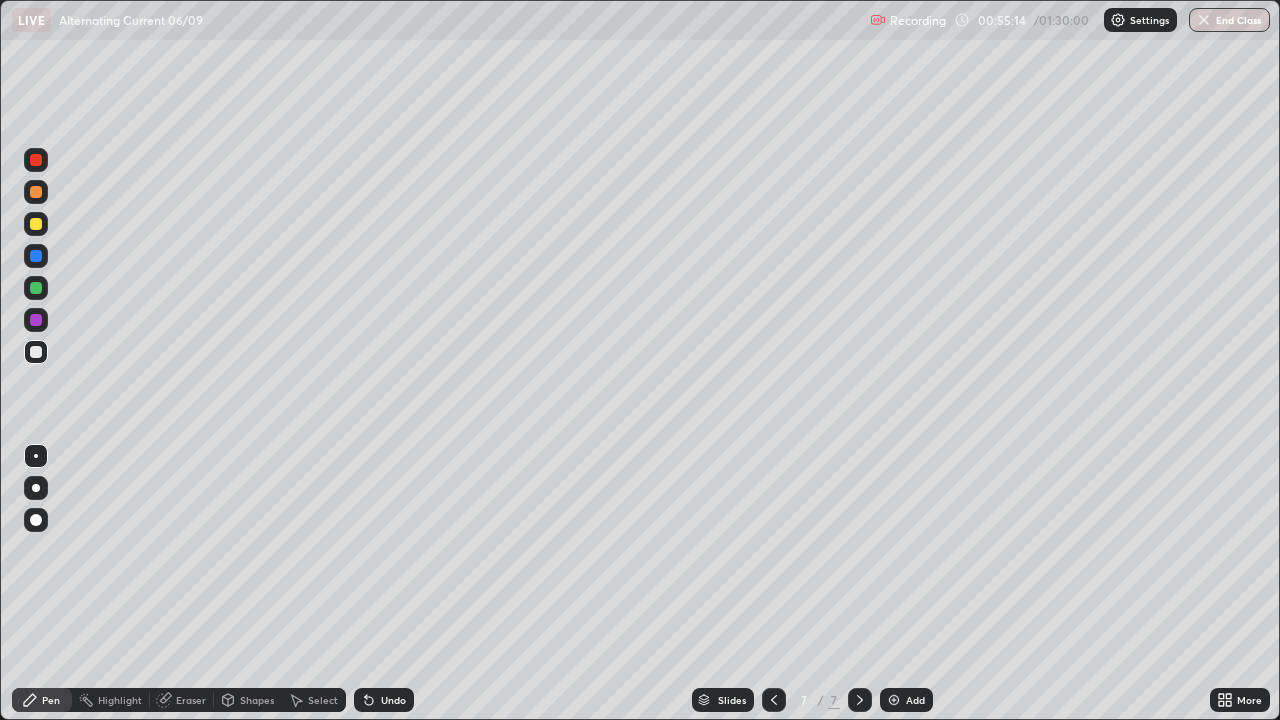 click on "Slides 7 / 7 Add" at bounding box center (812, 700) 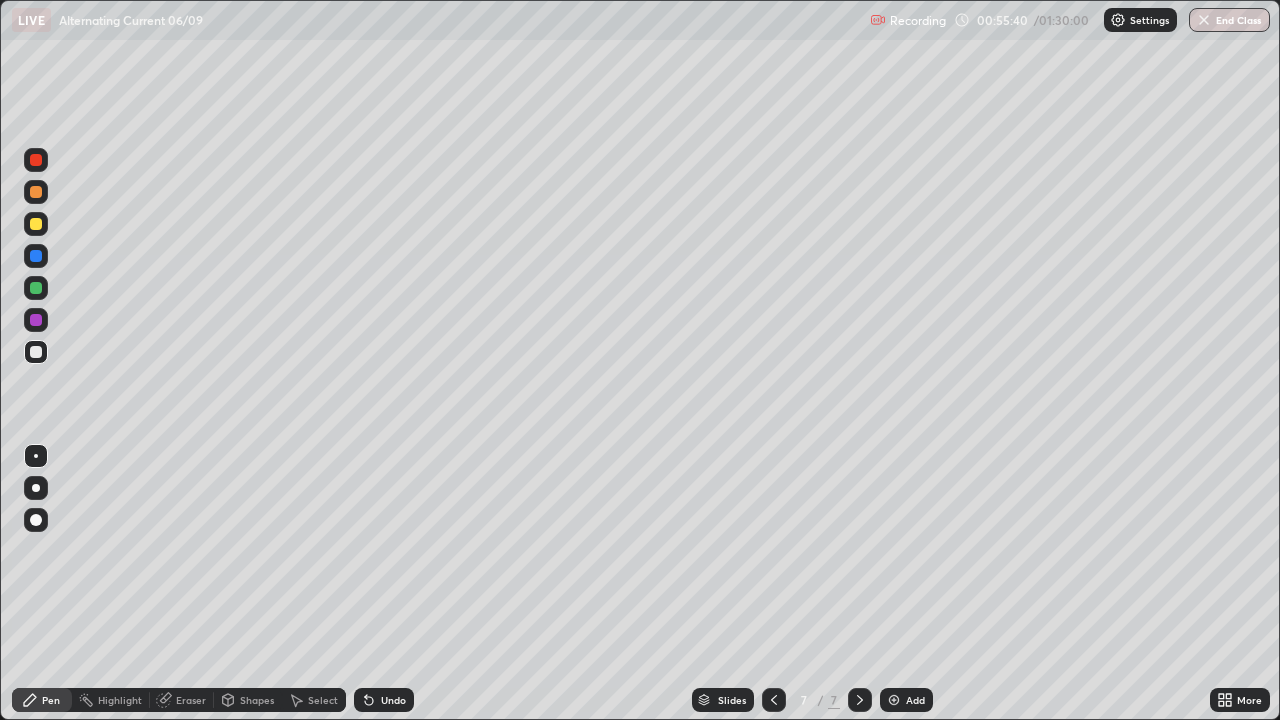 click on "Setting up your live class" at bounding box center [640, 360] 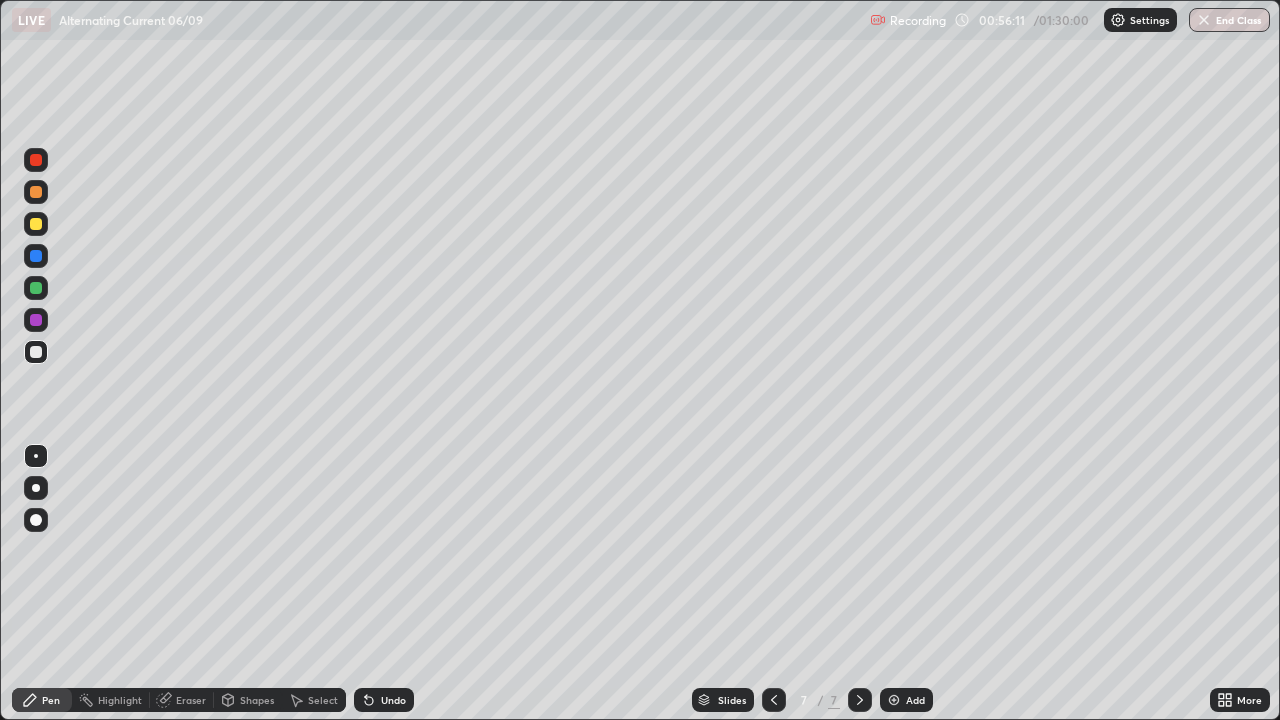 click at bounding box center [36, 224] 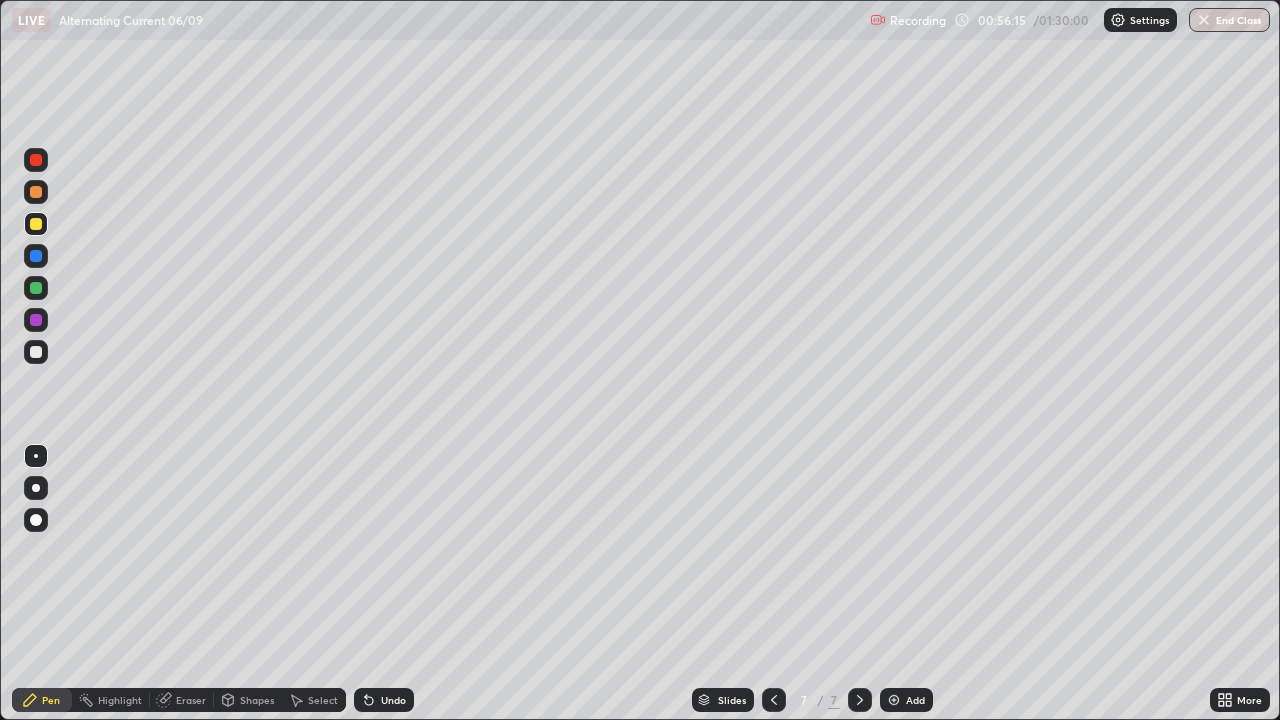 click on "Undo" at bounding box center (393, 700) 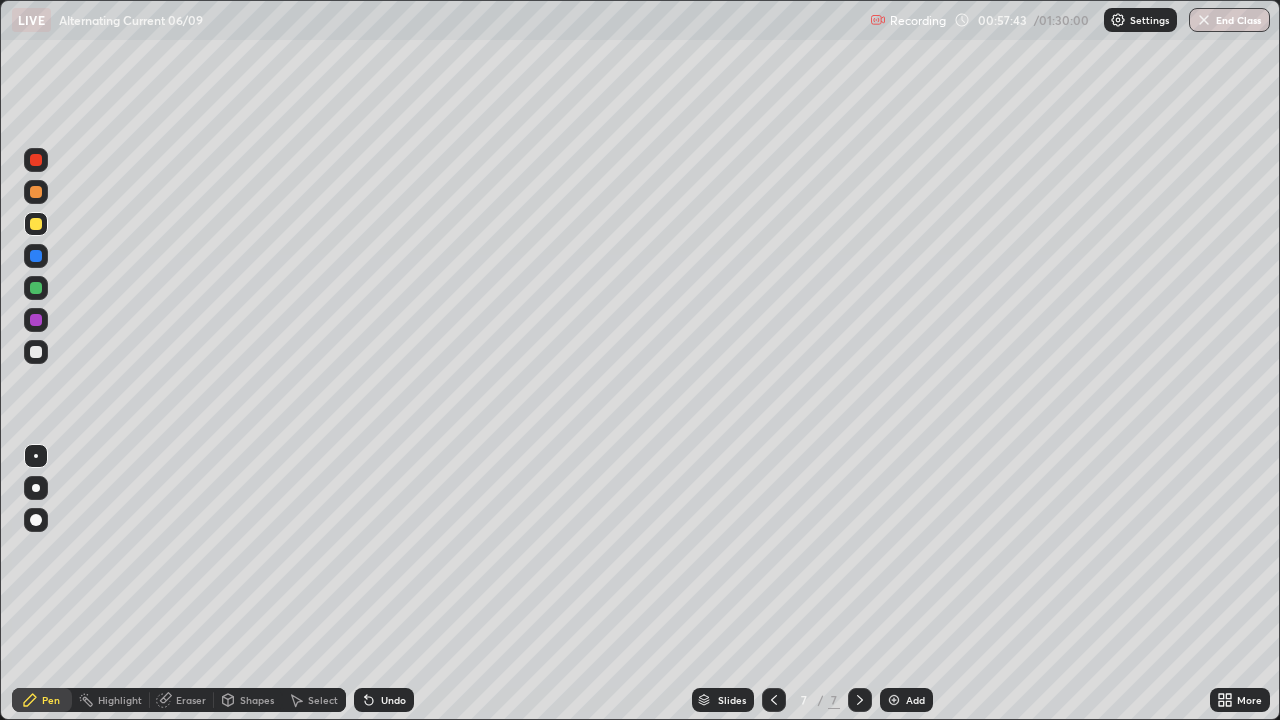 click on "More" at bounding box center [1240, 700] 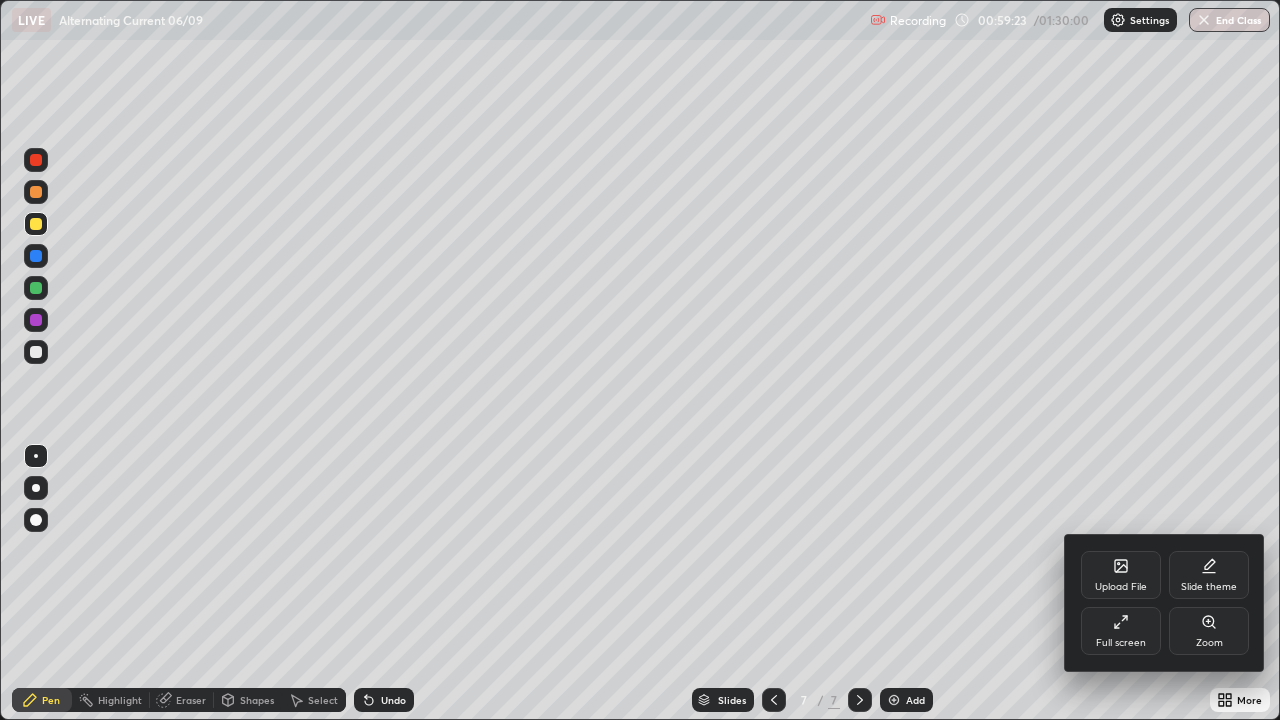 click at bounding box center [640, 360] 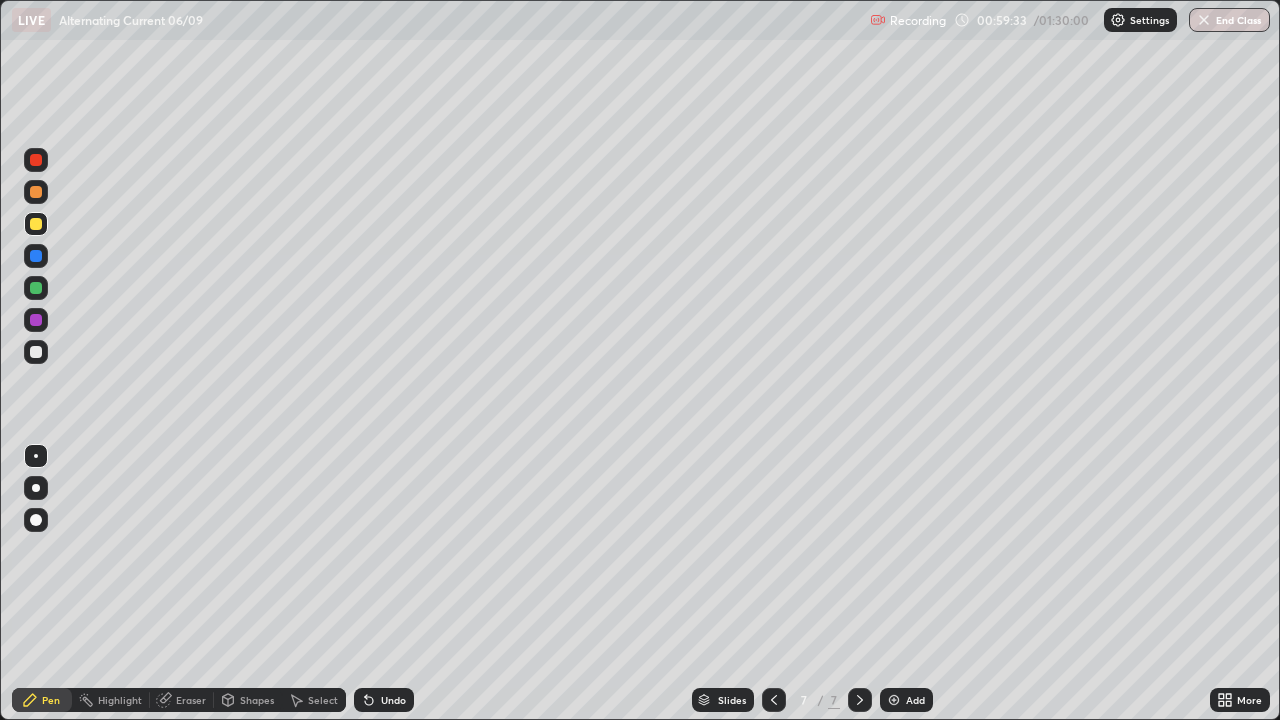 click on "Add" at bounding box center (915, 700) 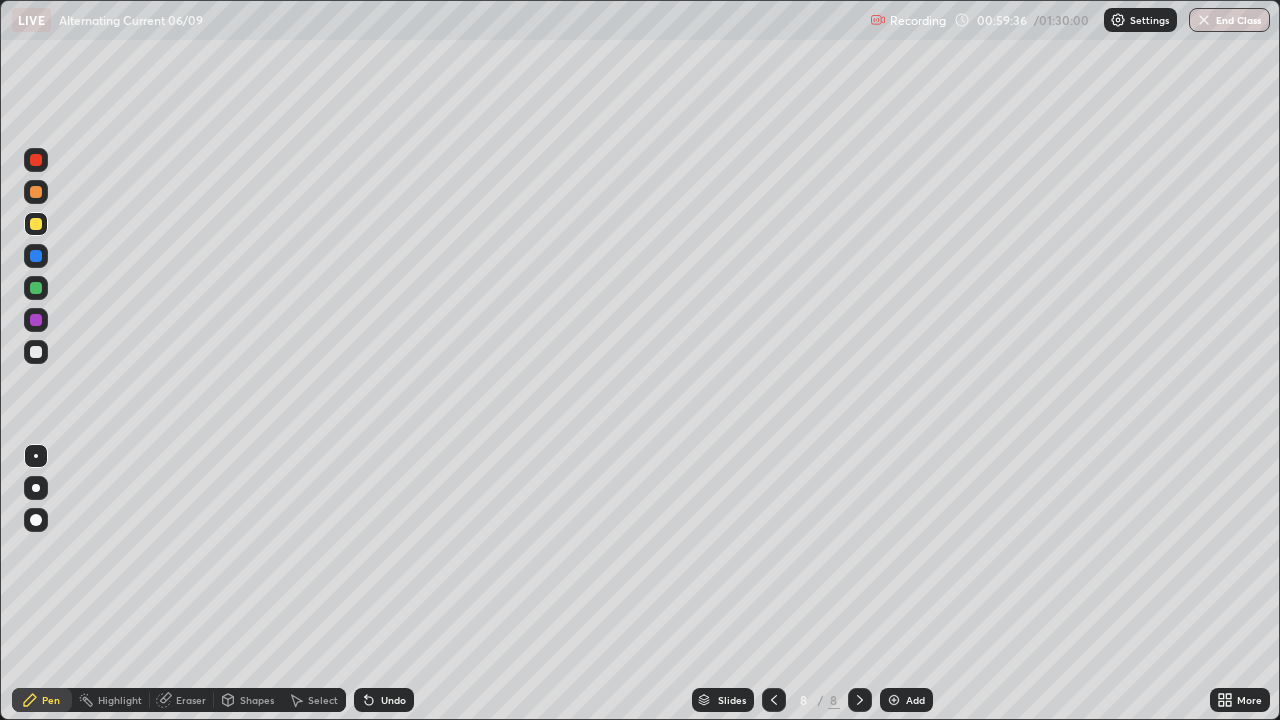 click at bounding box center (36, 352) 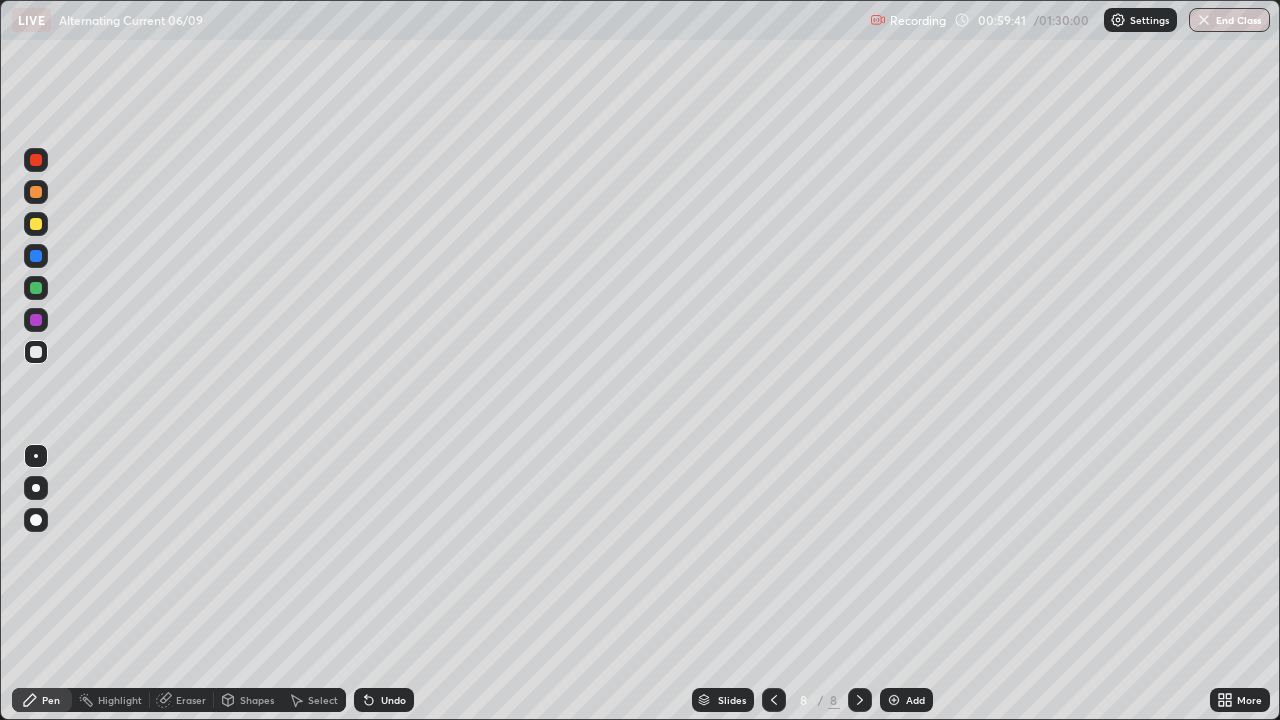 click on "Undo" at bounding box center [393, 700] 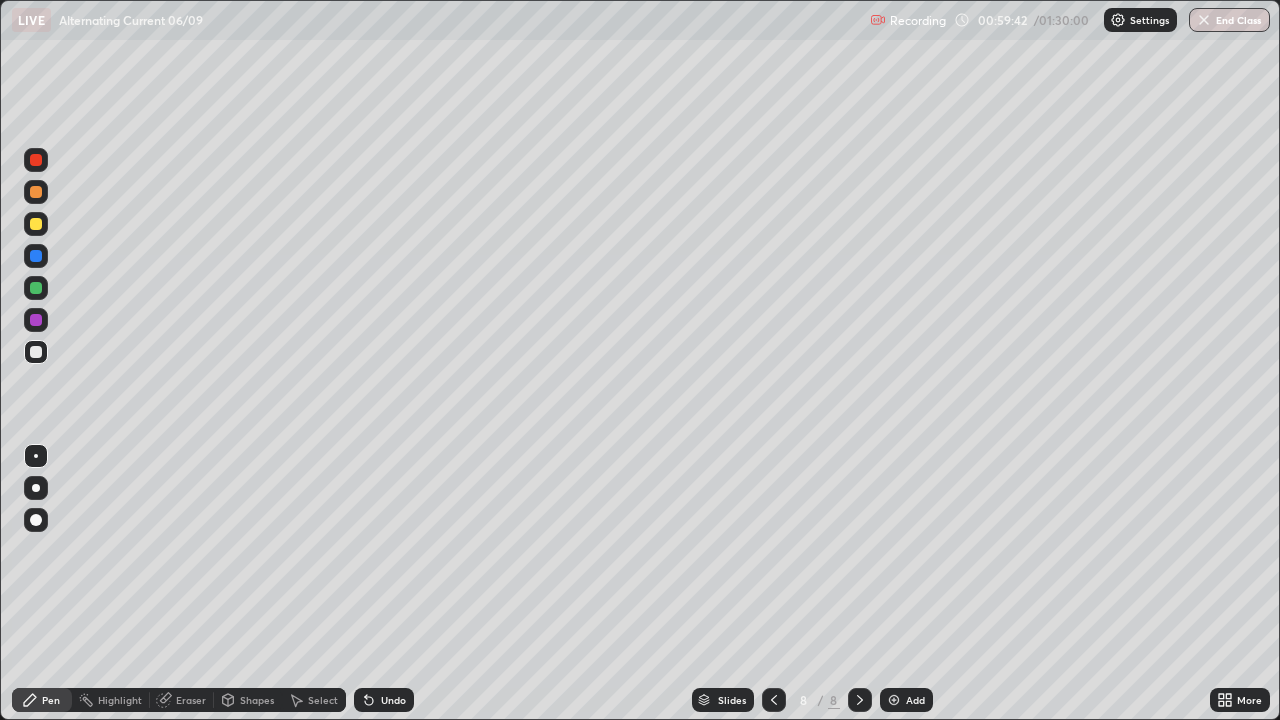 click on "Undo" at bounding box center [384, 700] 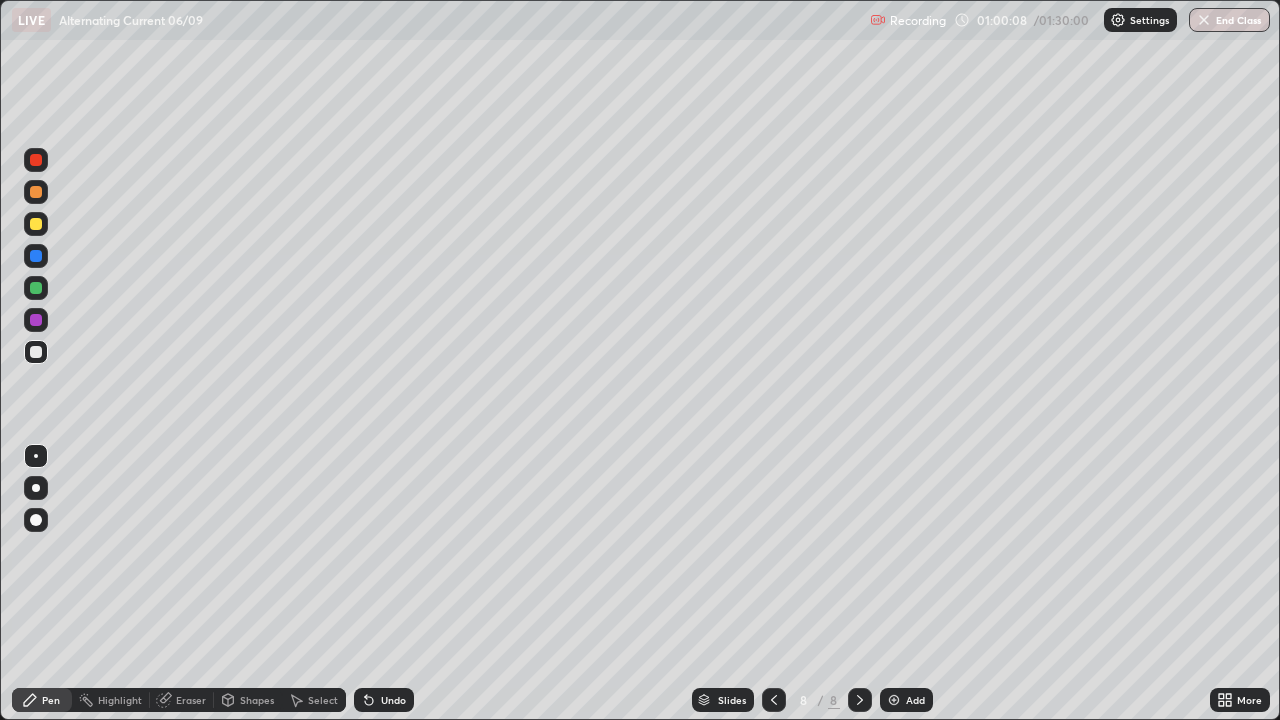 click on "Shapes" at bounding box center [257, 700] 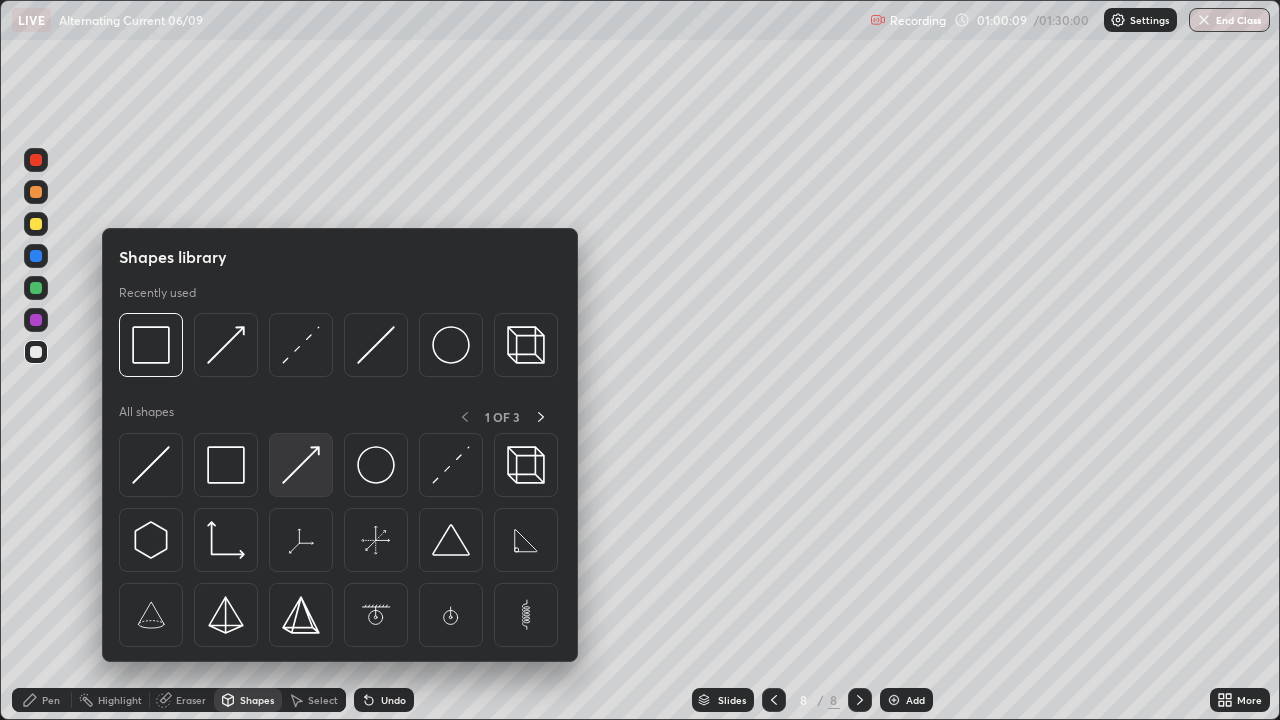 click at bounding box center [301, 465] 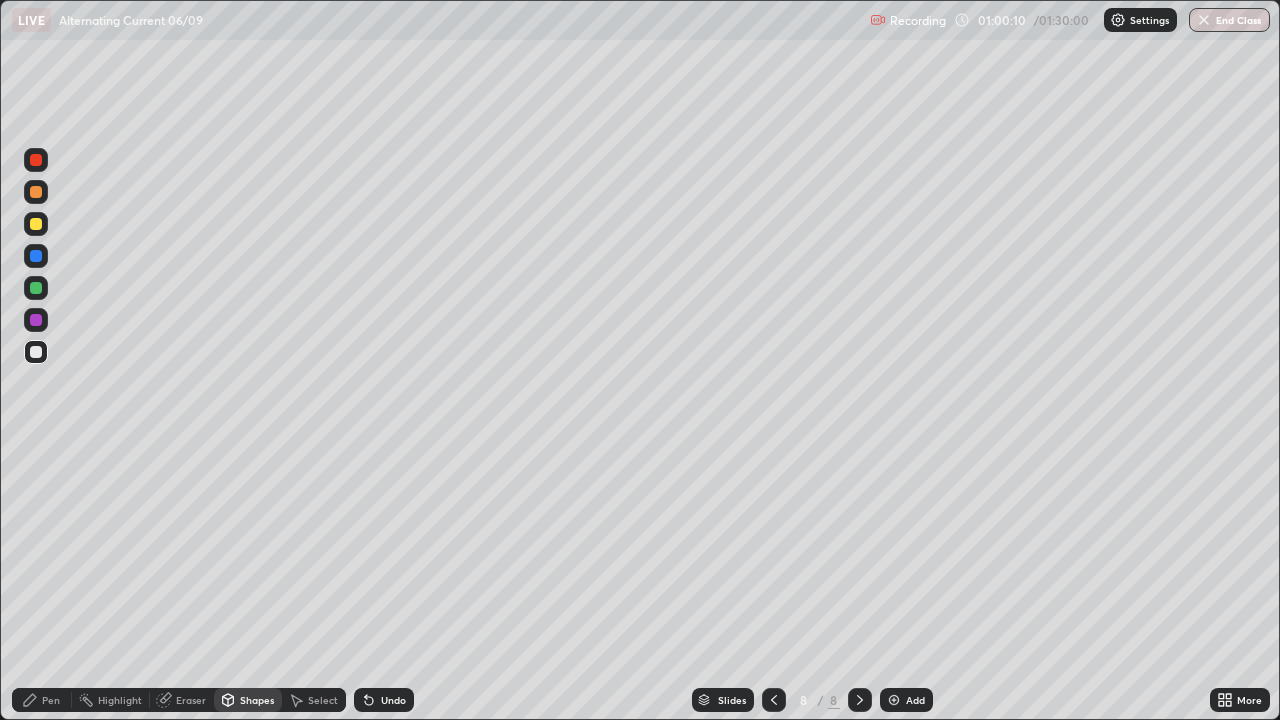click at bounding box center [36, 224] 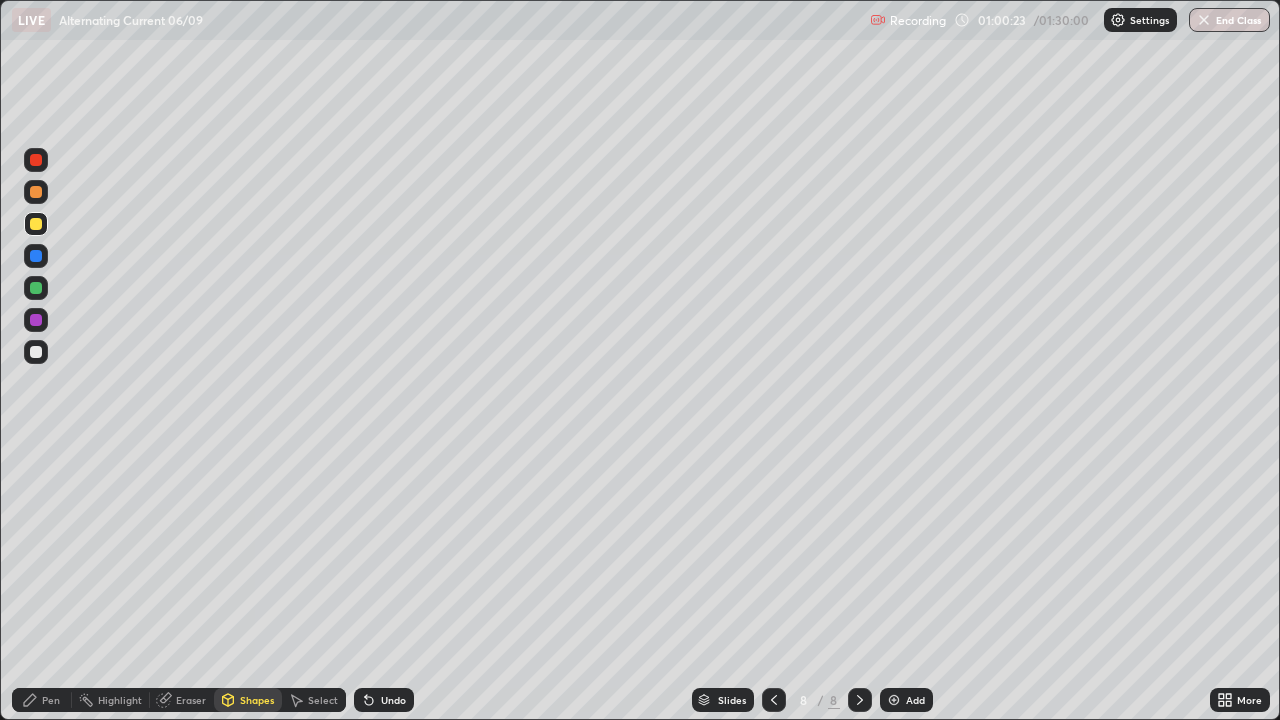 click on "Pen" at bounding box center (51, 700) 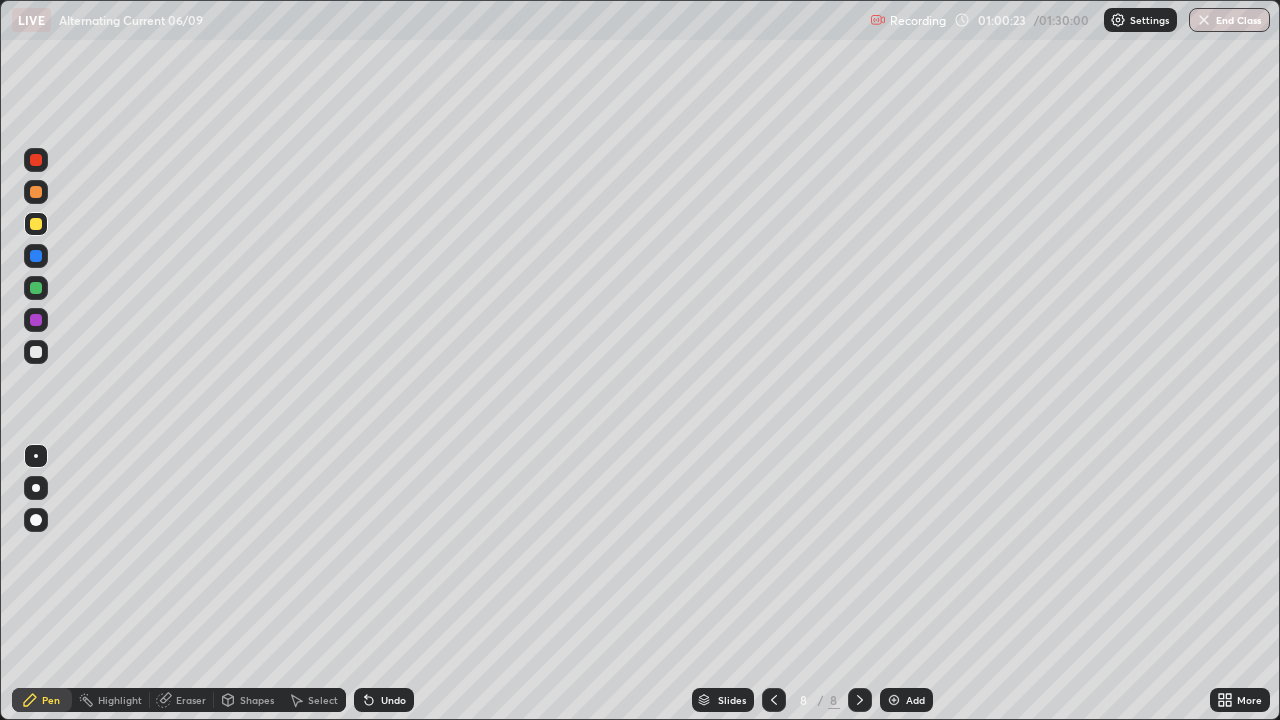 click at bounding box center (36, 352) 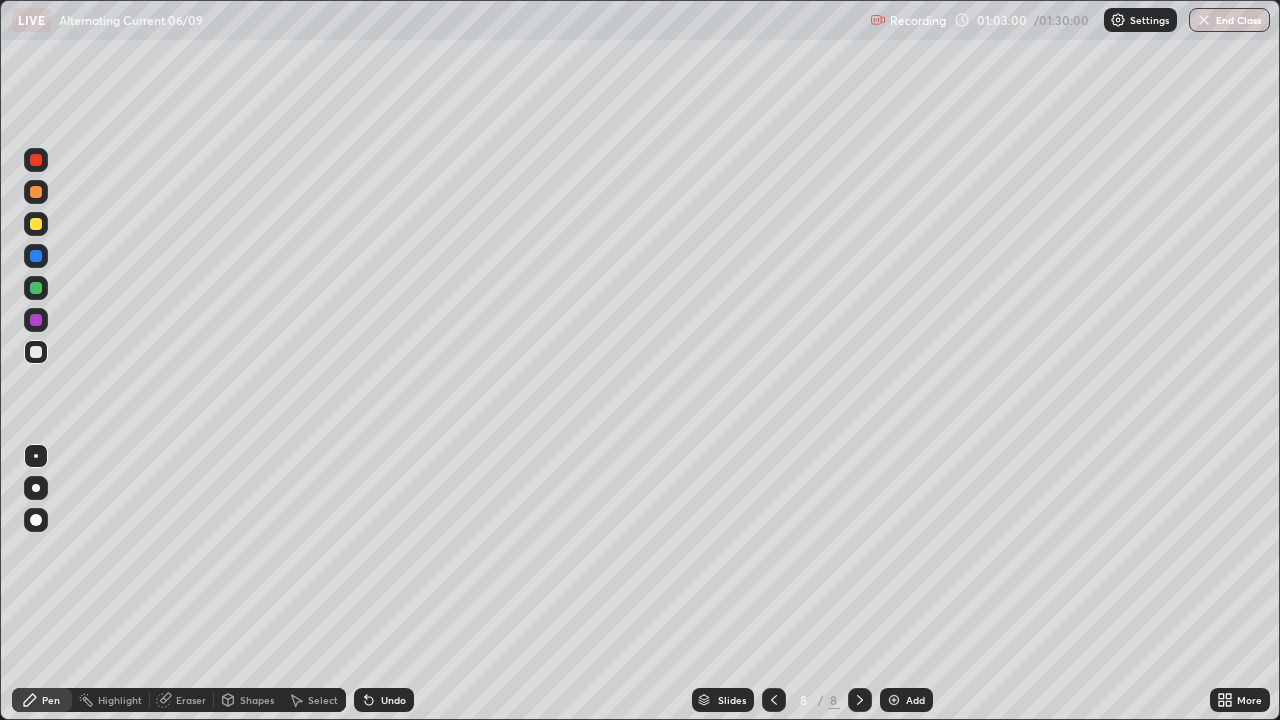 click at bounding box center (36, 224) 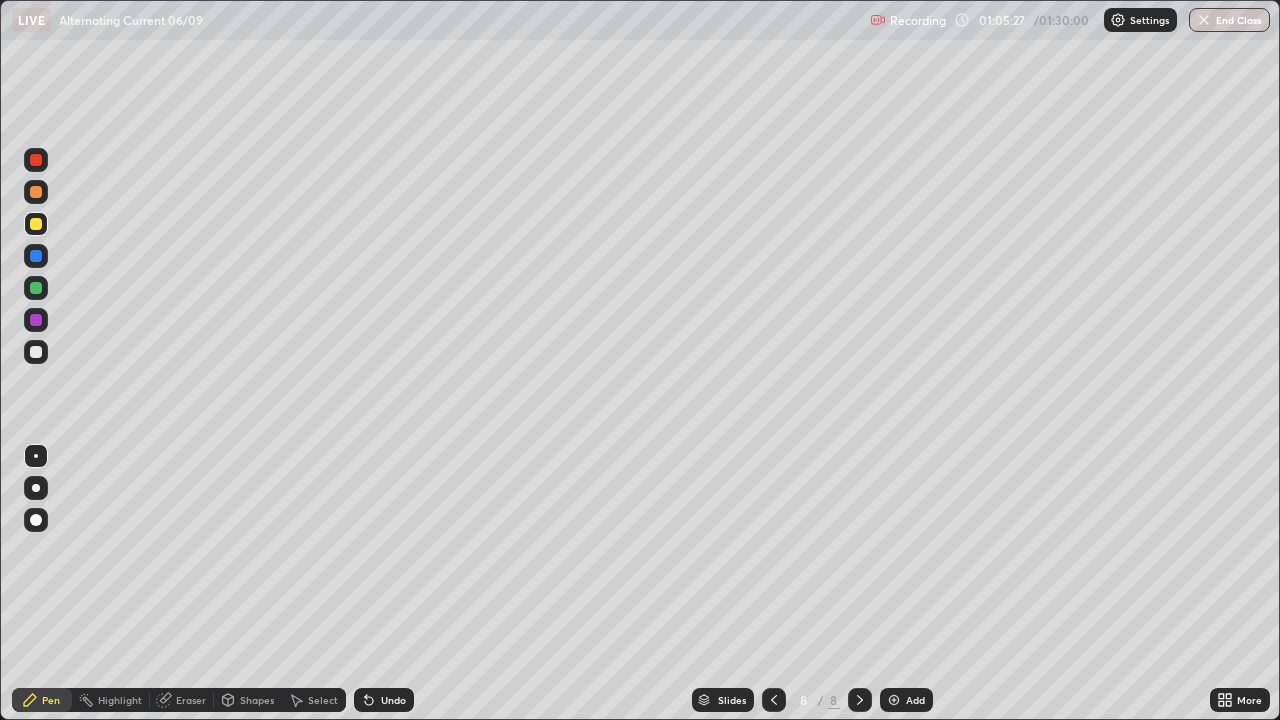 click on "Add" at bounding box center (906, 700) 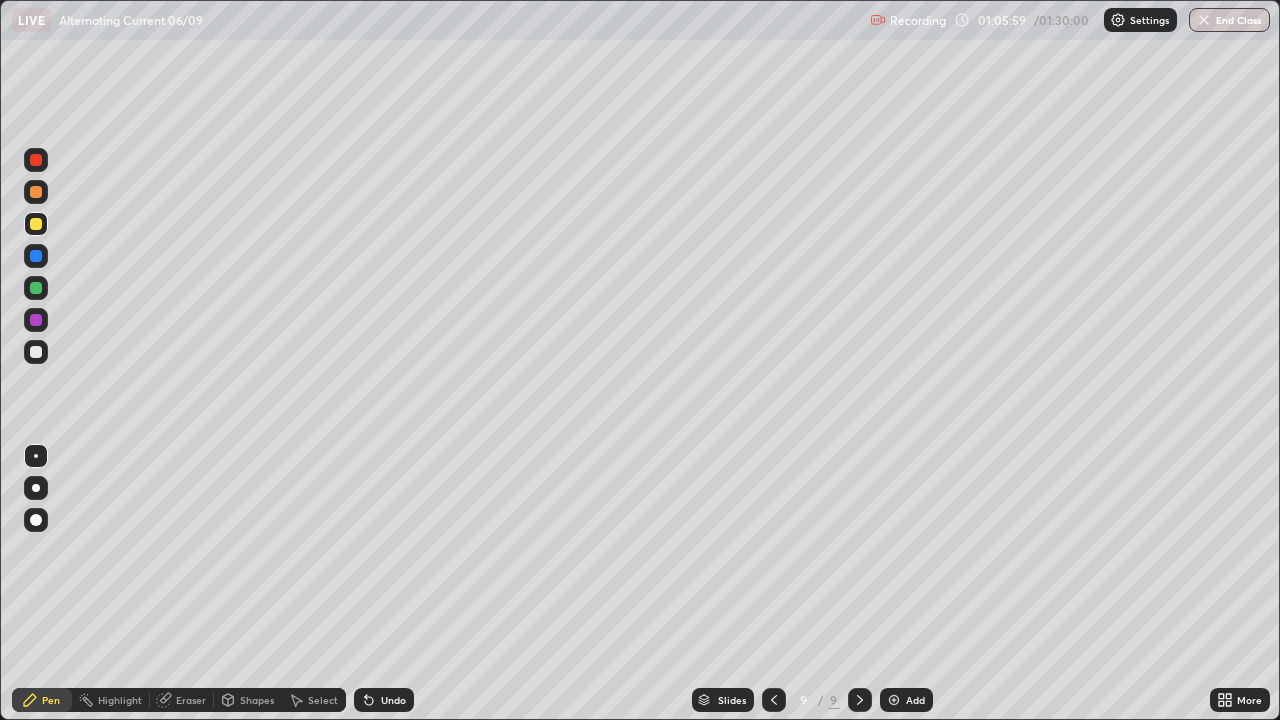 click at bounding box center [36, 352] 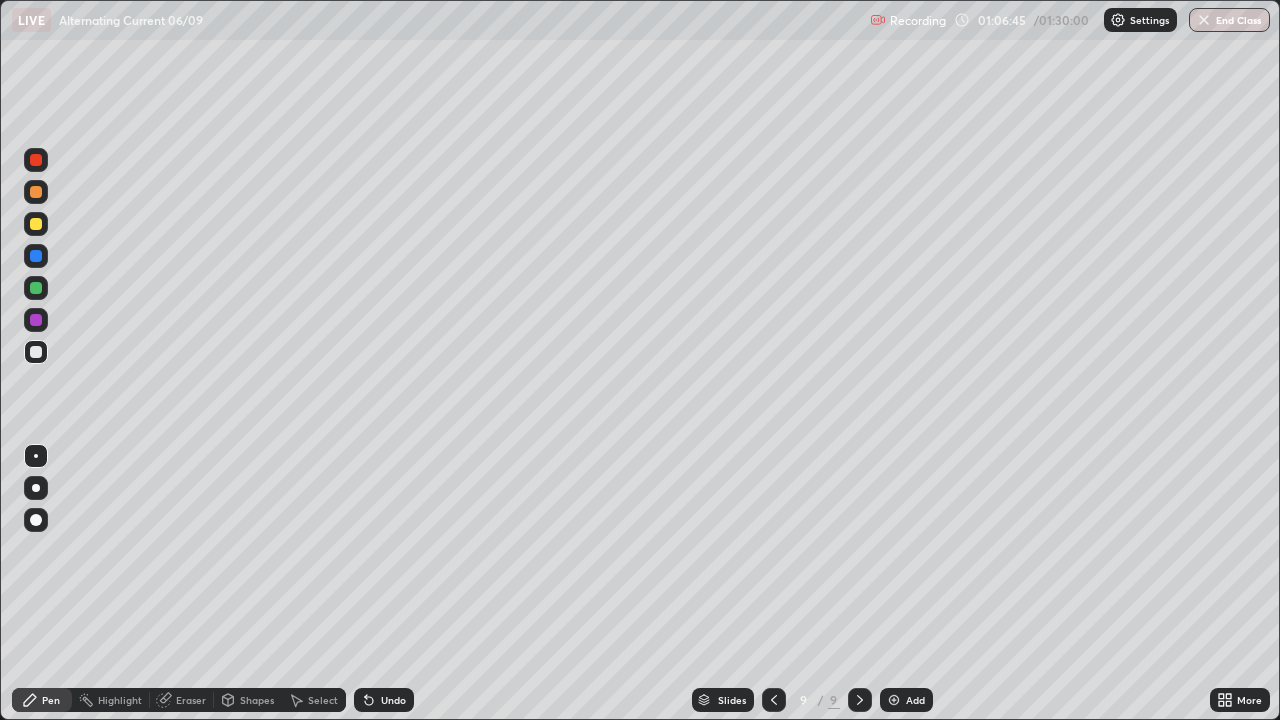 click at bounding box center [36, 224] 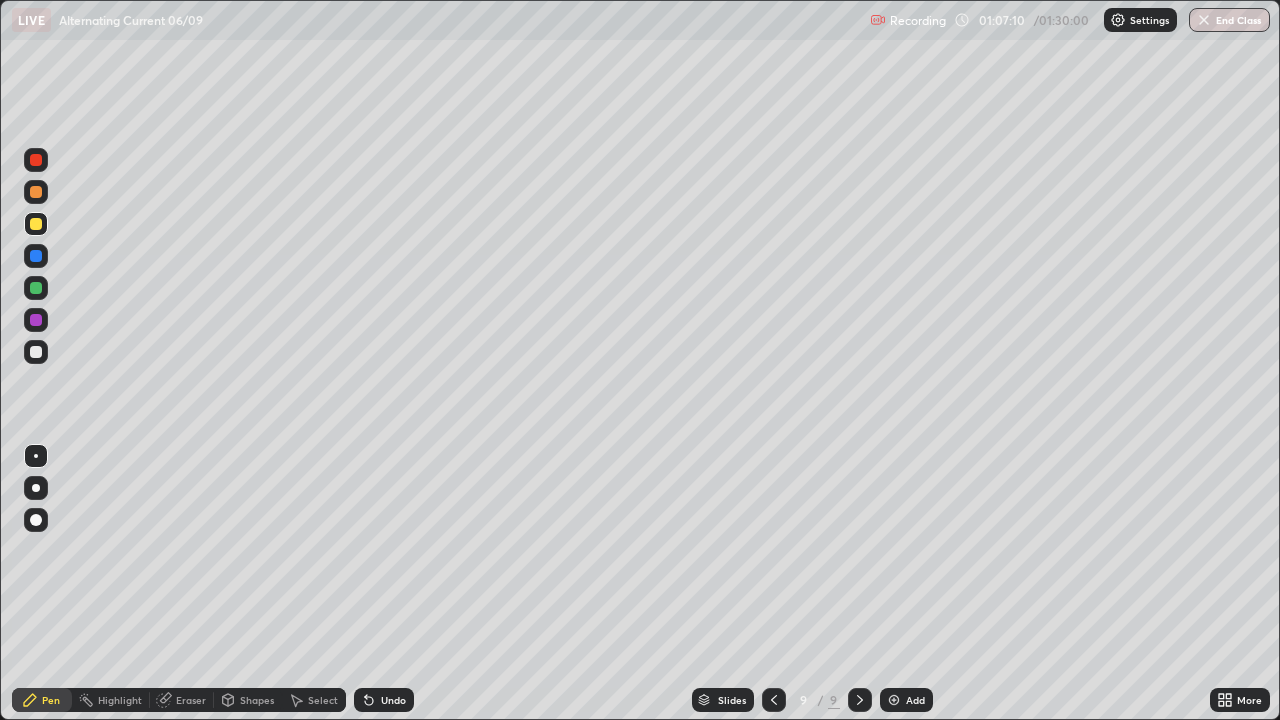 click on "Eraser" at bounding box center [191, 700] 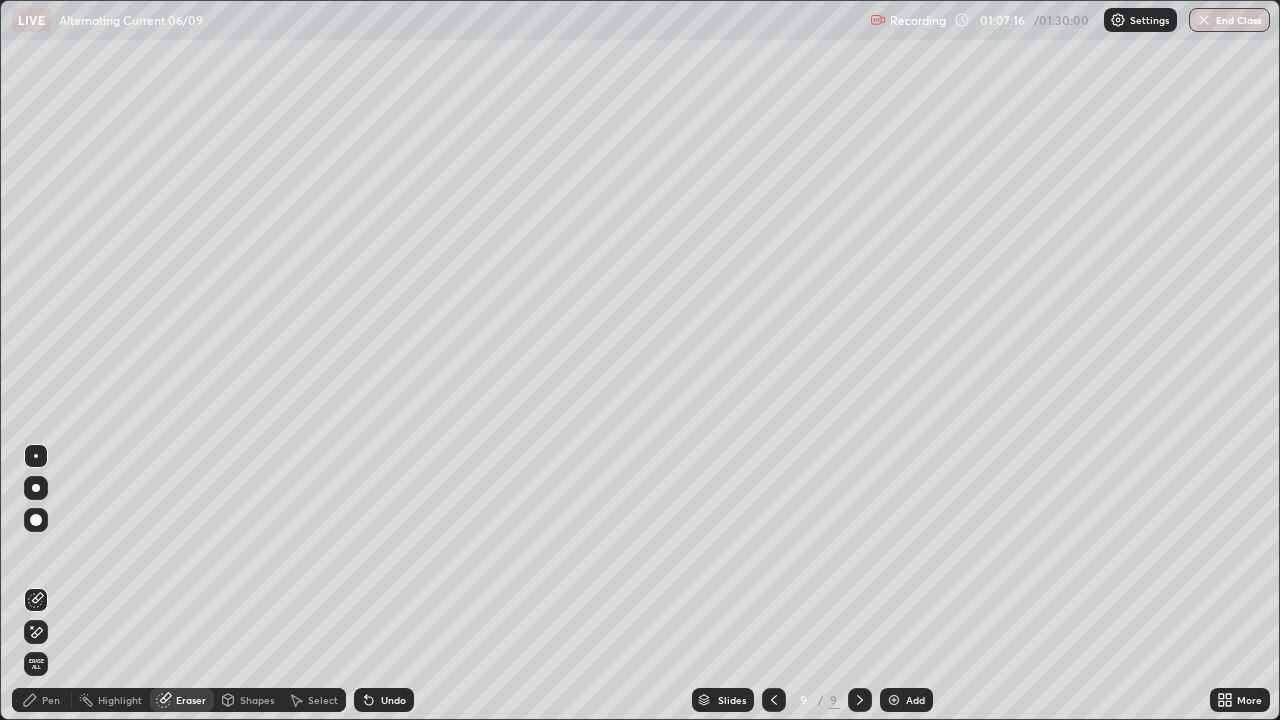 click on "Pen" at bounding box center (51, 700) 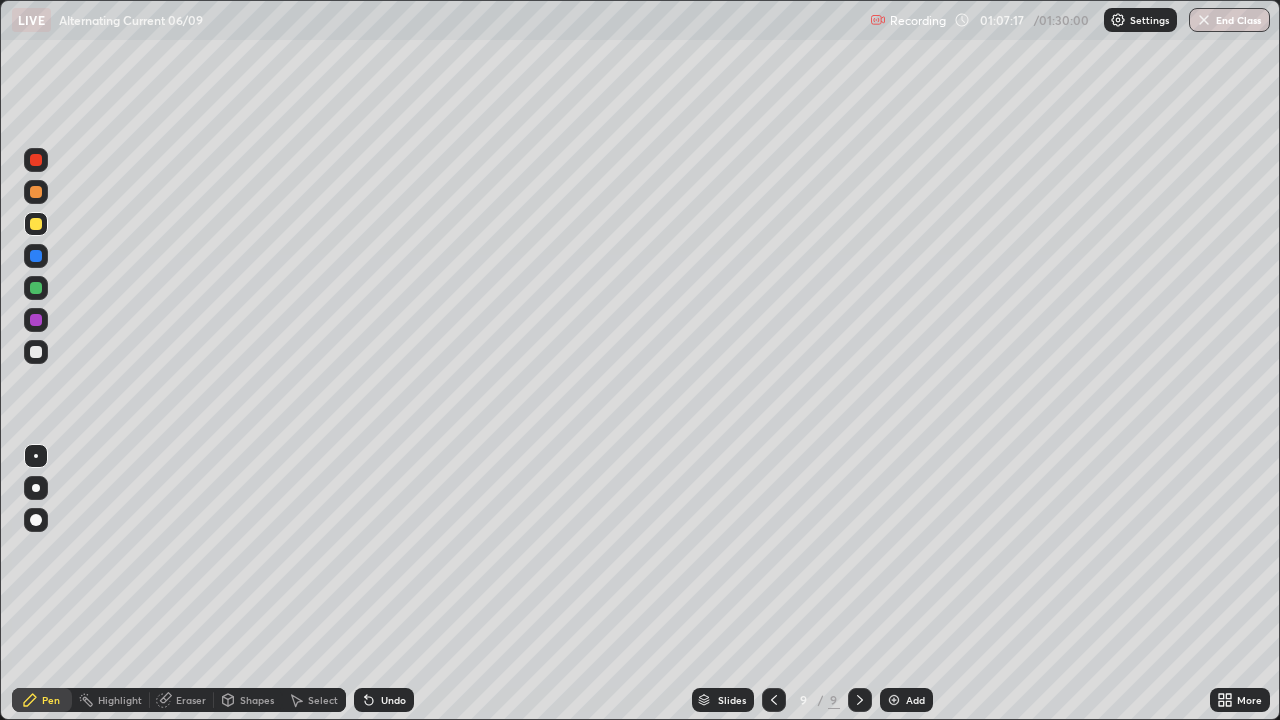 click at bounding box center (36, 352) 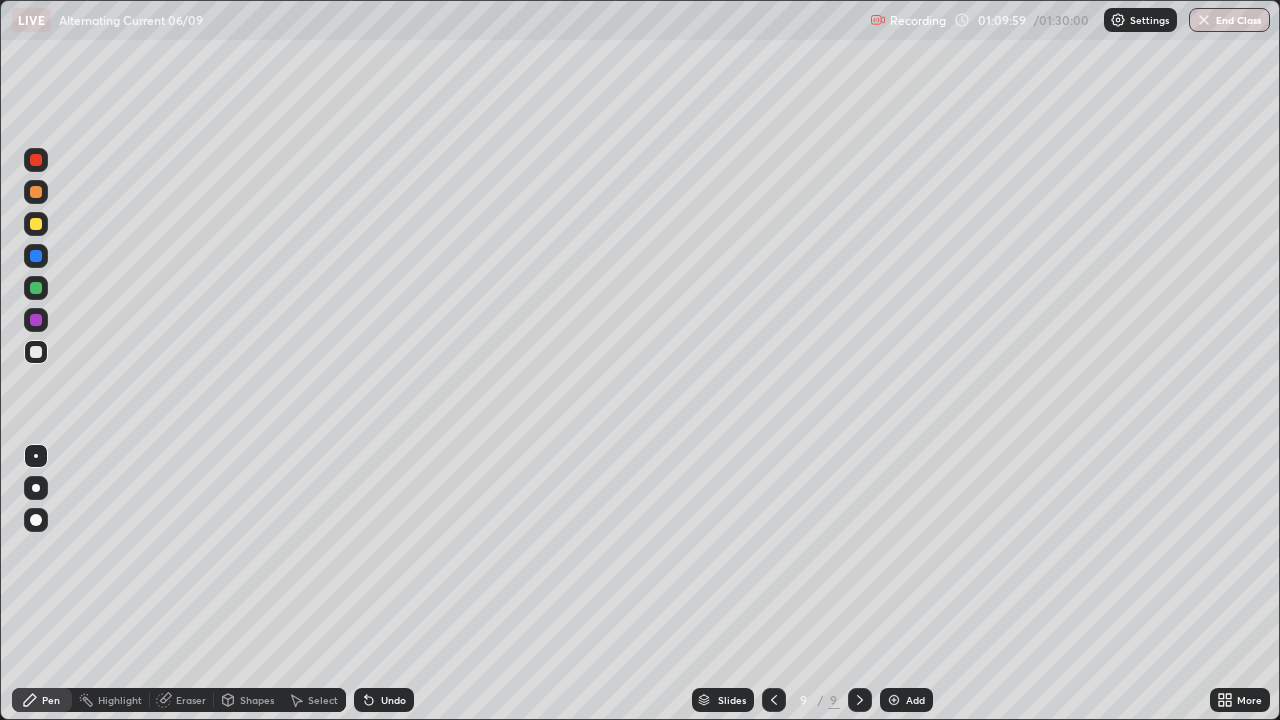 click at bounding box center [36, 224] 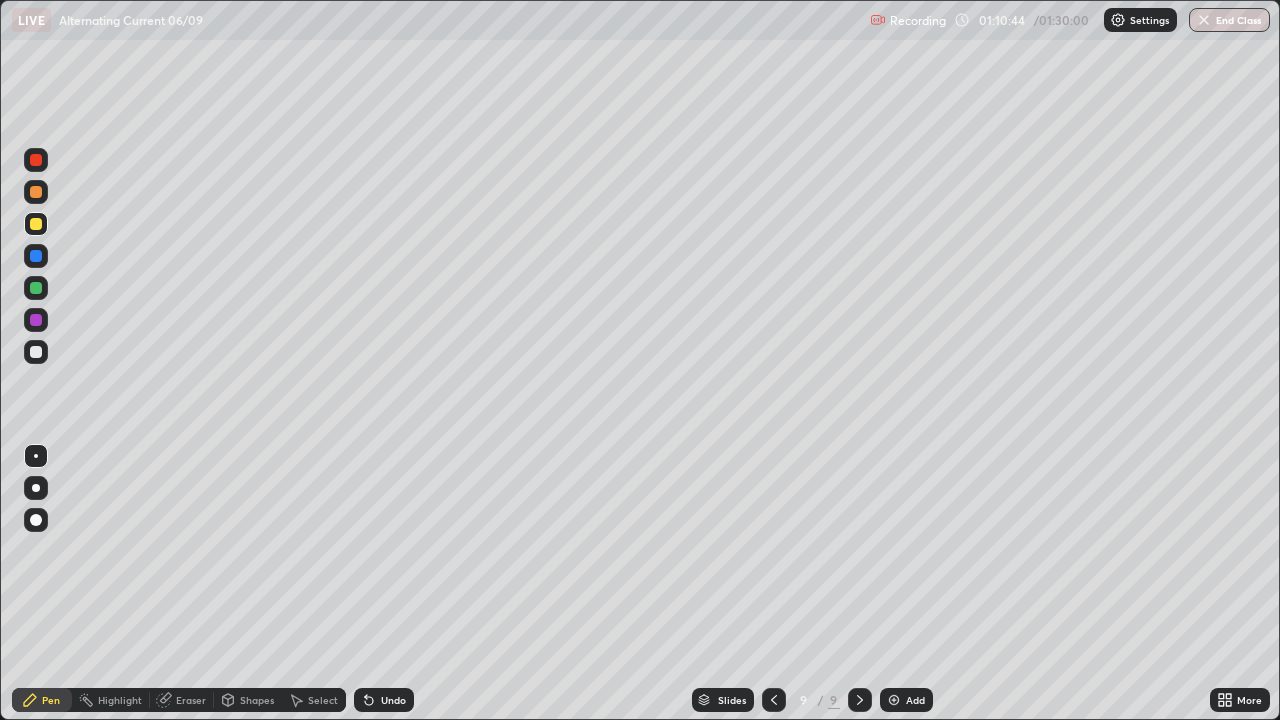 click on "Undo" at bounding box center (384, 700) 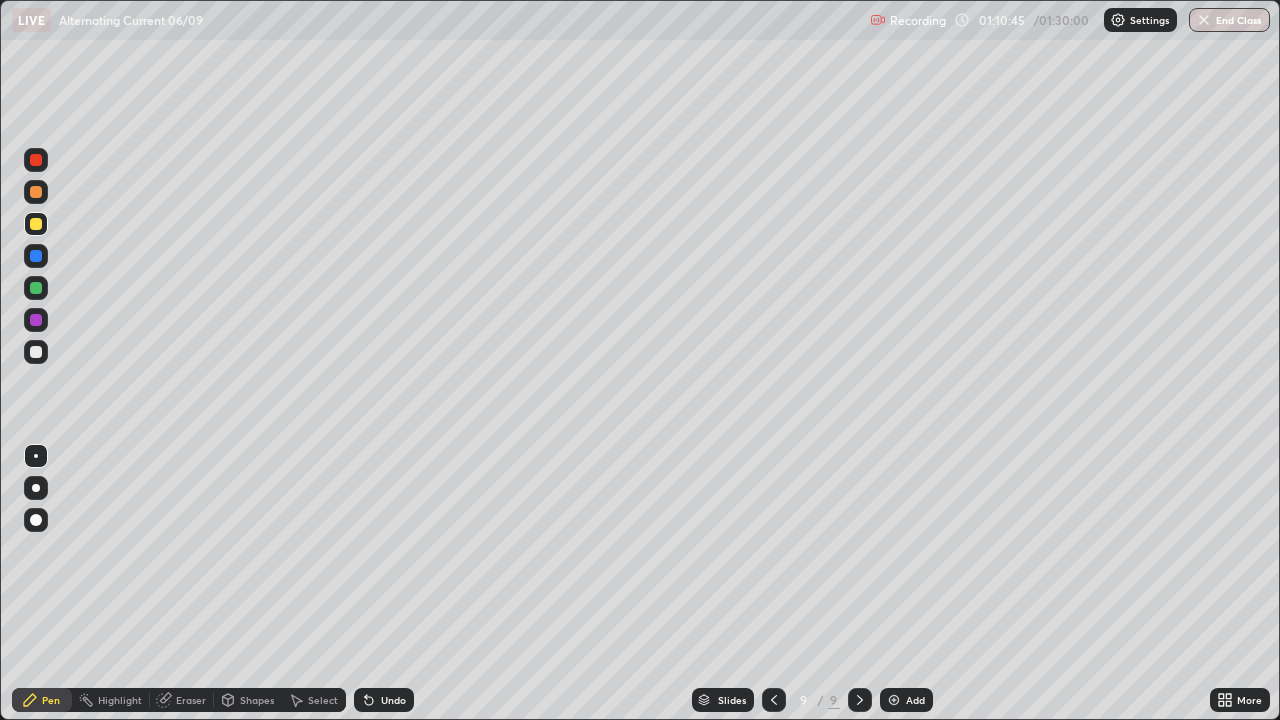 click on "Undo" at bounding box center [393, 700] 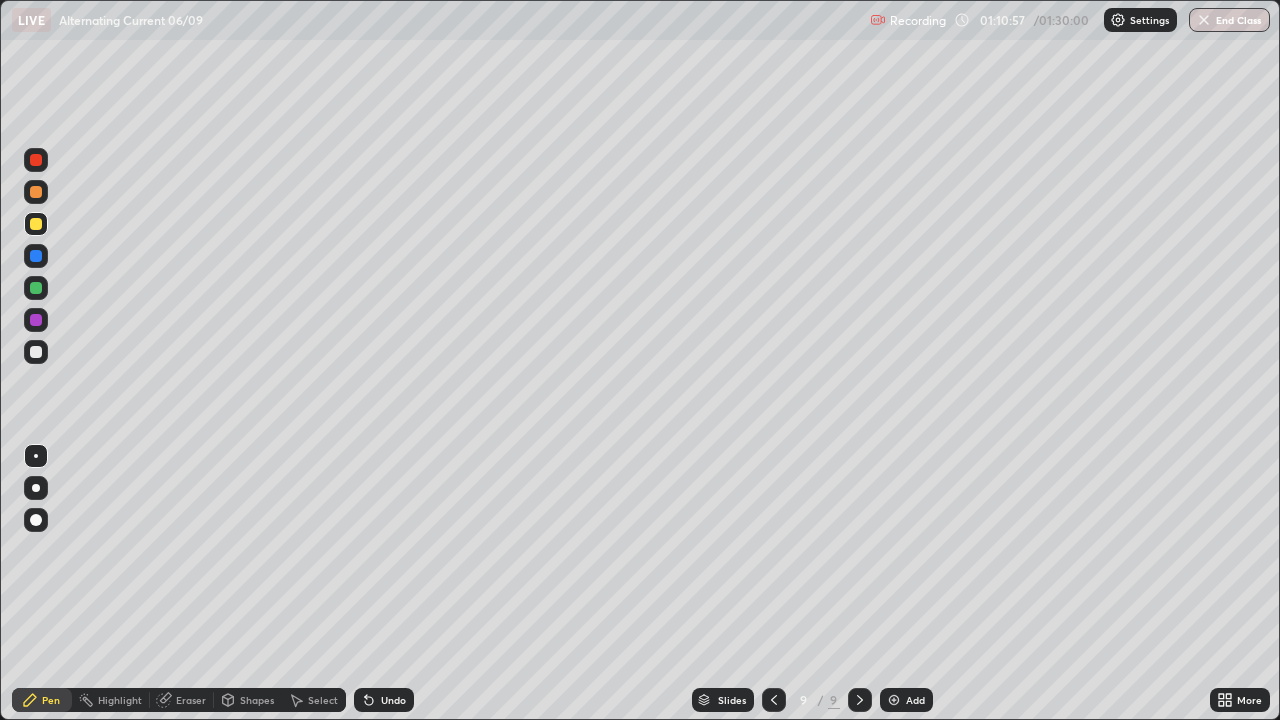 click 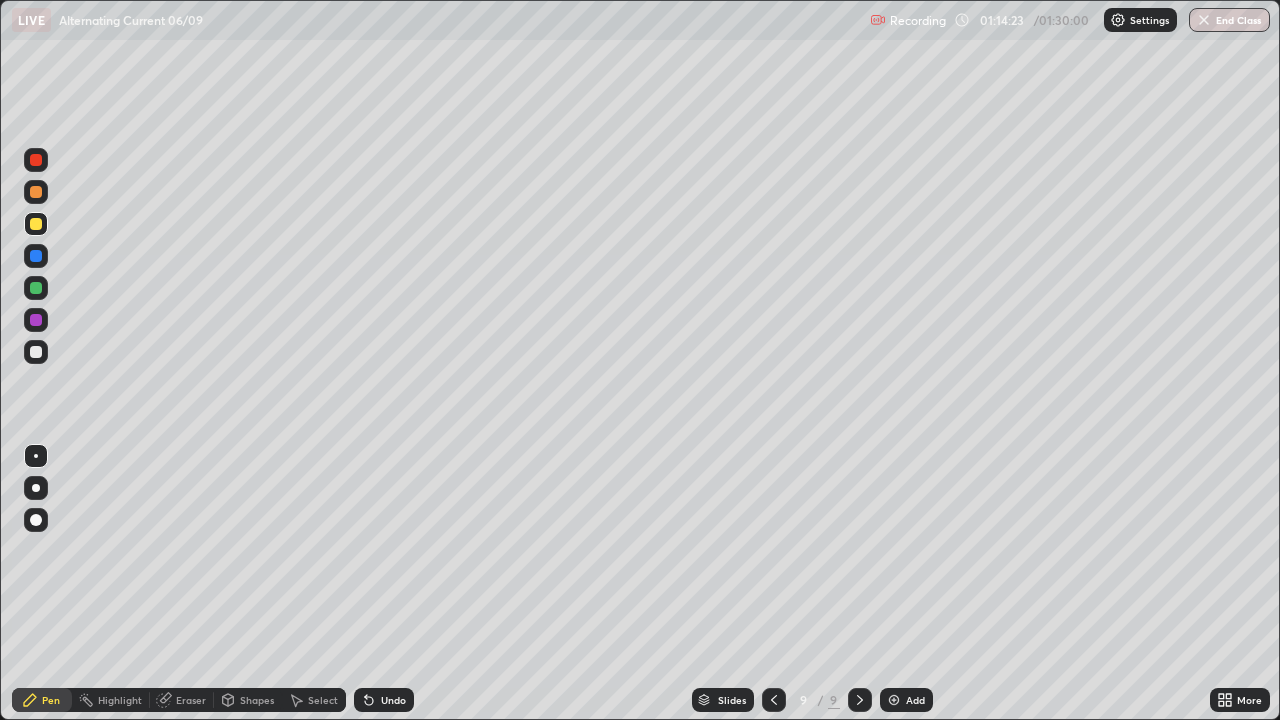 click on "Add" at bounding box center (915, 700) 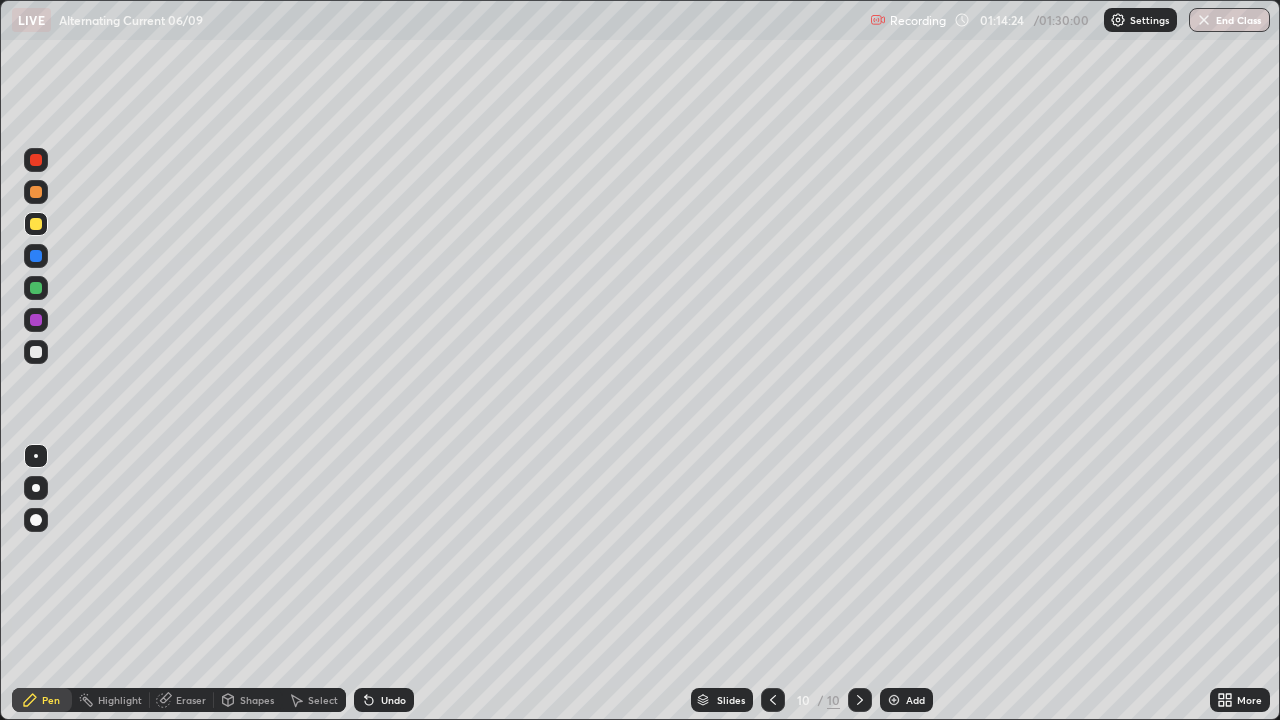 click 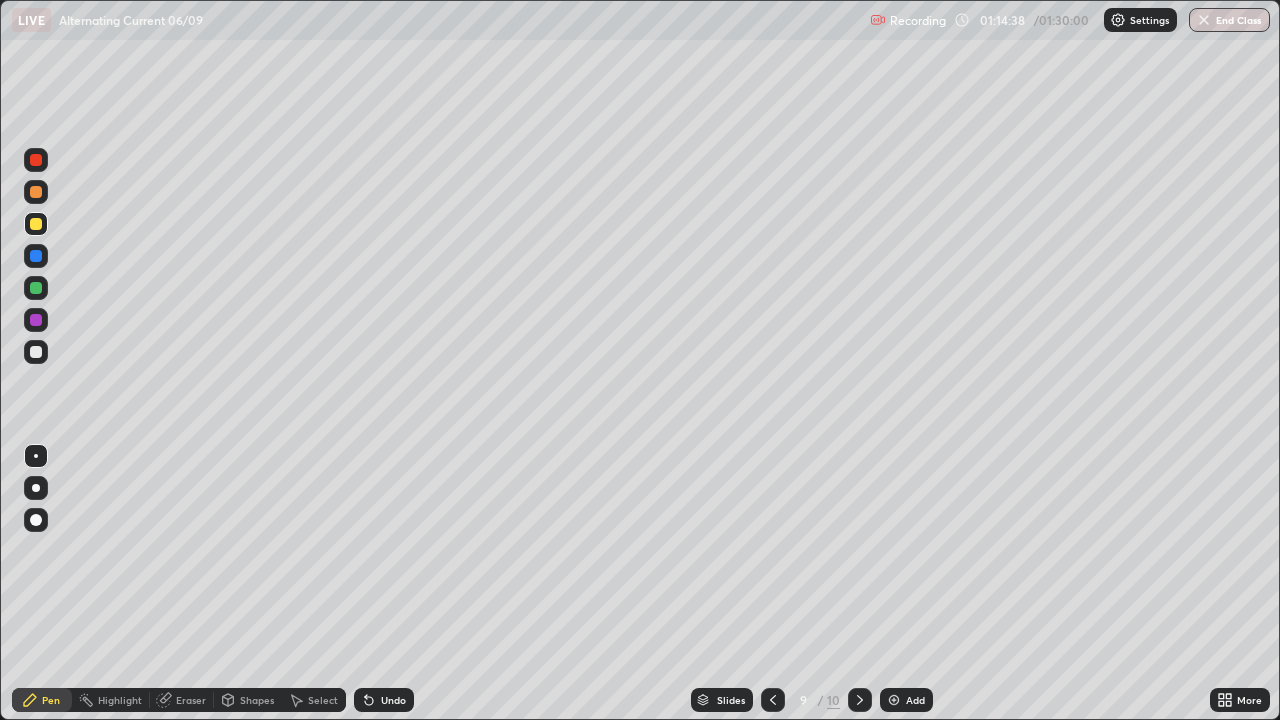 click 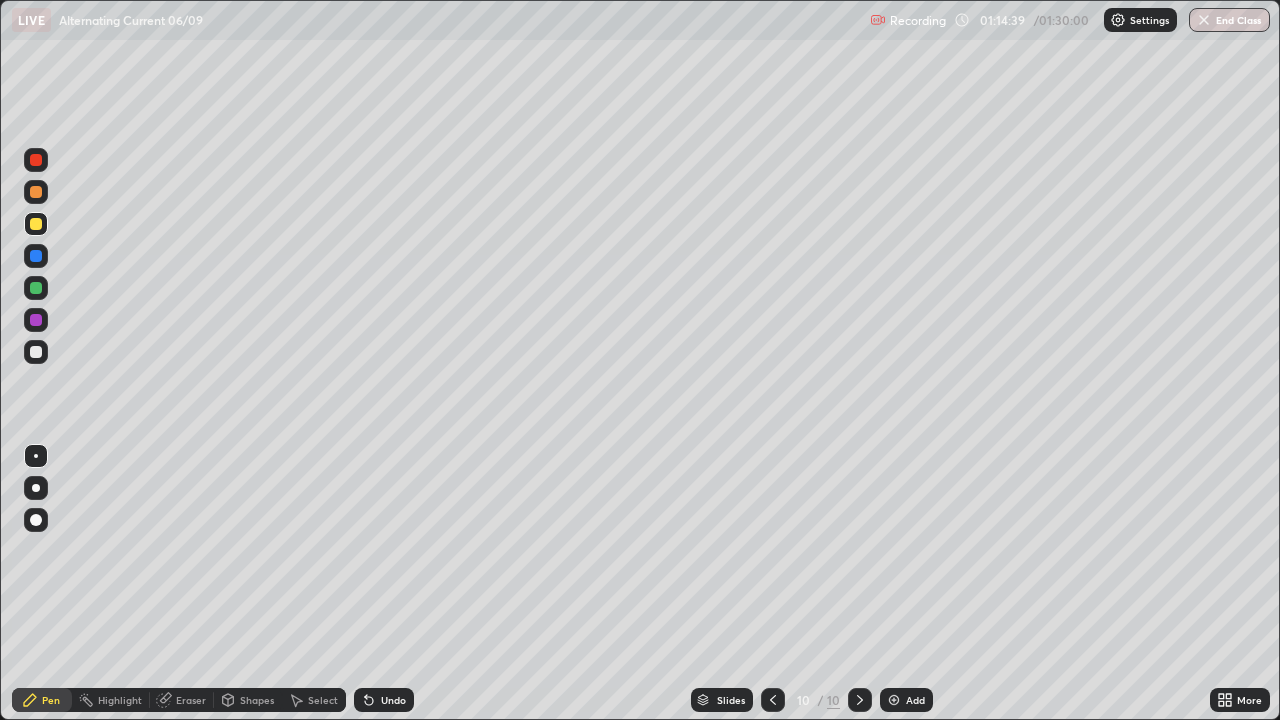 click at bounding box center [36, 352] 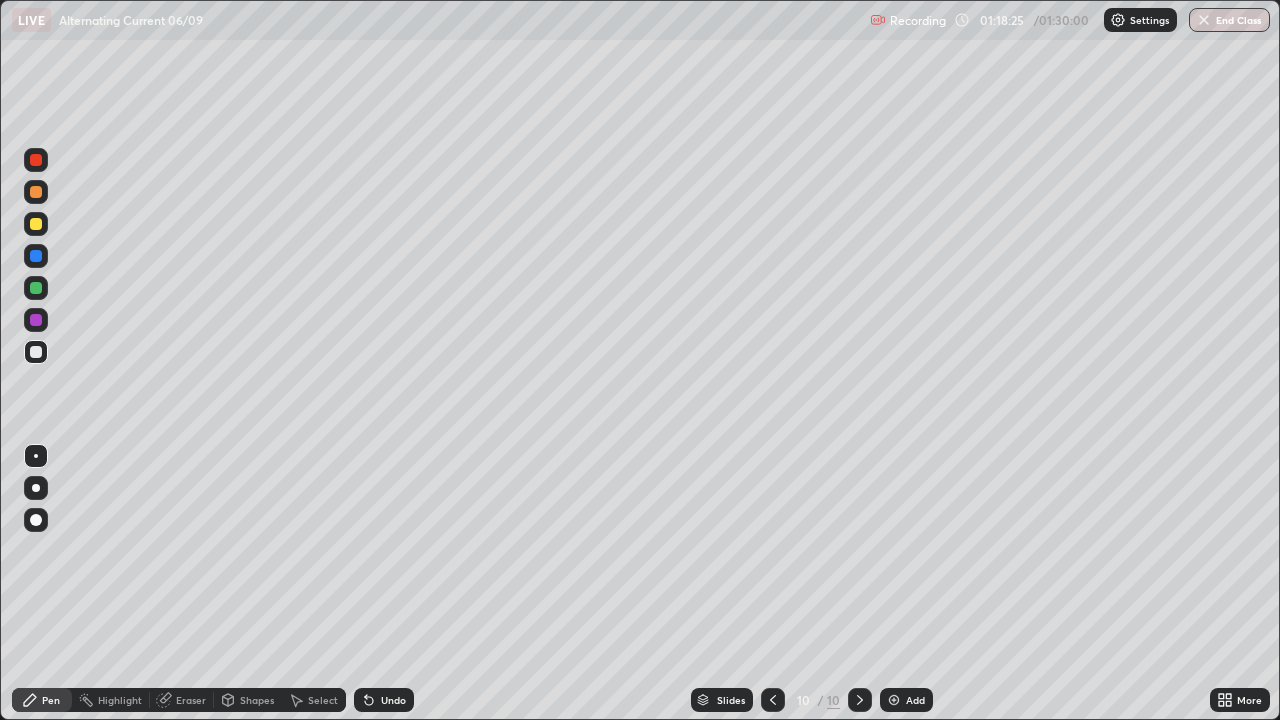 click at bounding box center (36, 224) 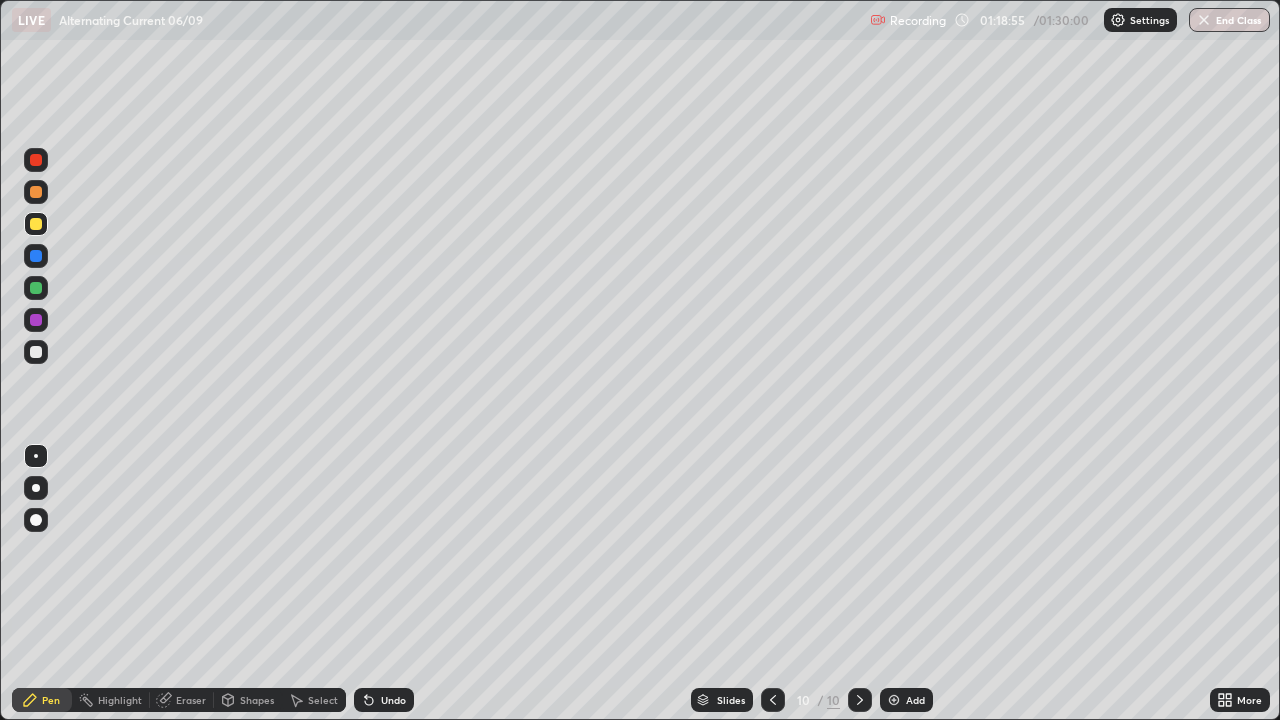 click on "Eraser" at bounding box center [191, 700] 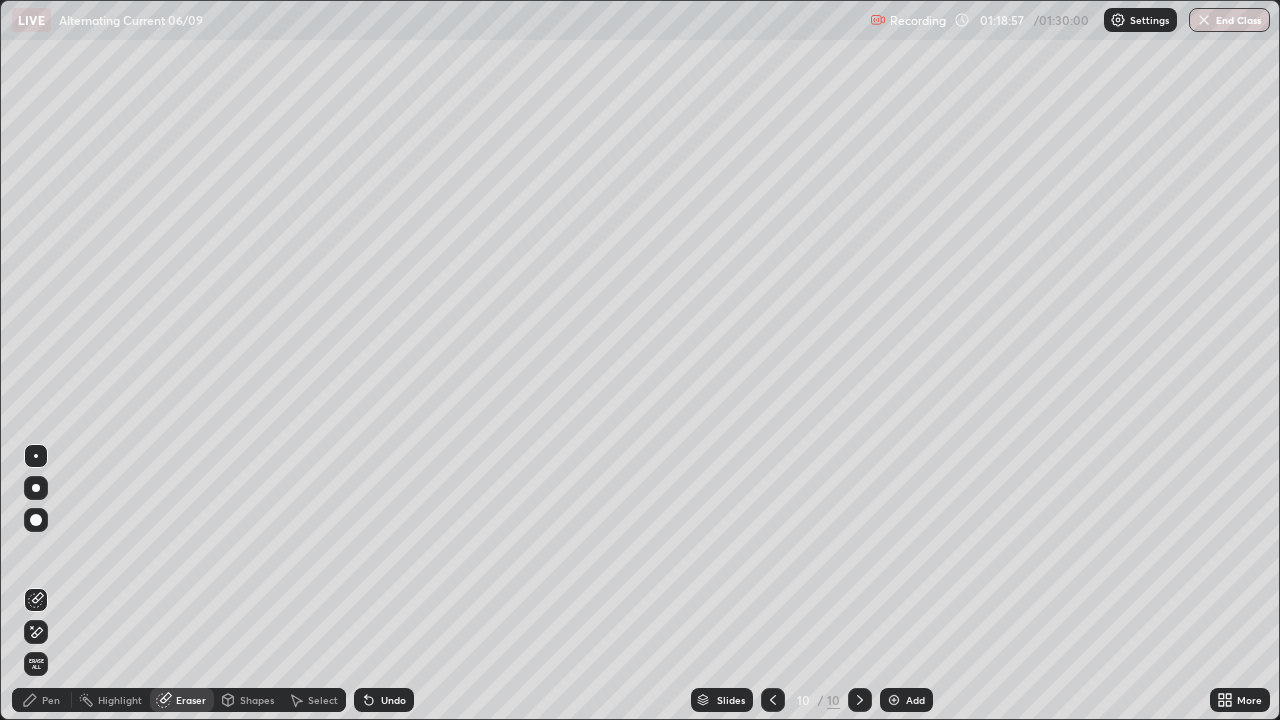 click on "Pen" at bounding box center [51, 700] 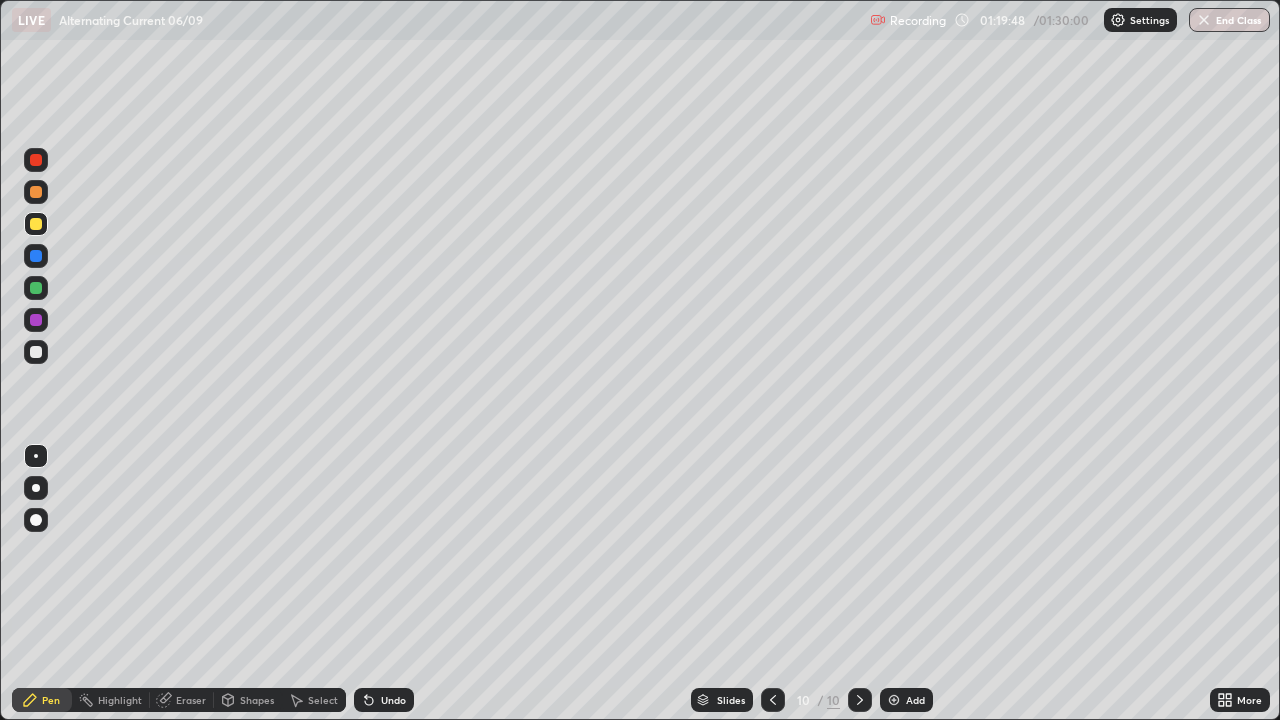 click on "Select" at bounding box center [323, 700] 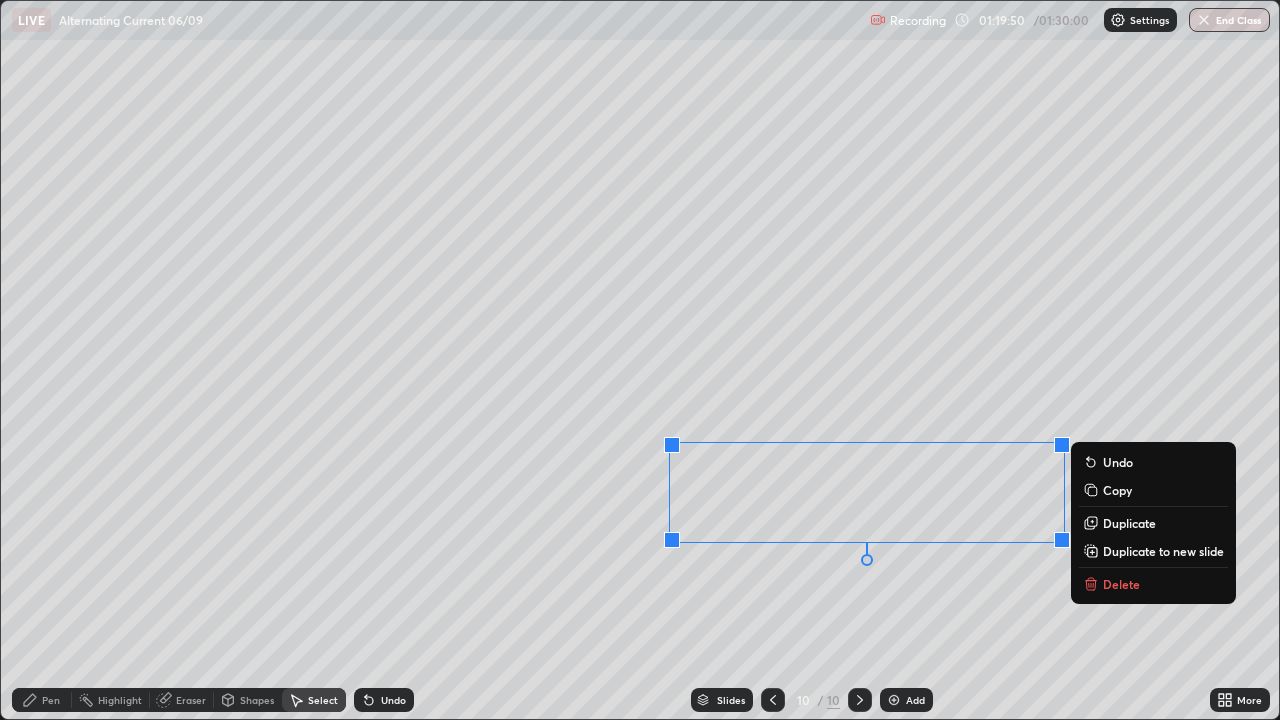 click on "Delete" at bounding box center (1121, 584) 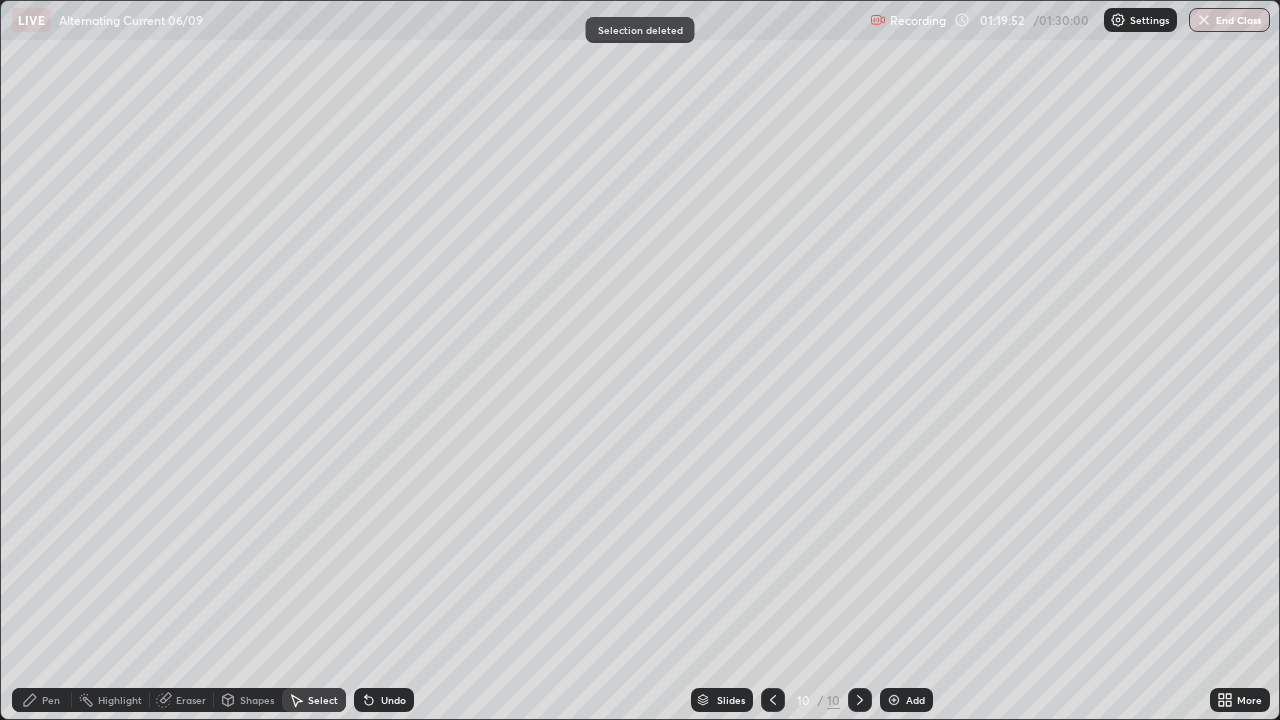 click on "Pen" at bounding box center (42, 700) 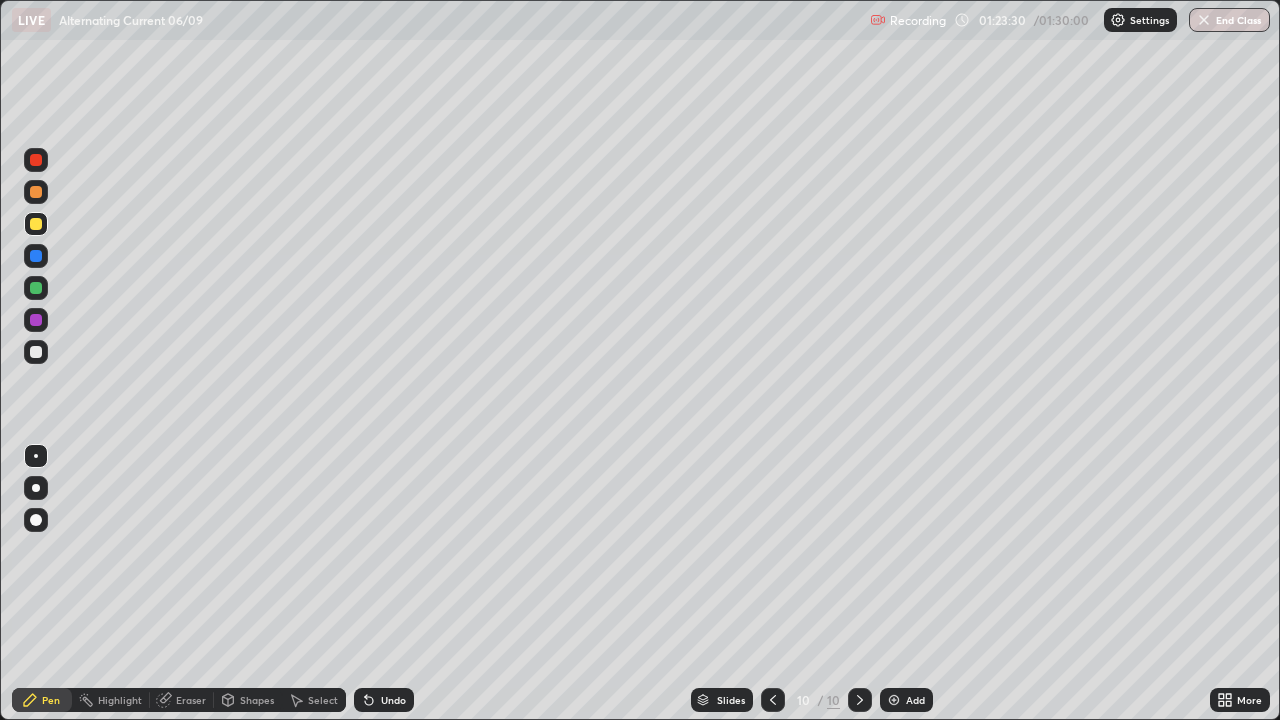 click on "End Class" at bounding box center (1229, 20) 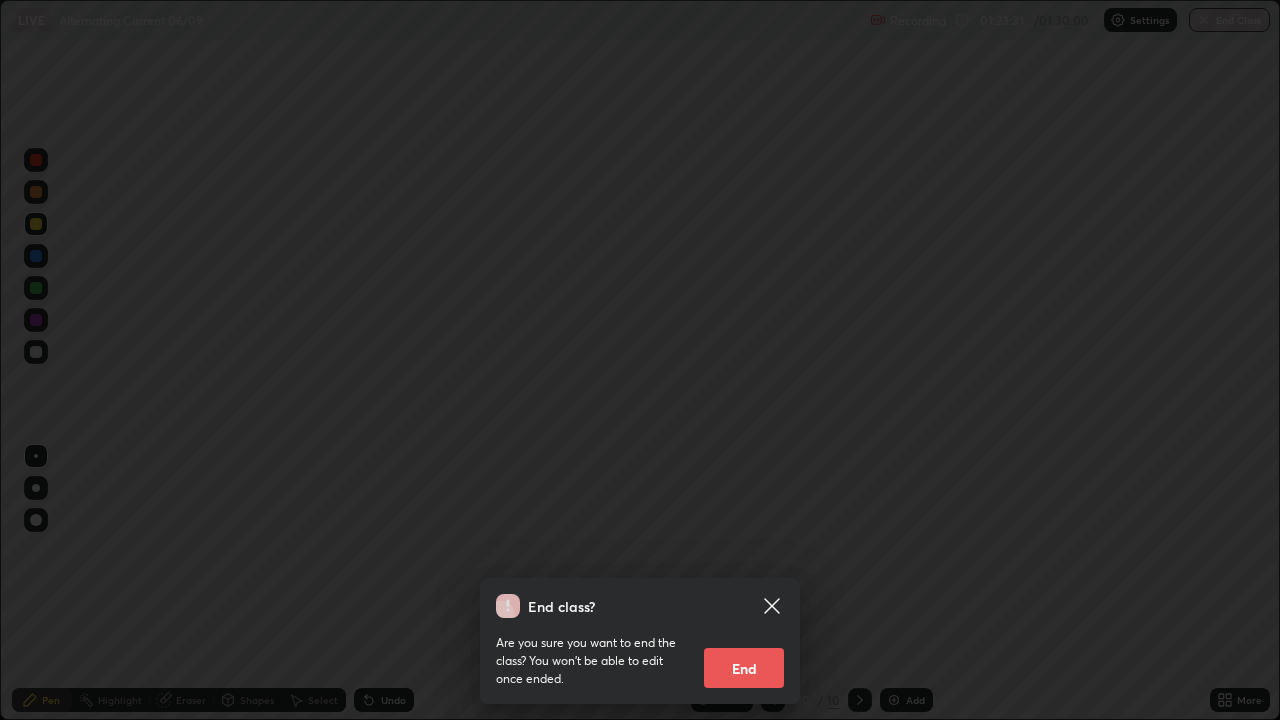 click on "End" at bounding box center [744, 668] 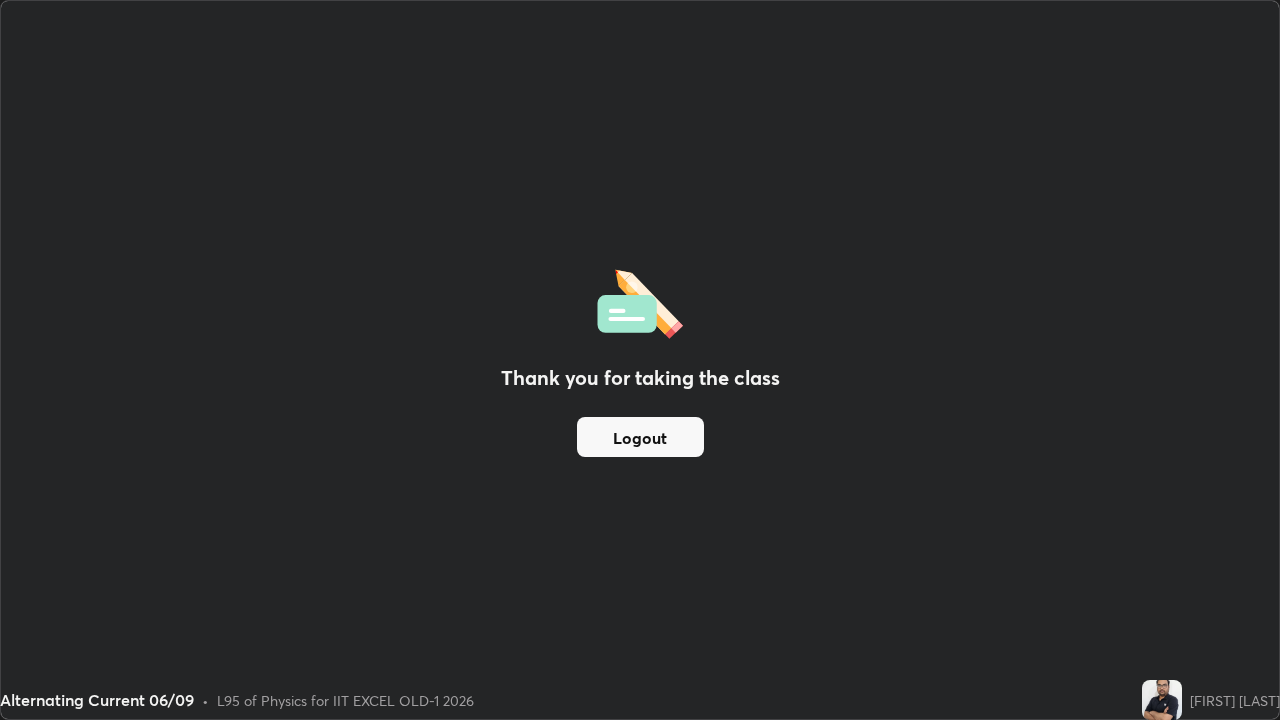 click on "Logout" at bounding box center (640, 437) 